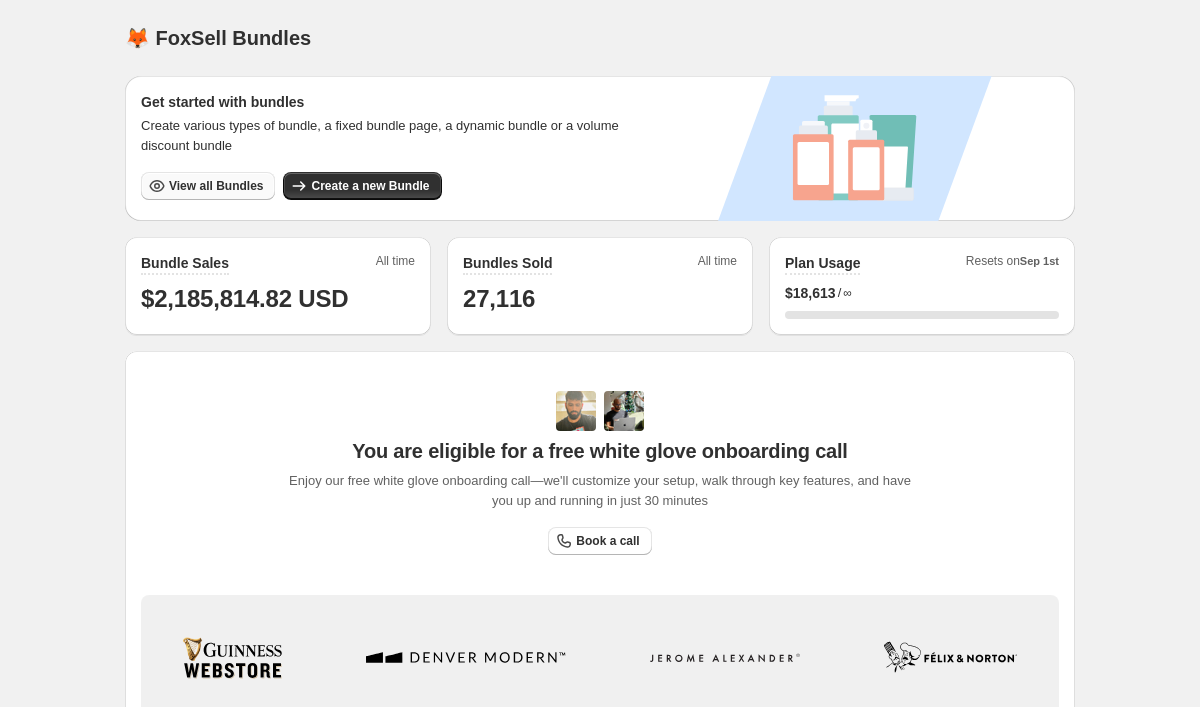 scroll, scrollTop: 0, scrollLeft: 0, axis: both 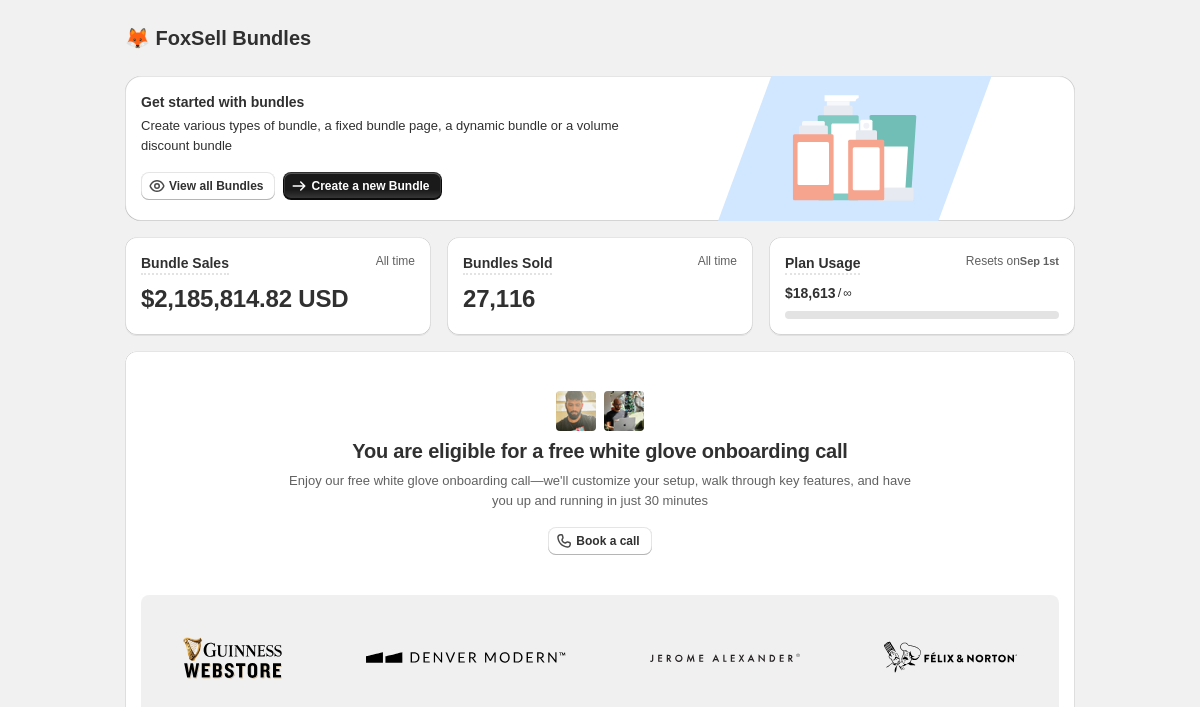 click on "Create a new Bundle" at bounding box center (370, 186) 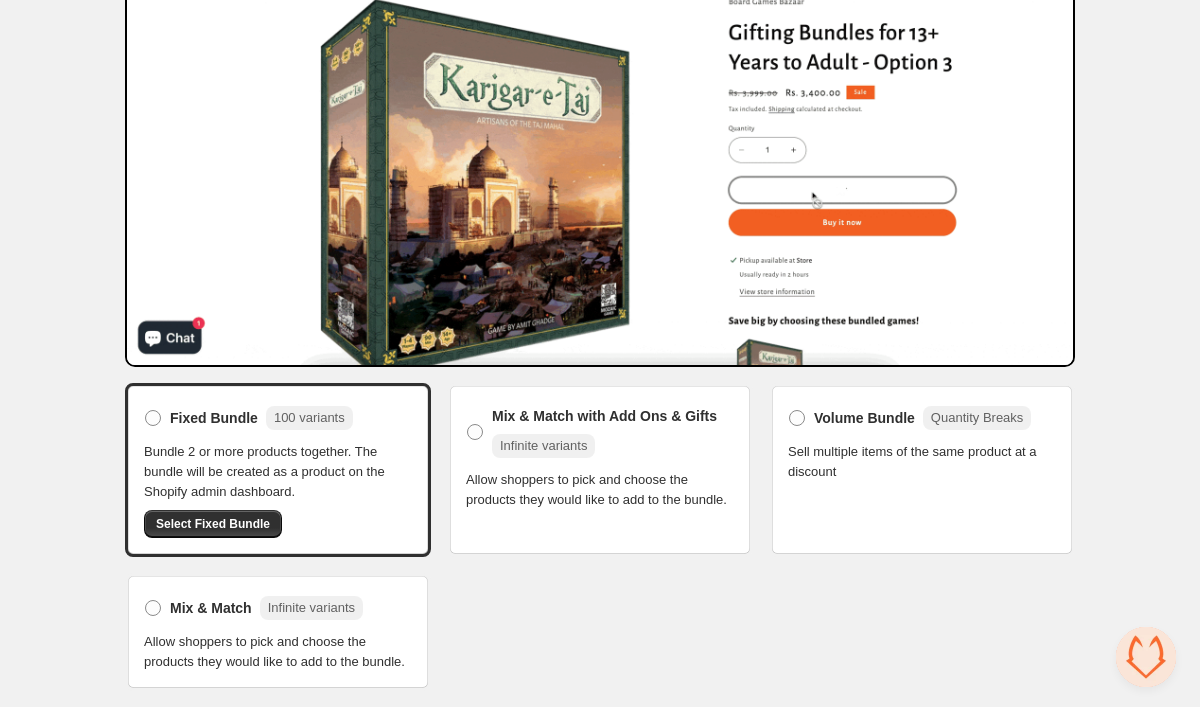 scroll, scrollTop: 214, scrollLeft: 0, axis: vertical 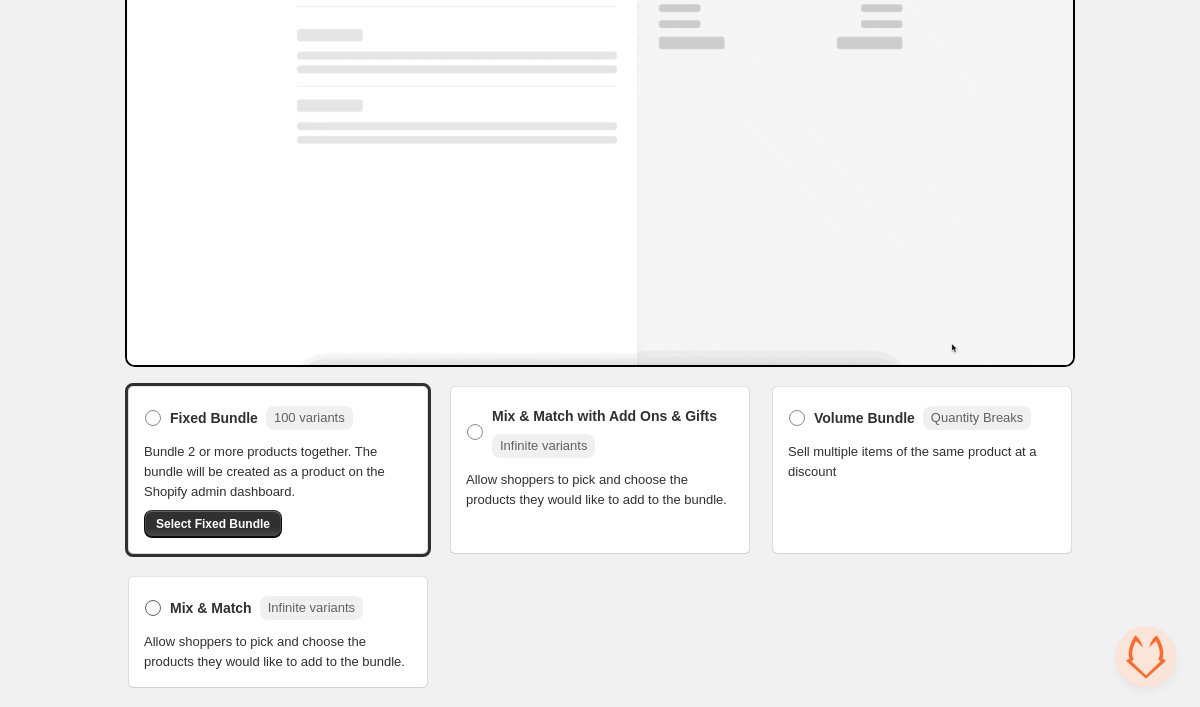 click at bounding box center [153, 608] 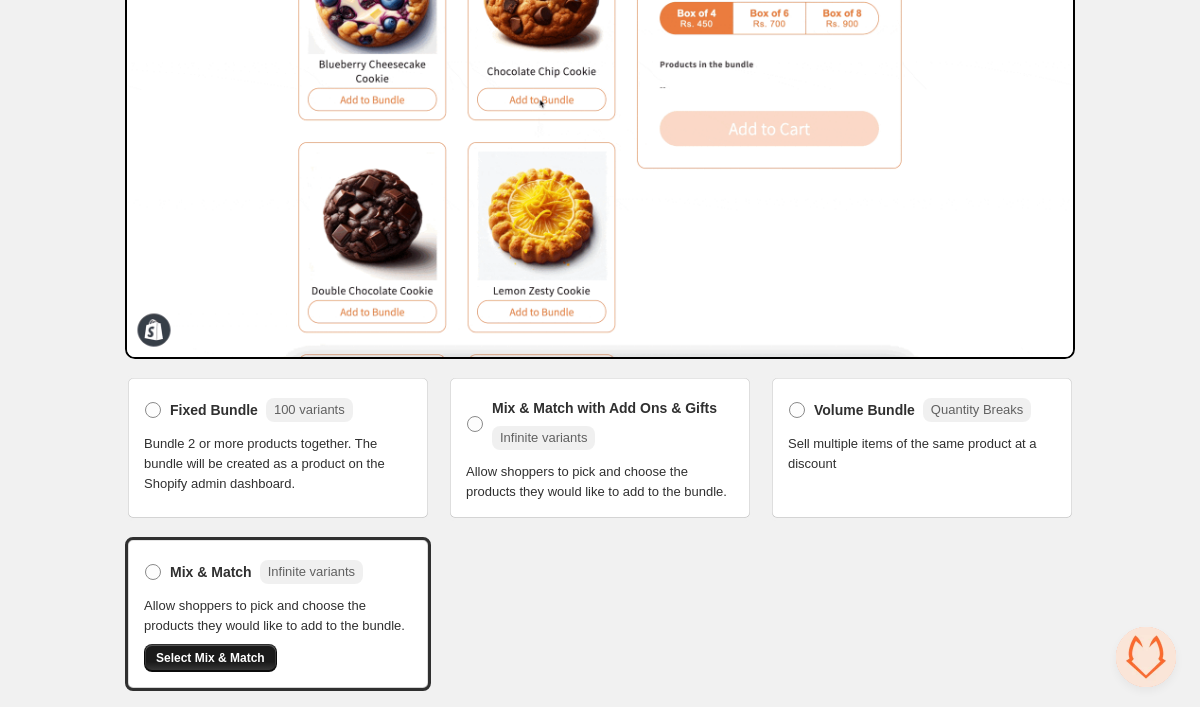 click on "Select Mix & Match" at bounding box center [210, 658] 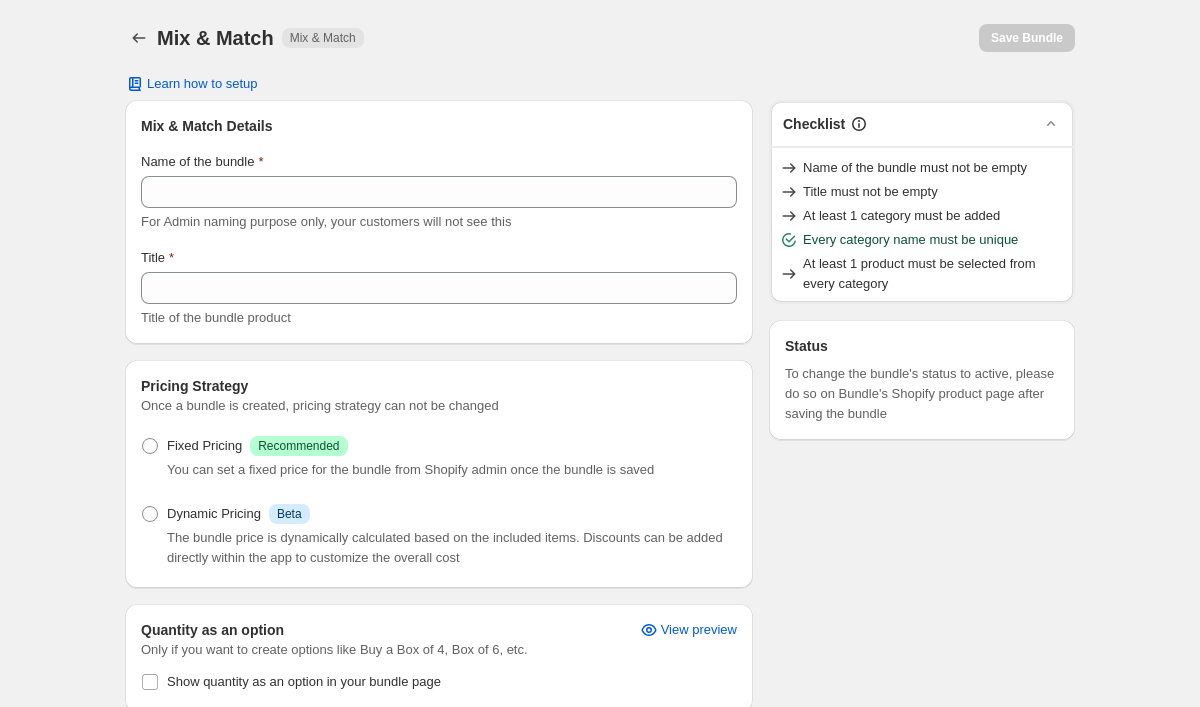 scroll, scrollTop: 0, scrollLeft: 0, axis: both 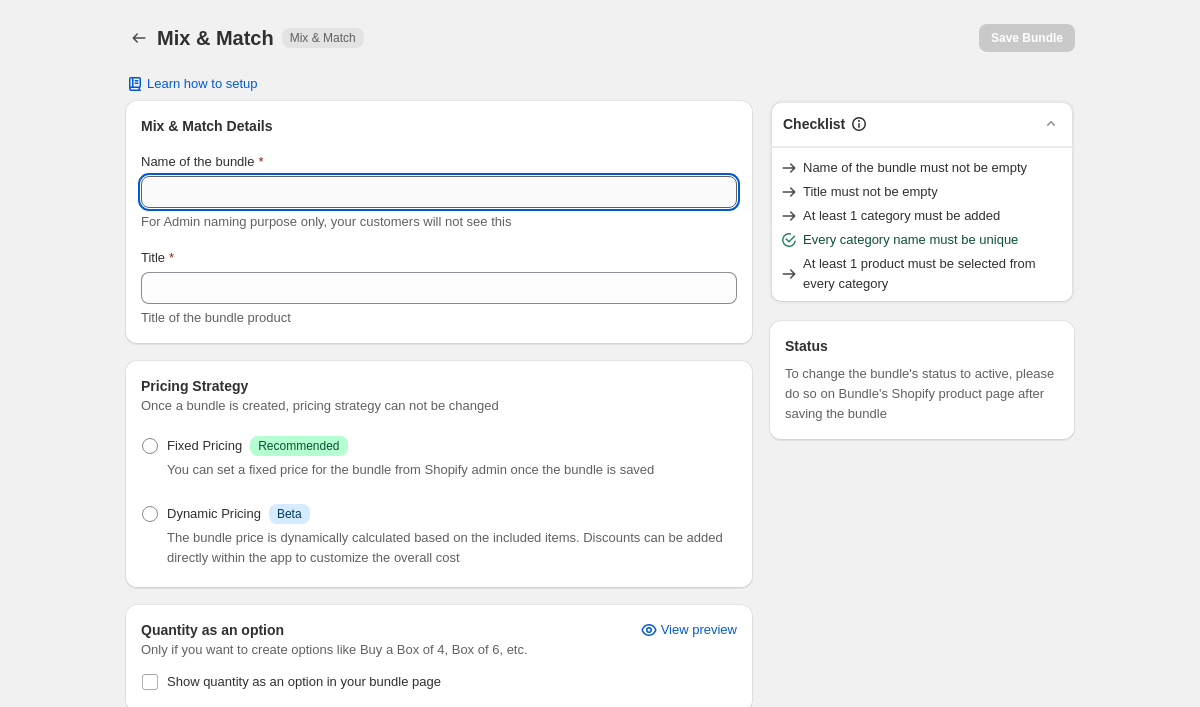 click on "Name of the bundle" at bounding box center [439, 192] 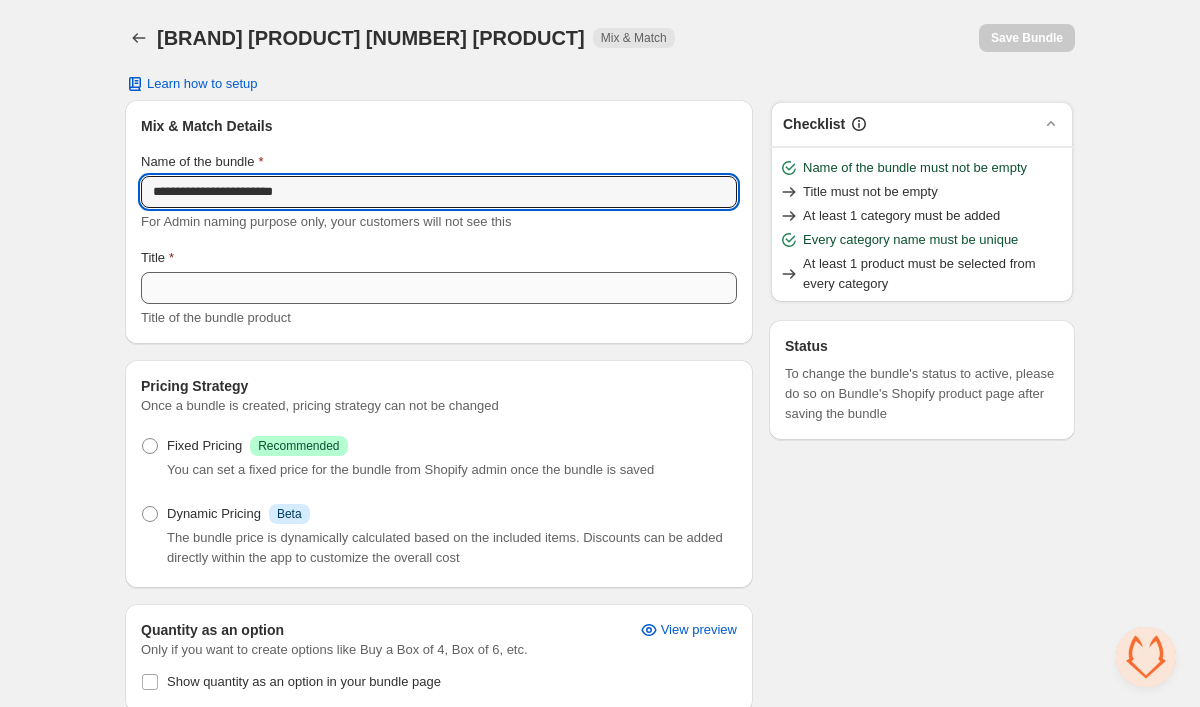 type on "**********" 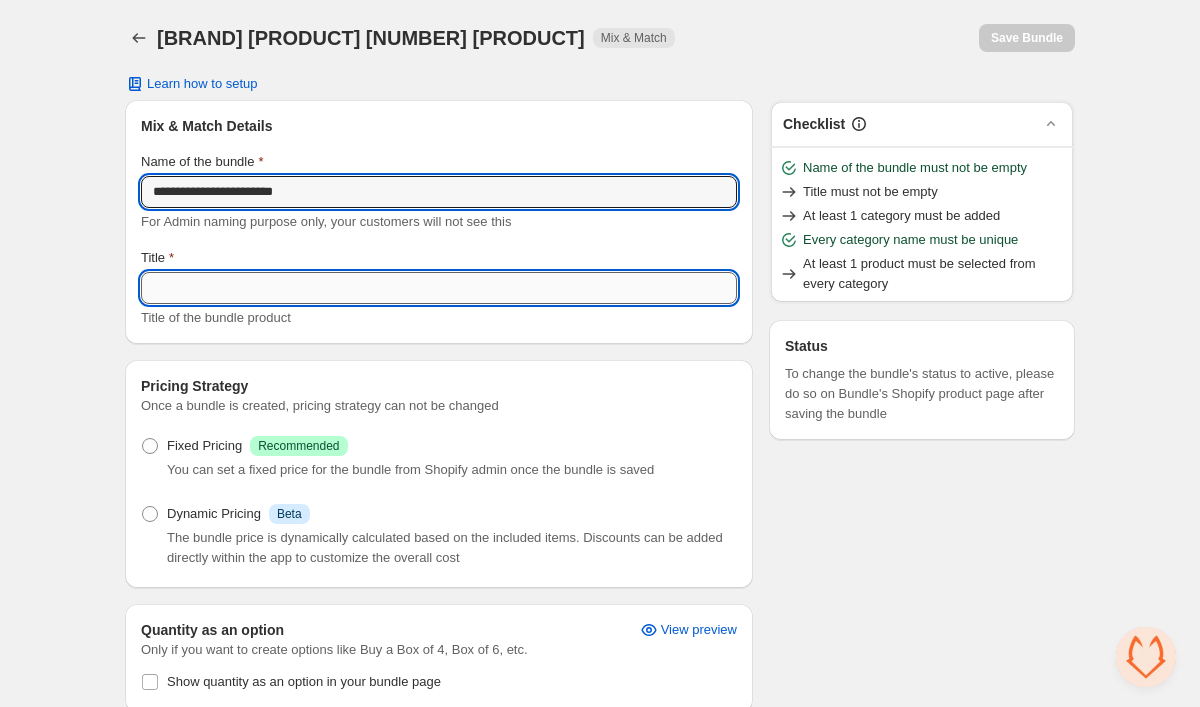 click on "Title" at bounding box center [439, 288] 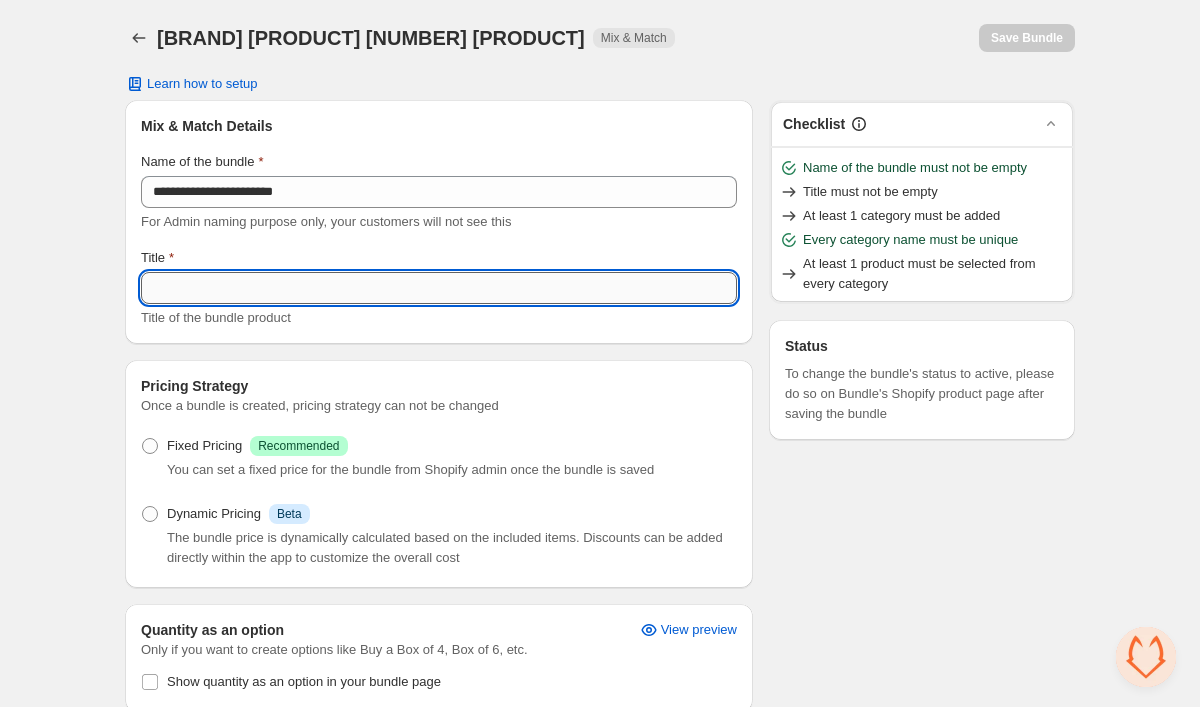 paste on "**********" 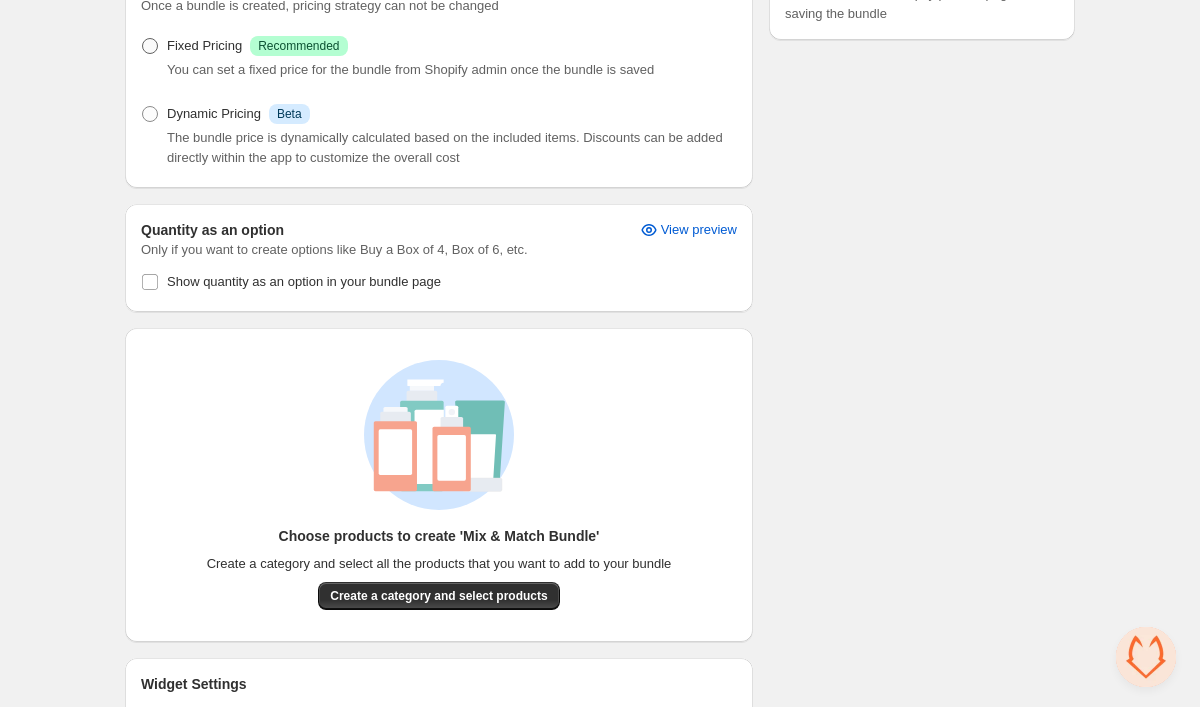 scroll, scrollTop: 418, scrollLeft: 0, axis: vertical 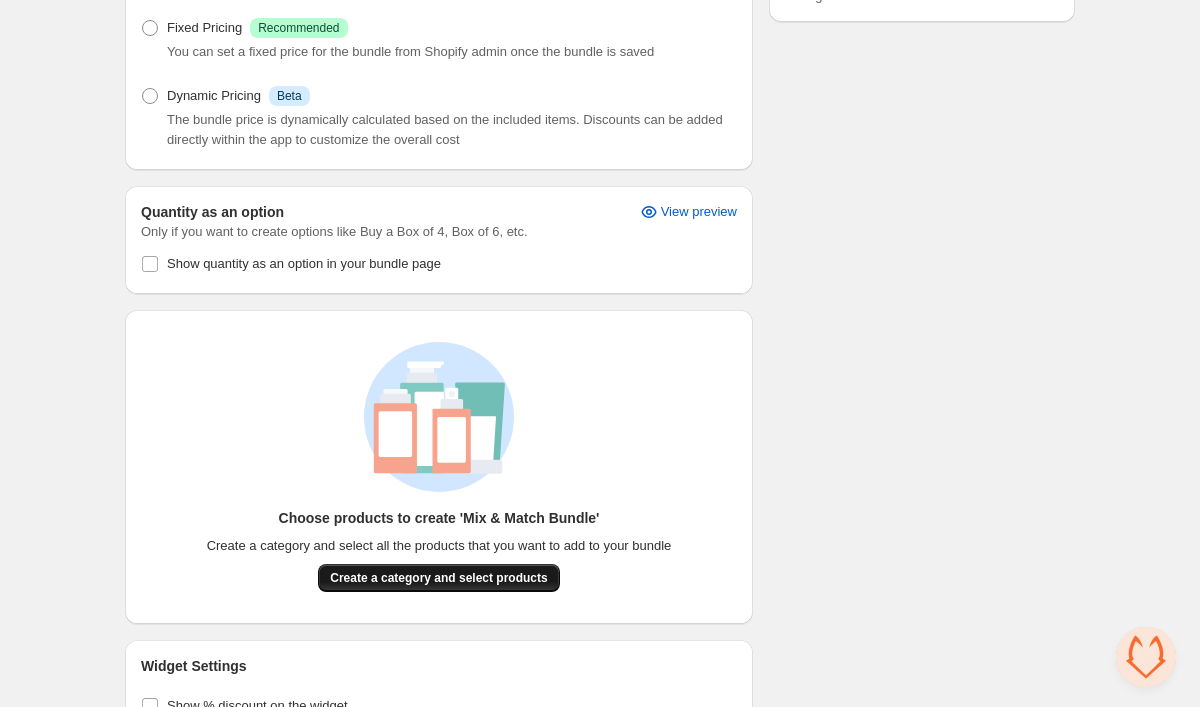 type on "**********" 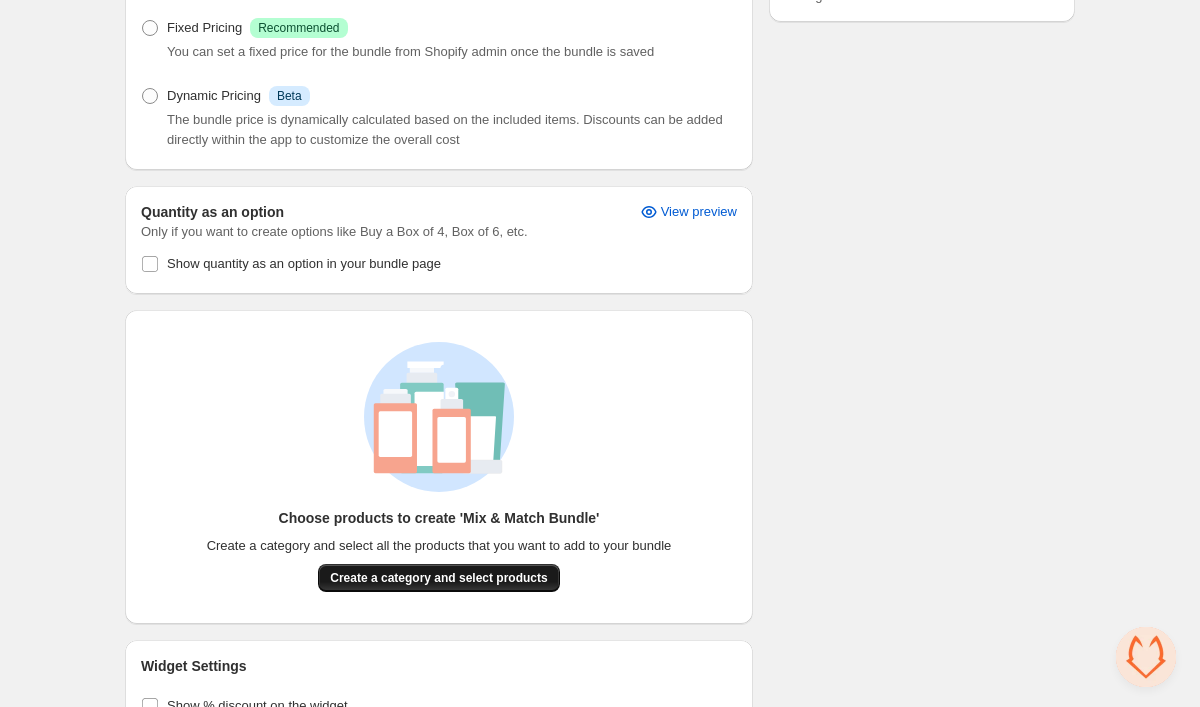 click on "Create a category and select products" at bounding box center (438, 578) 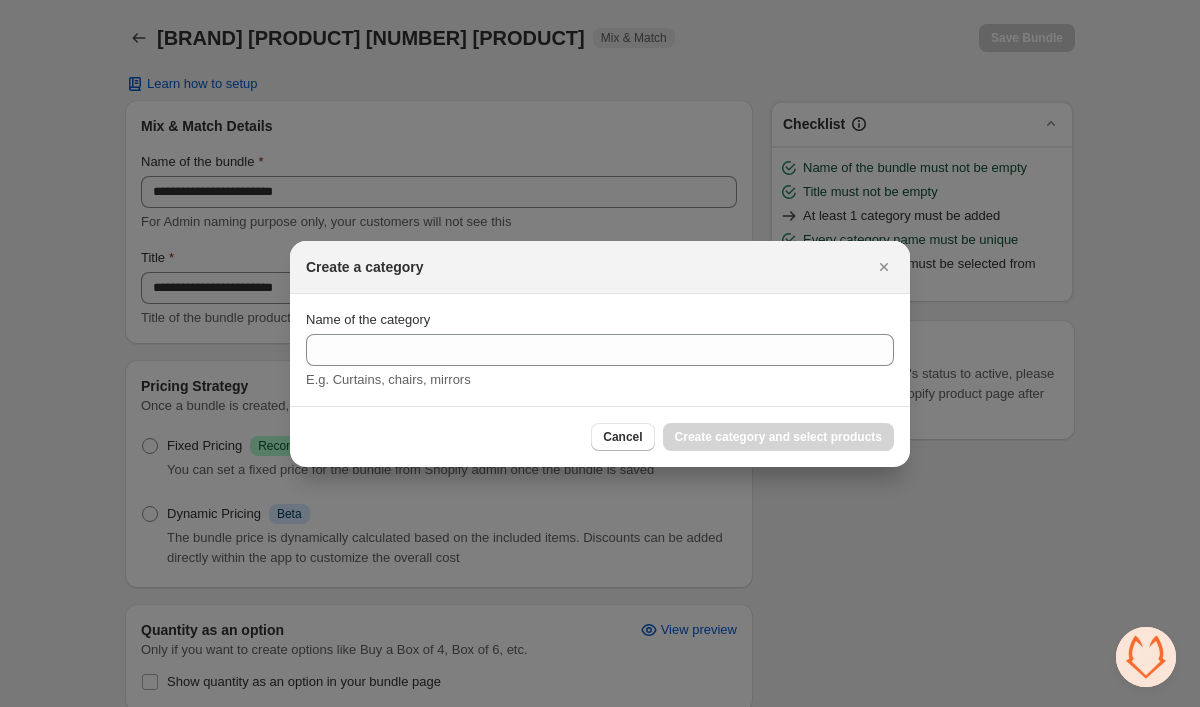 scroll, scrollTop: 0, scrollLeft: 0, axis: both 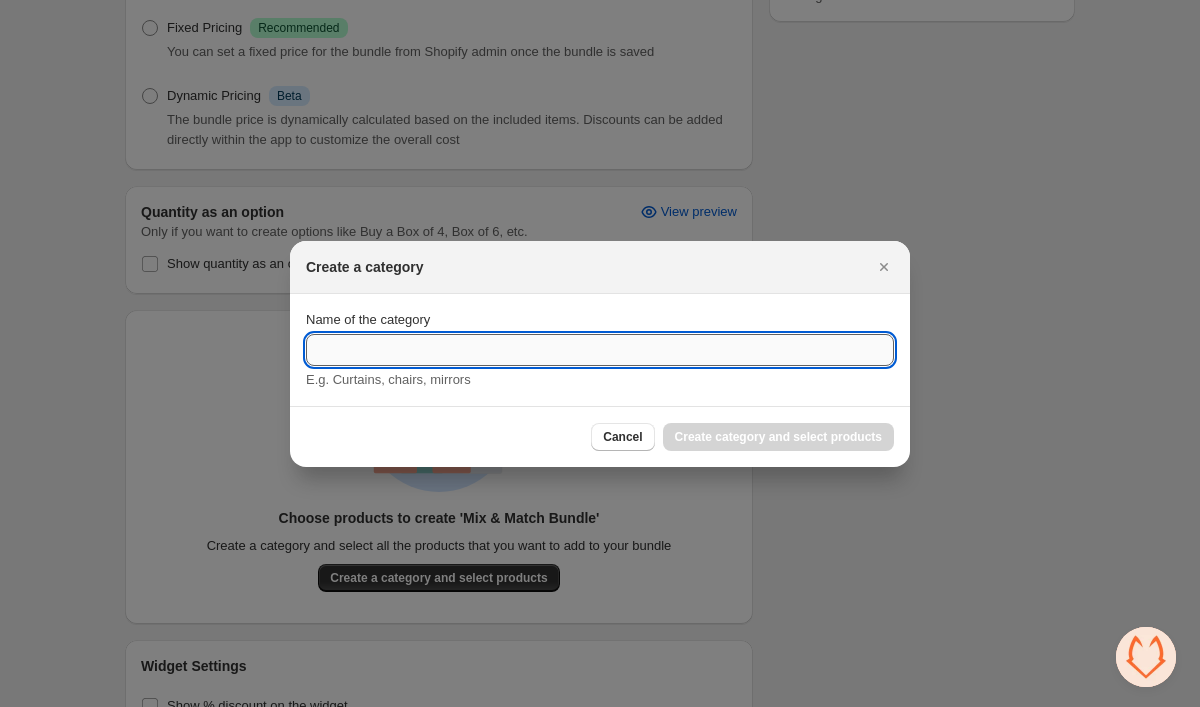 click on "Name of the category" at bounding box center [600, 350] 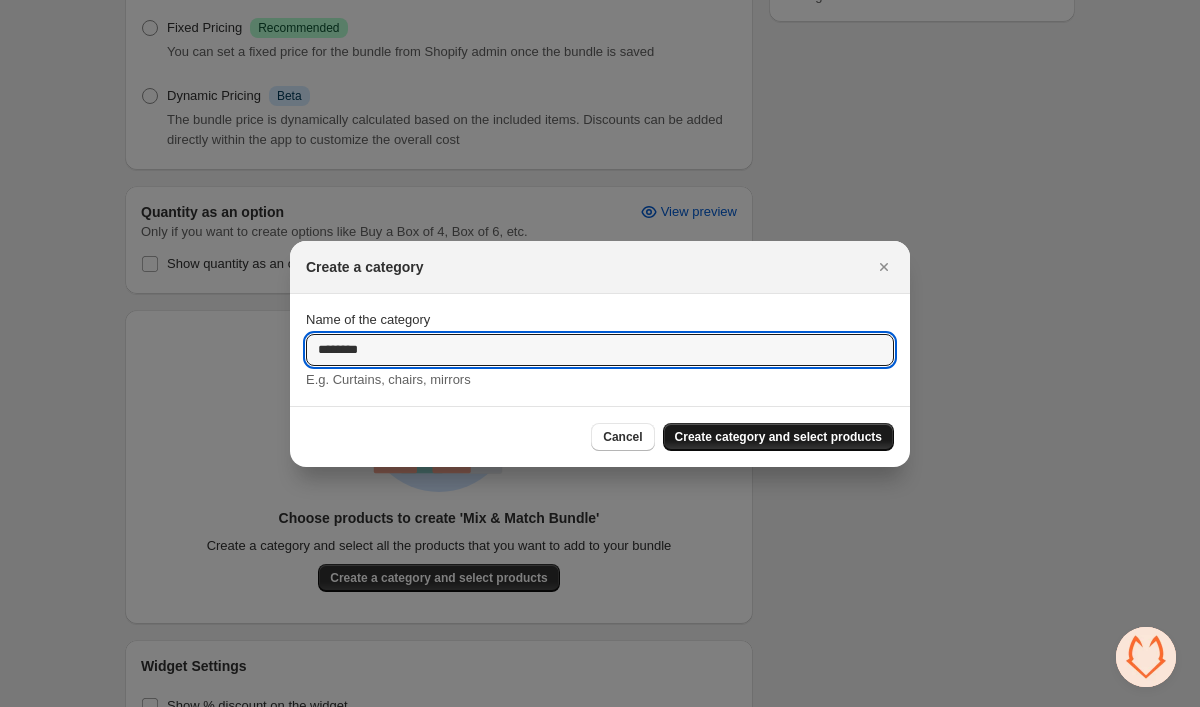 type on "********" 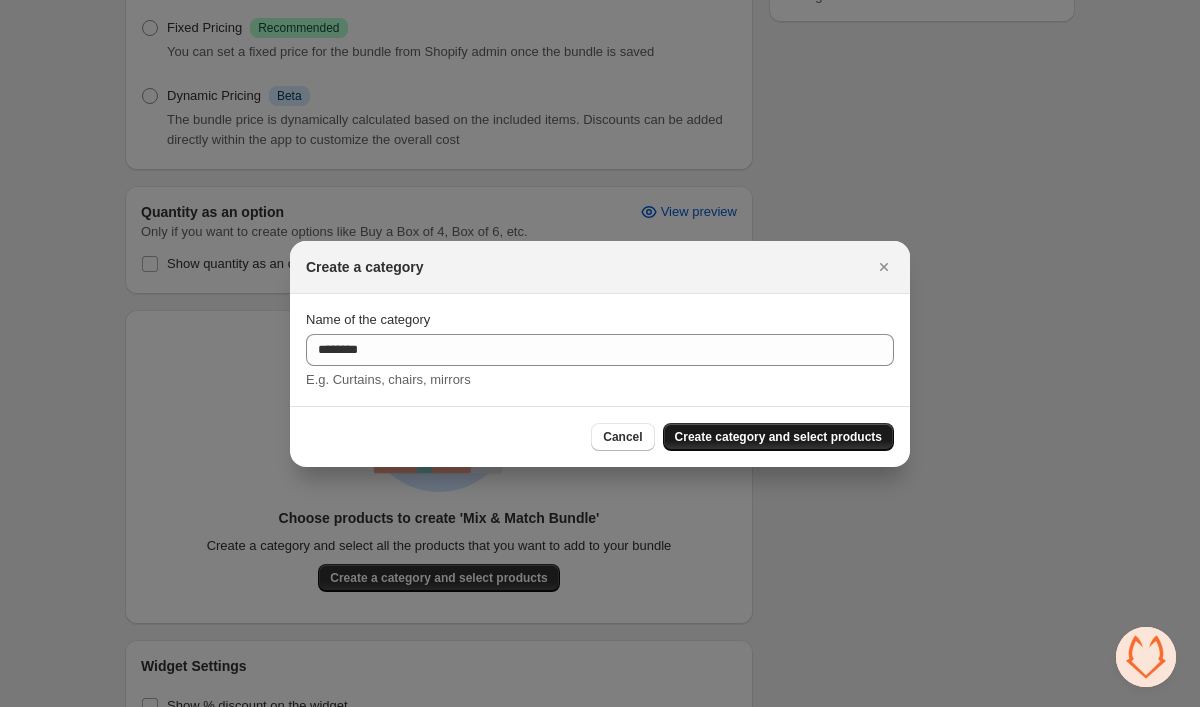 click on "Create category and select products" at bounding box center [778, 437] 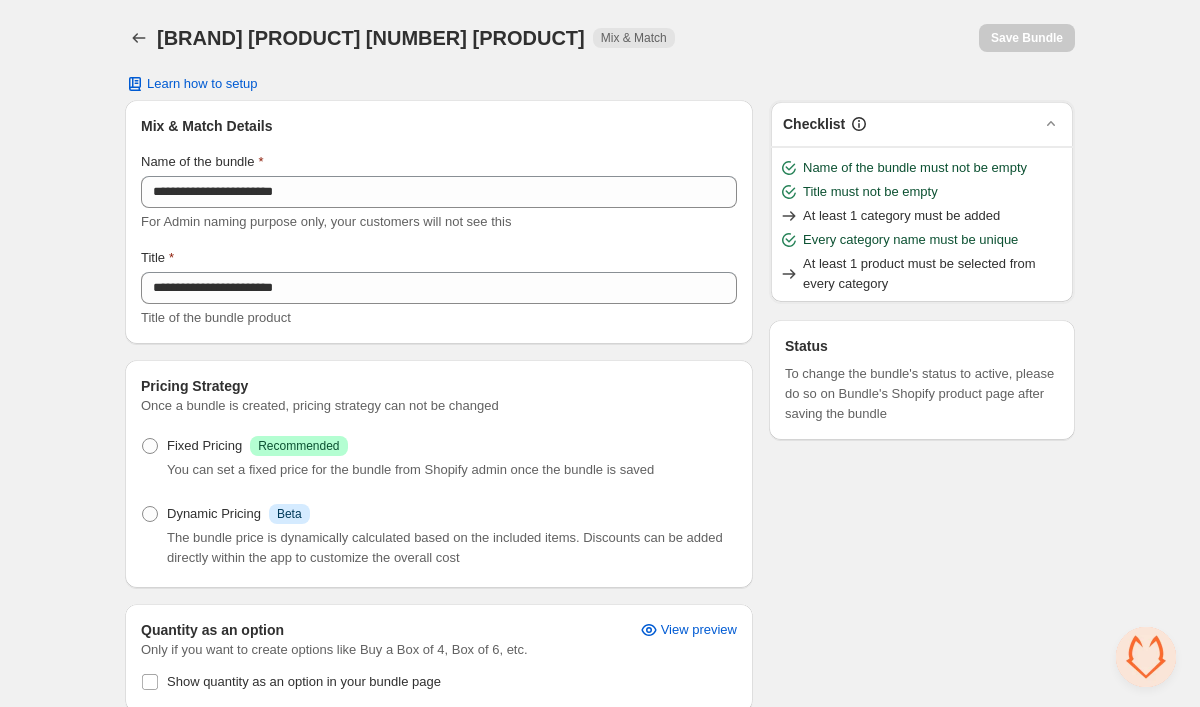 scroll, scrollTop: 418, scrollLeft: 0, axis: vertical 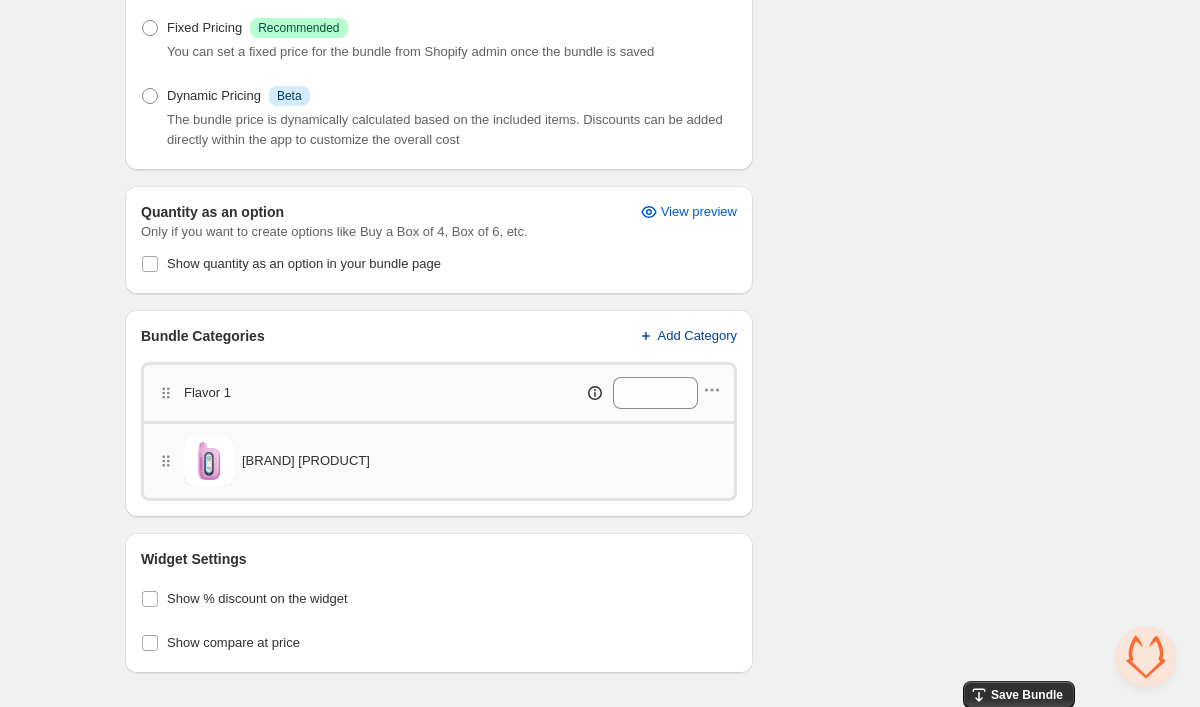 click on "Add Category" at bounding box center [698, 336] 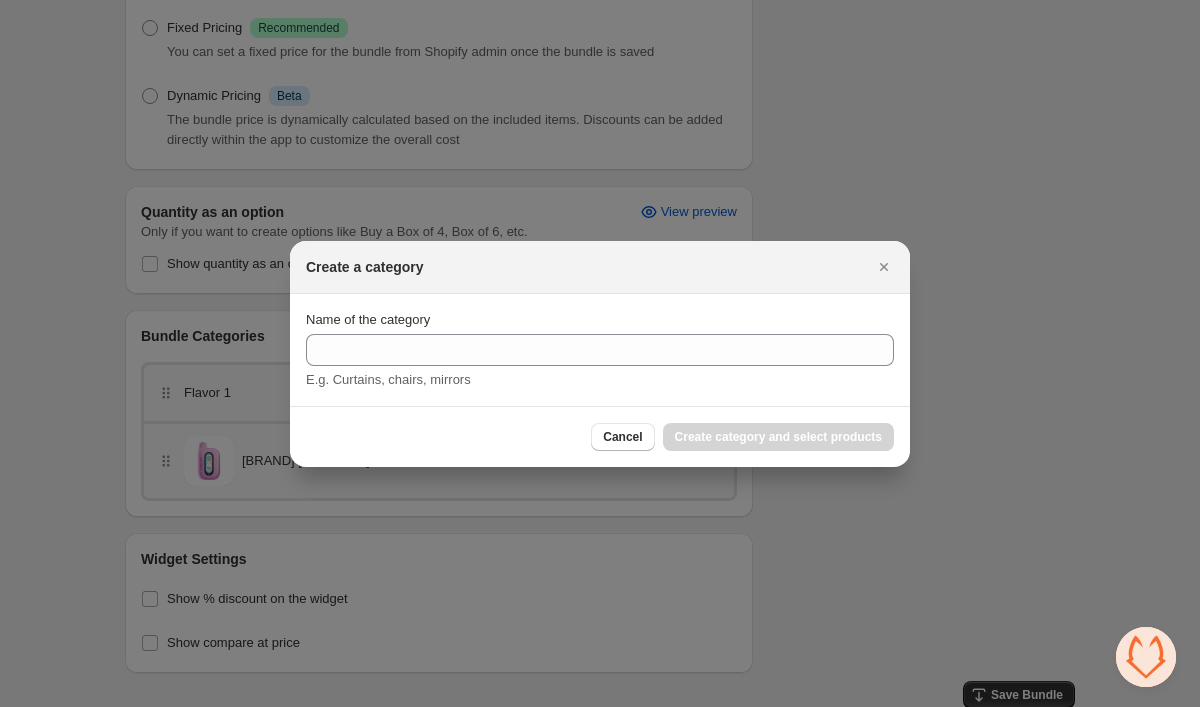scroll, scrollTop: 0, scrollLeft: 0, axis: both 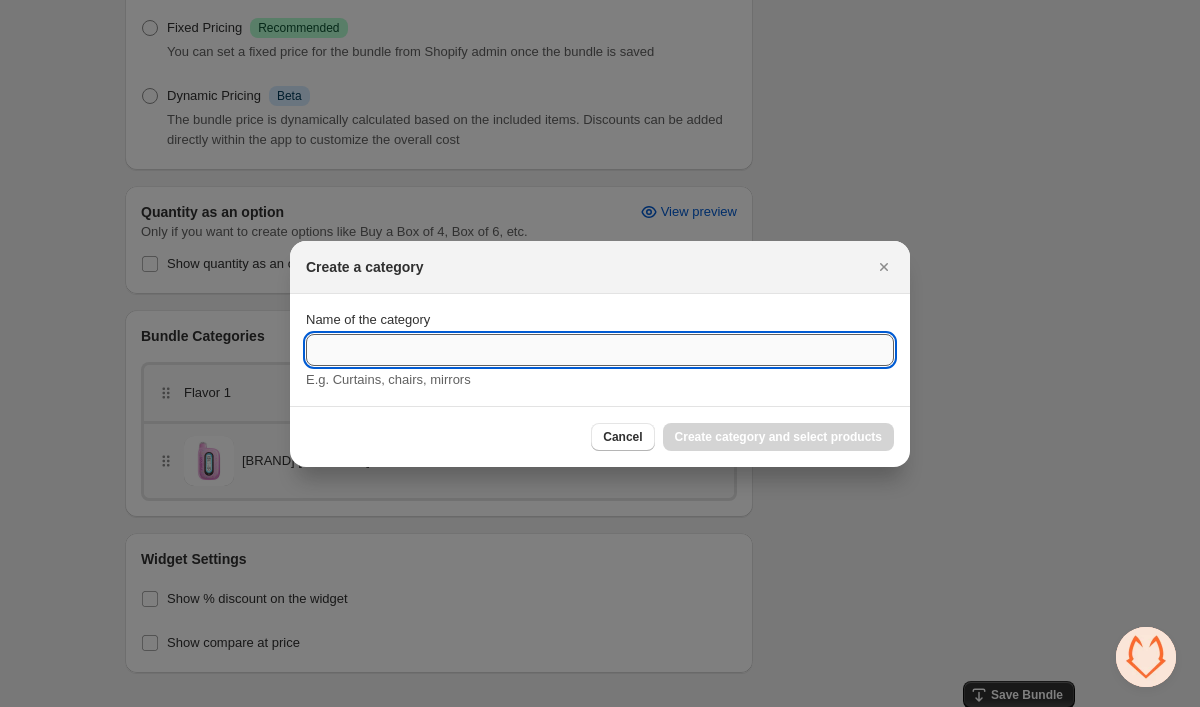 click on "Name of the category" at bounding box center (600, 350) 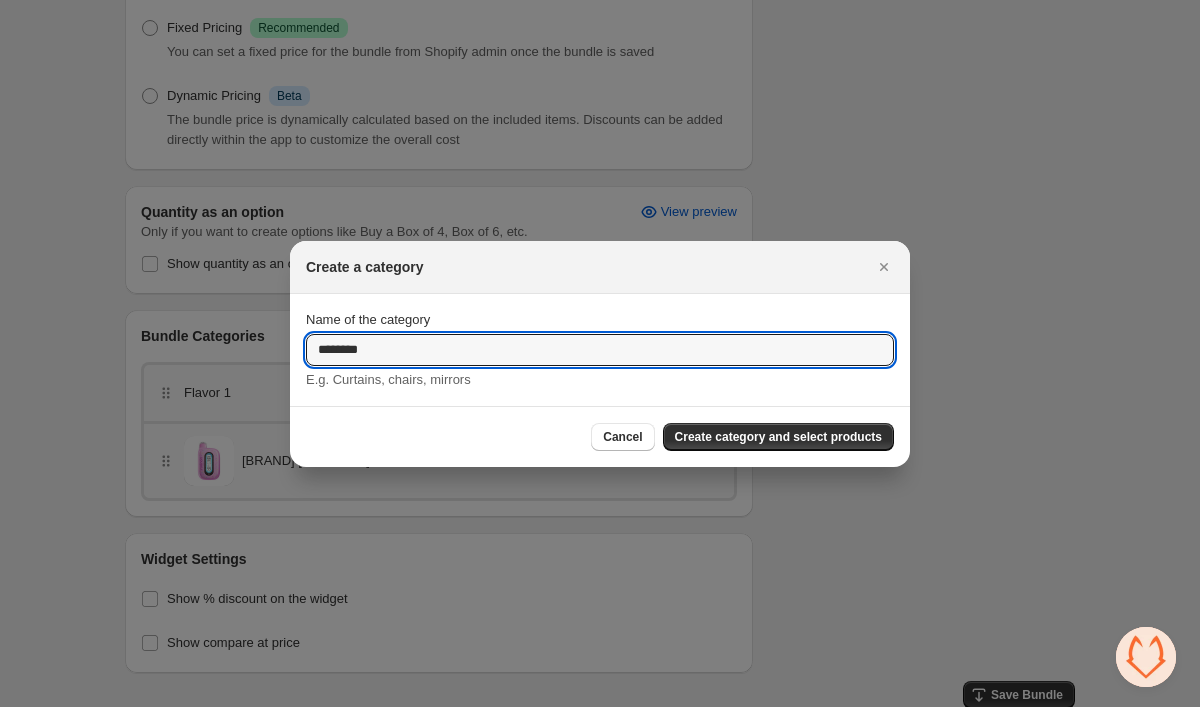 type on "********" 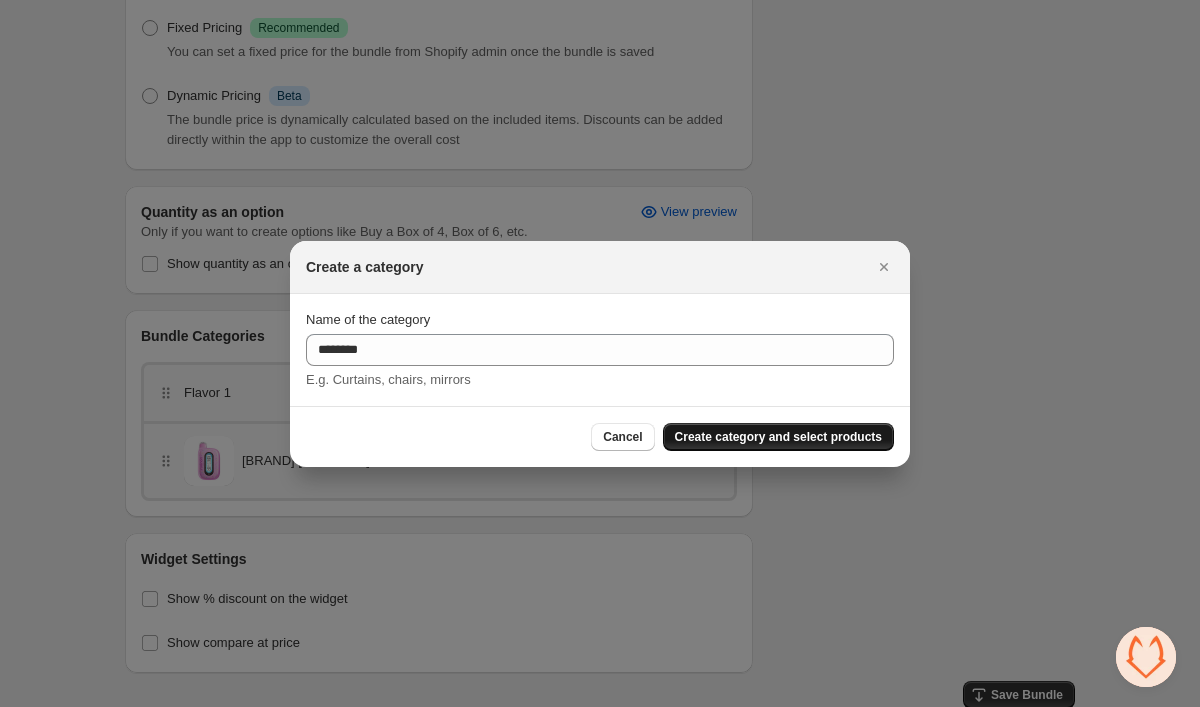 click on "Create category and select products" at bounding box center (778, 437) 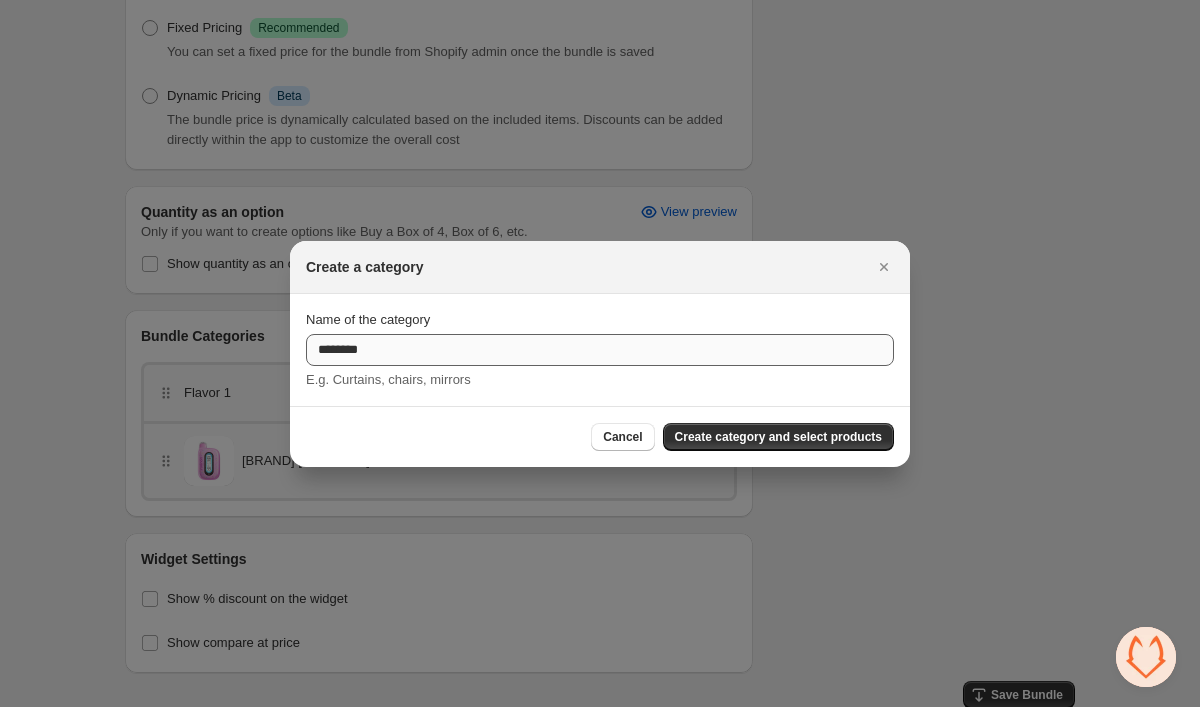 scroll, scrollTop: 418, scrollLeft: 0, axis: vertical 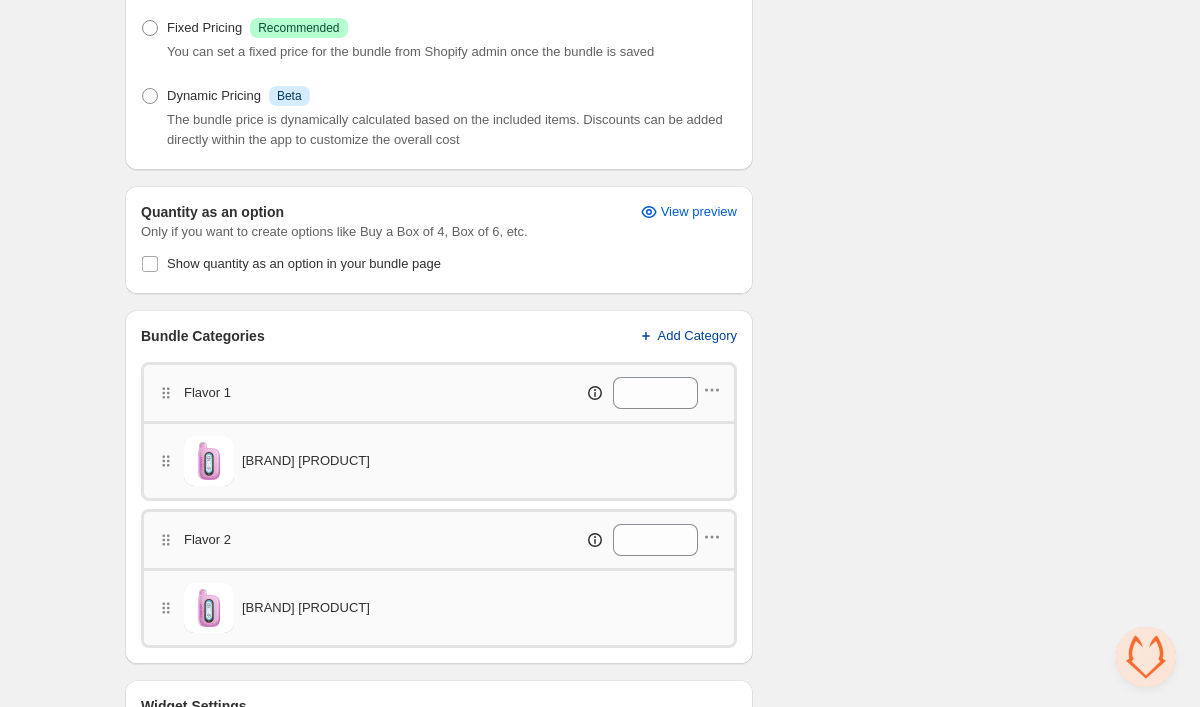 click on "Add Category" at bounding box center (698, 336) 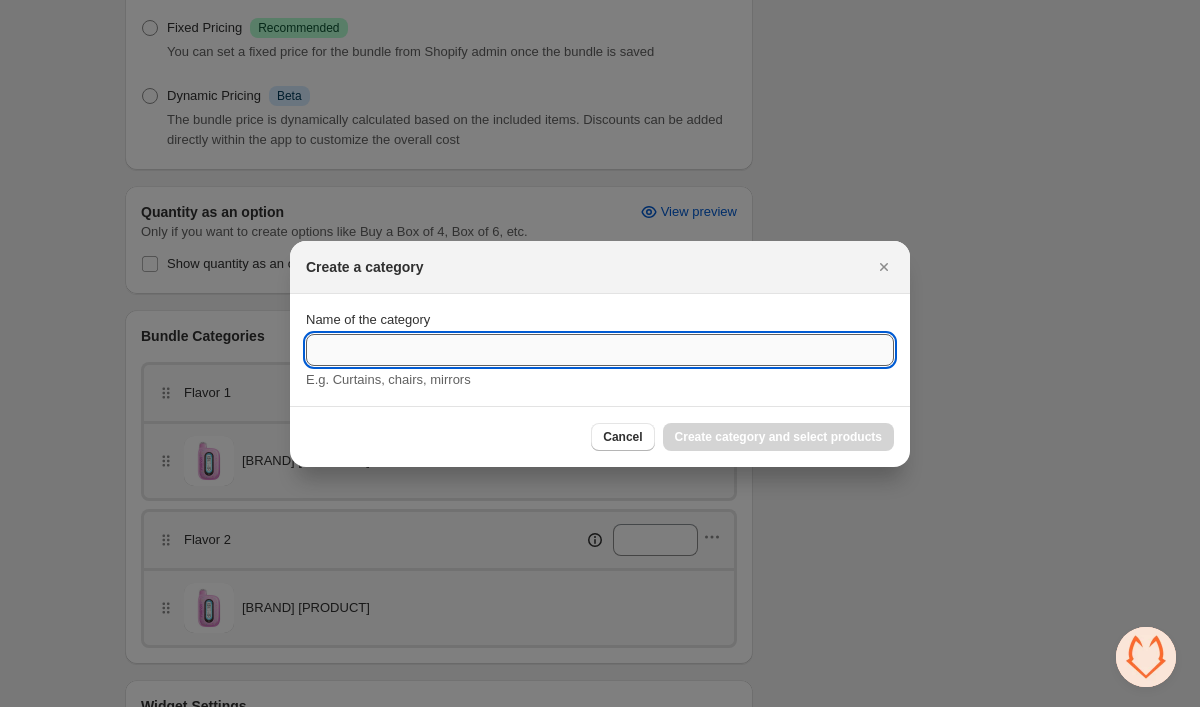 click on "Name of the category" at bounding box center (600, 350) 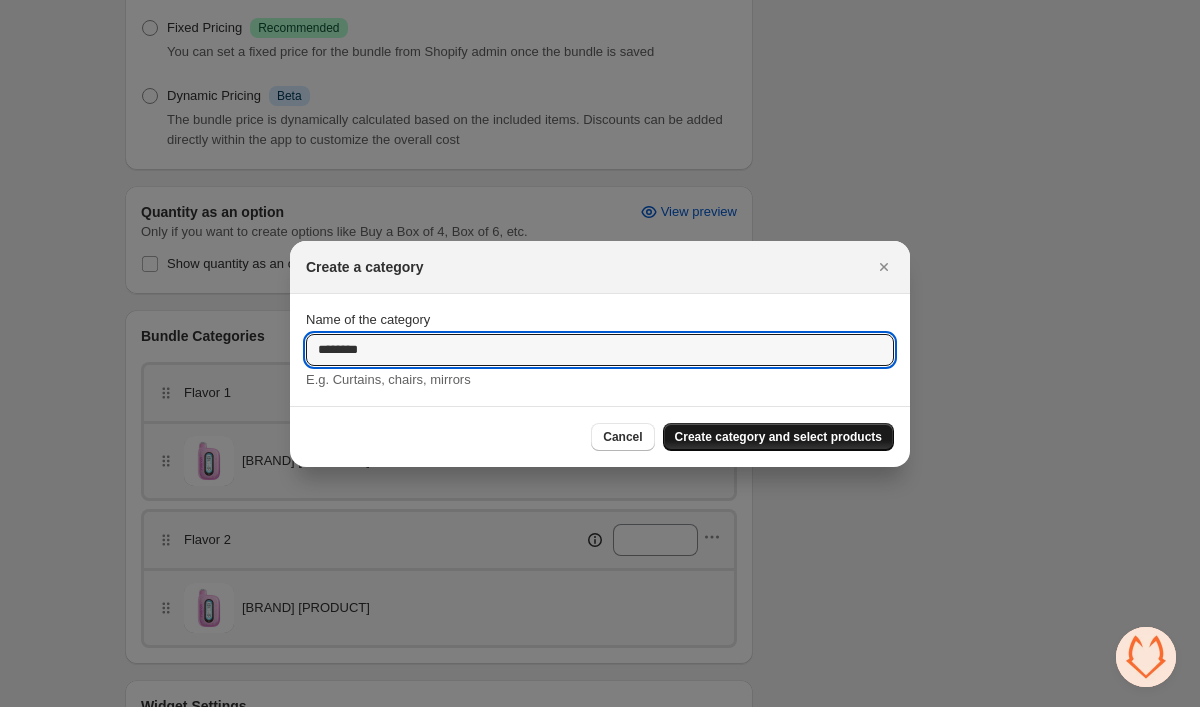 type on "********" 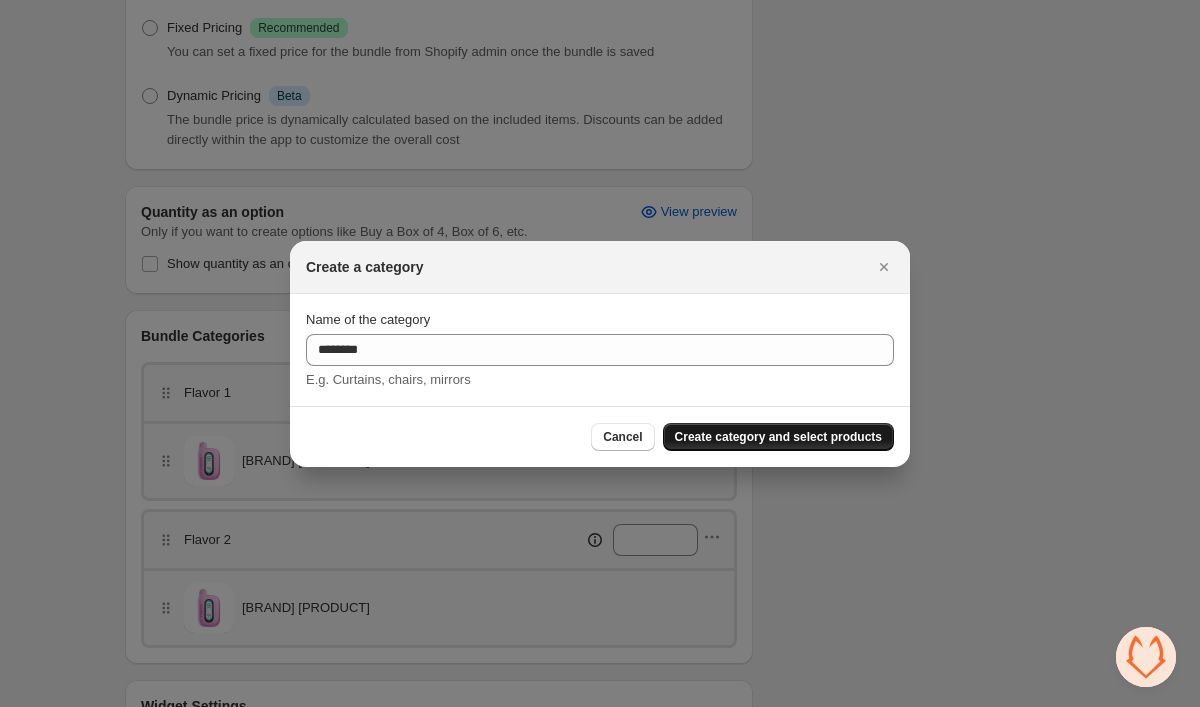 click on "Create category and select products" at bounding box center (778, 437) 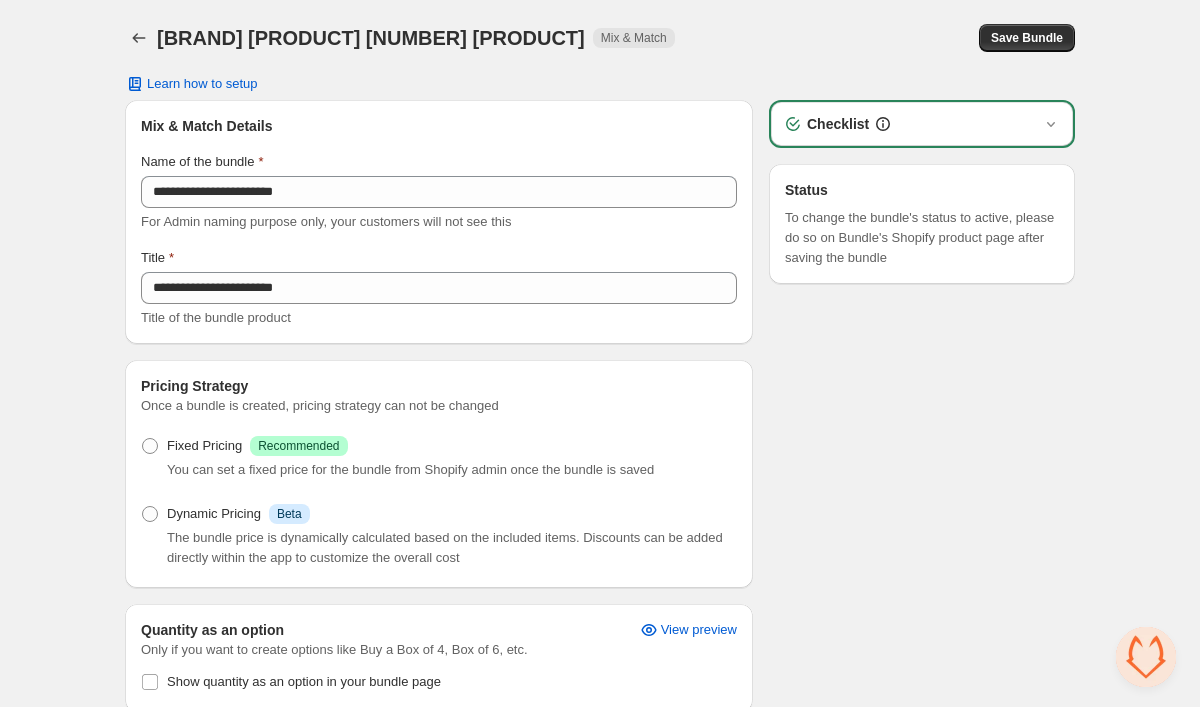 scroll, scrollTop: 0, scrollLeft: 0, axis: both 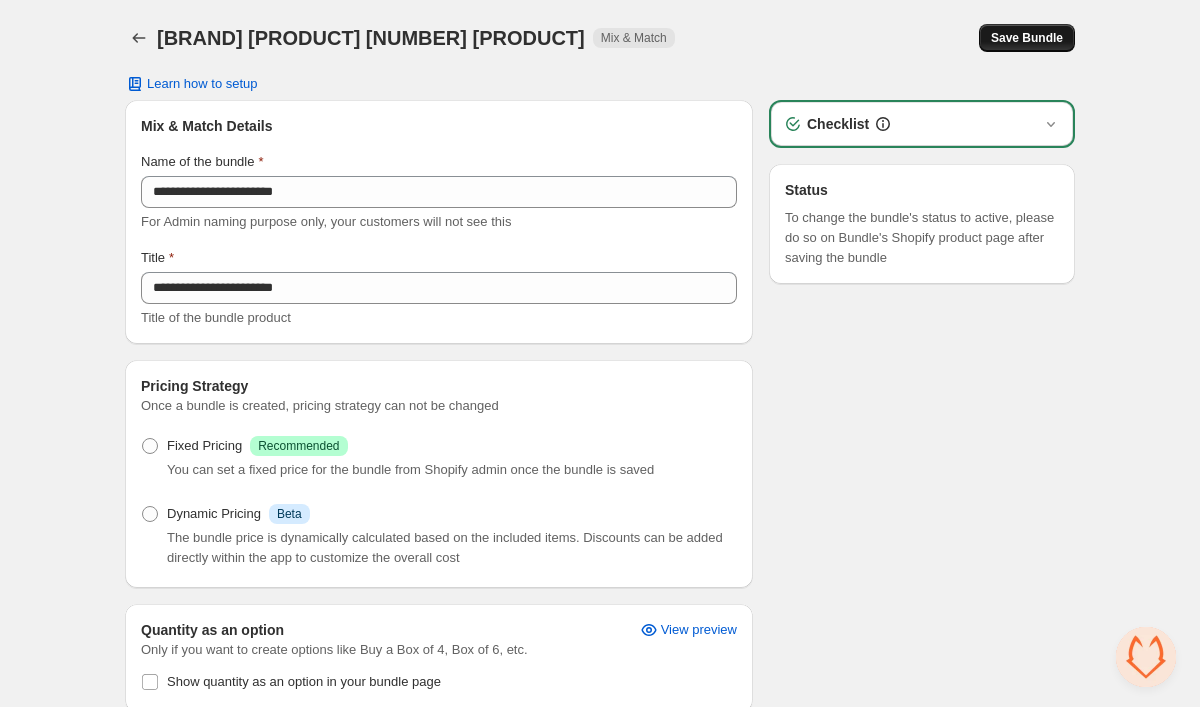 click on "Save Bundle" at bounding box center (1027, 38) 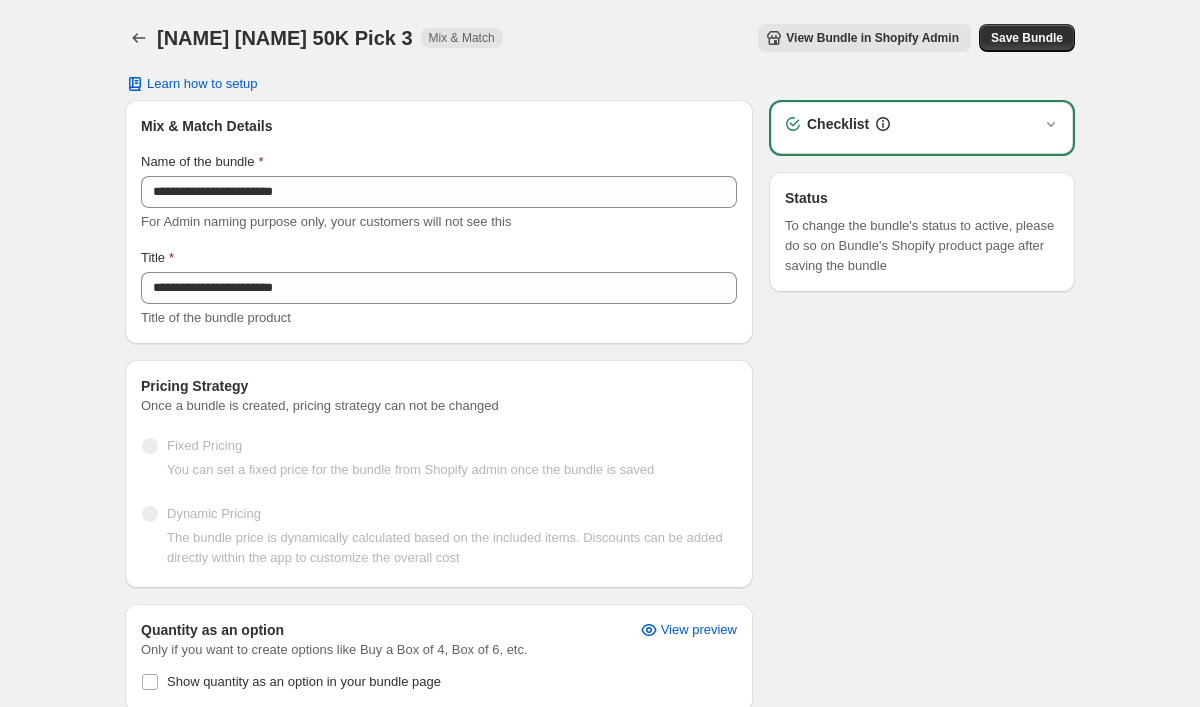 scroll, scrollTop: 0, scrollLeft: 0, axis: both 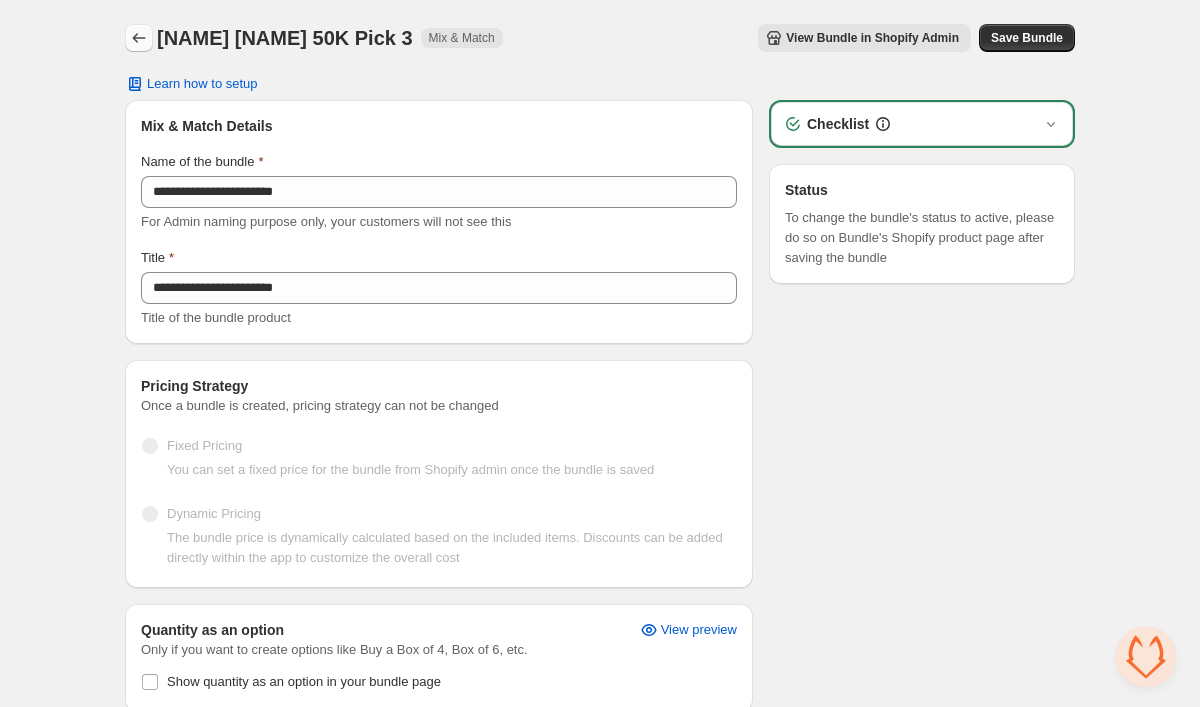 click 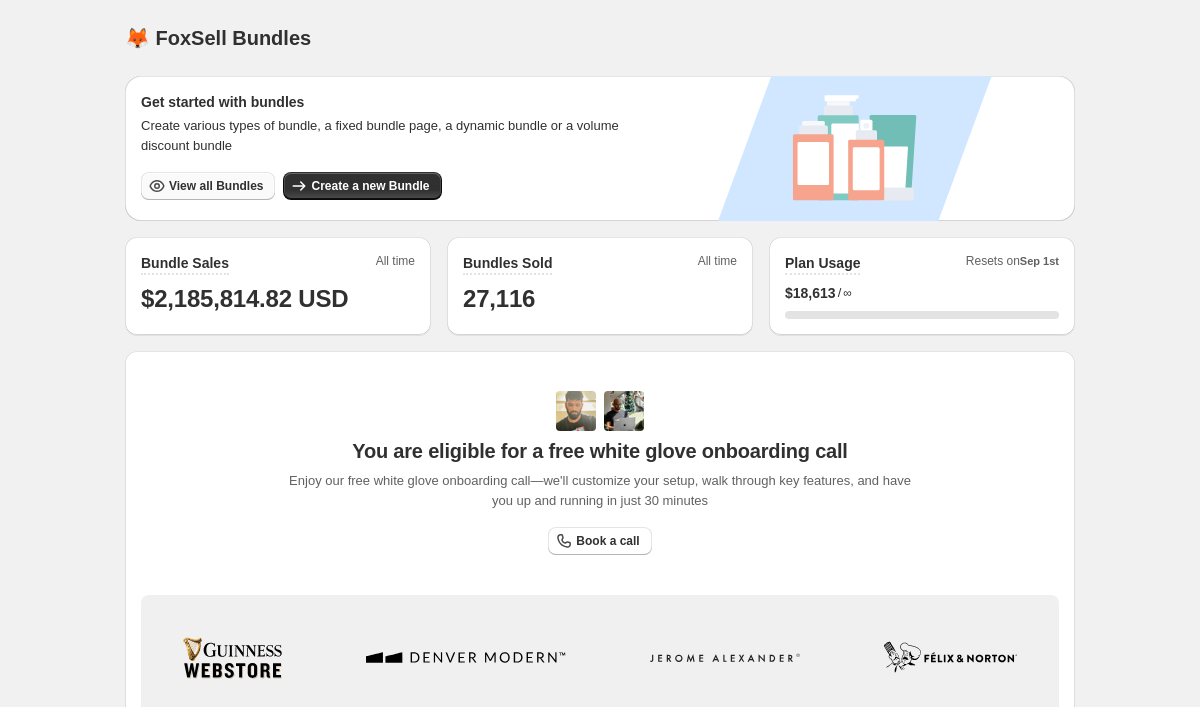 scroll, scrollTop: 0, scrollLeft: 0, axis: both 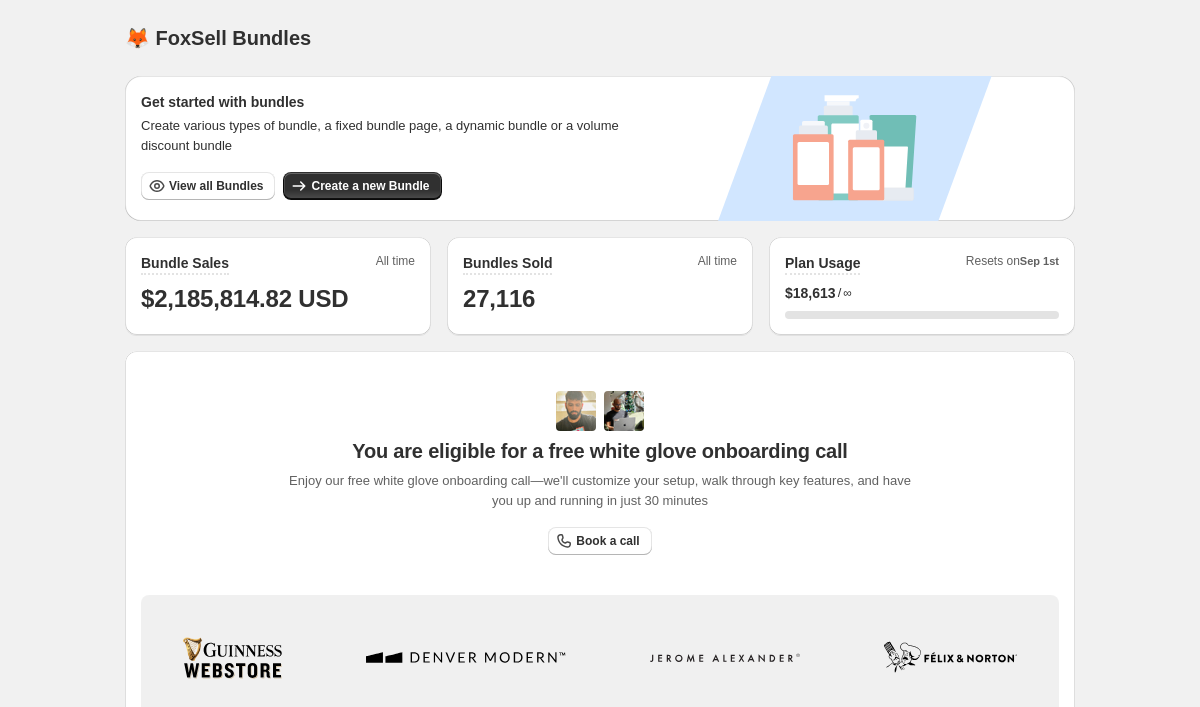 click on "View all Bundles" at bounding box center [208, 186] 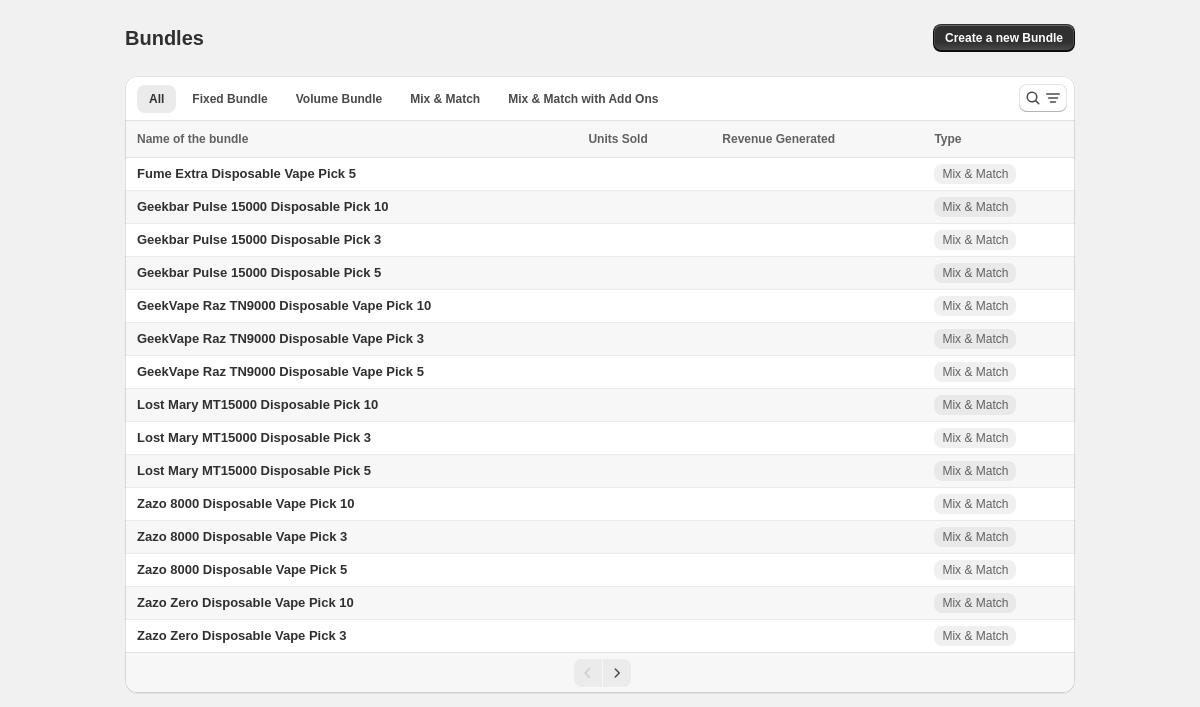 scroll, scrollTop: 0, scrollLeft: 0, axis: both 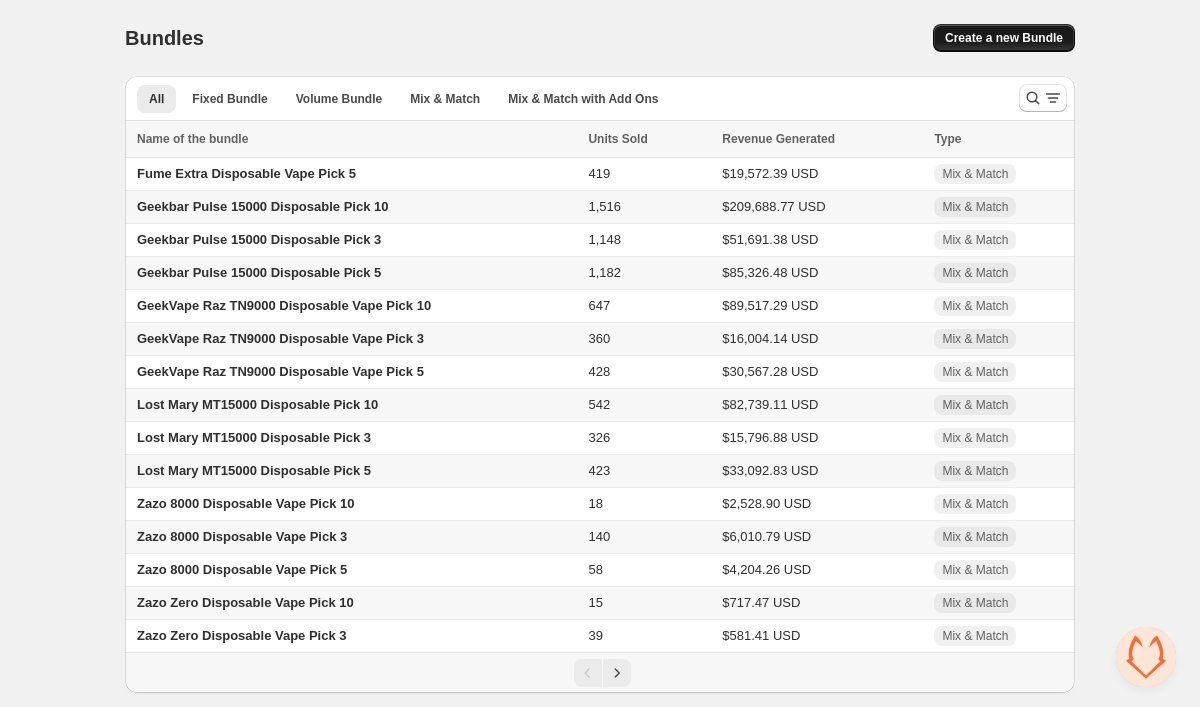 click on "Create a new Bundle" at bounding box center [1004, 38] 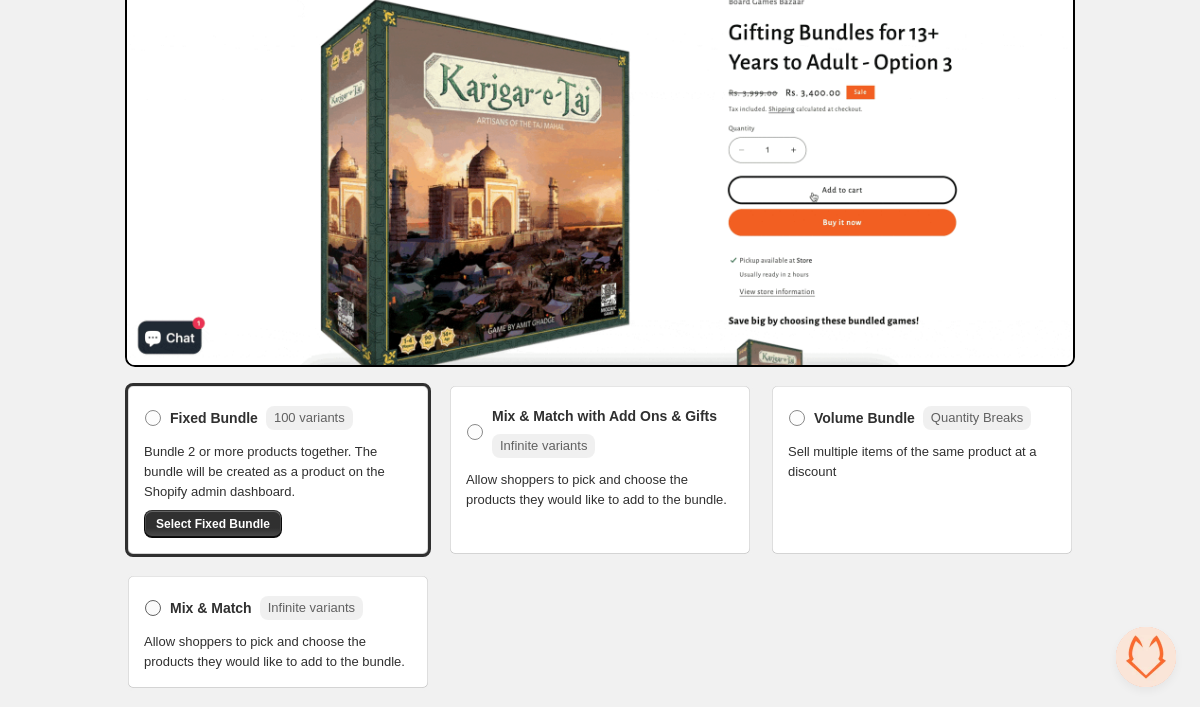 scroll, scrollTop: 214, scrollLeft: 0, axis: vertical 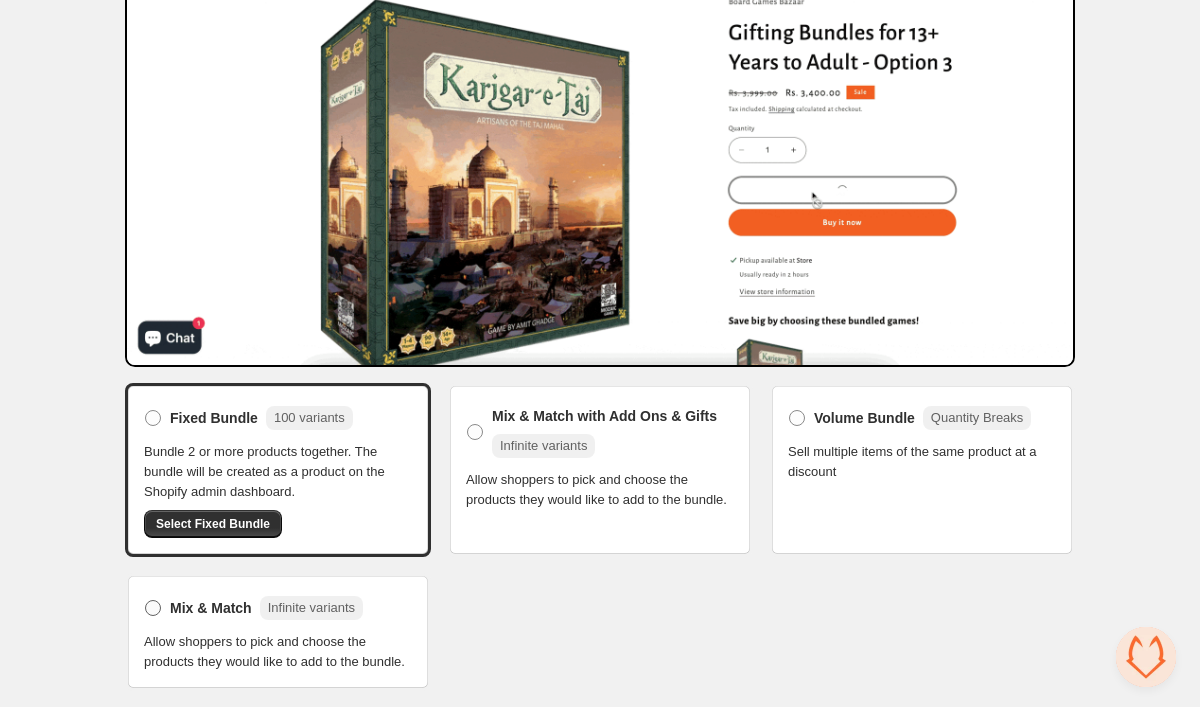 click at bounding box center (153, 608) 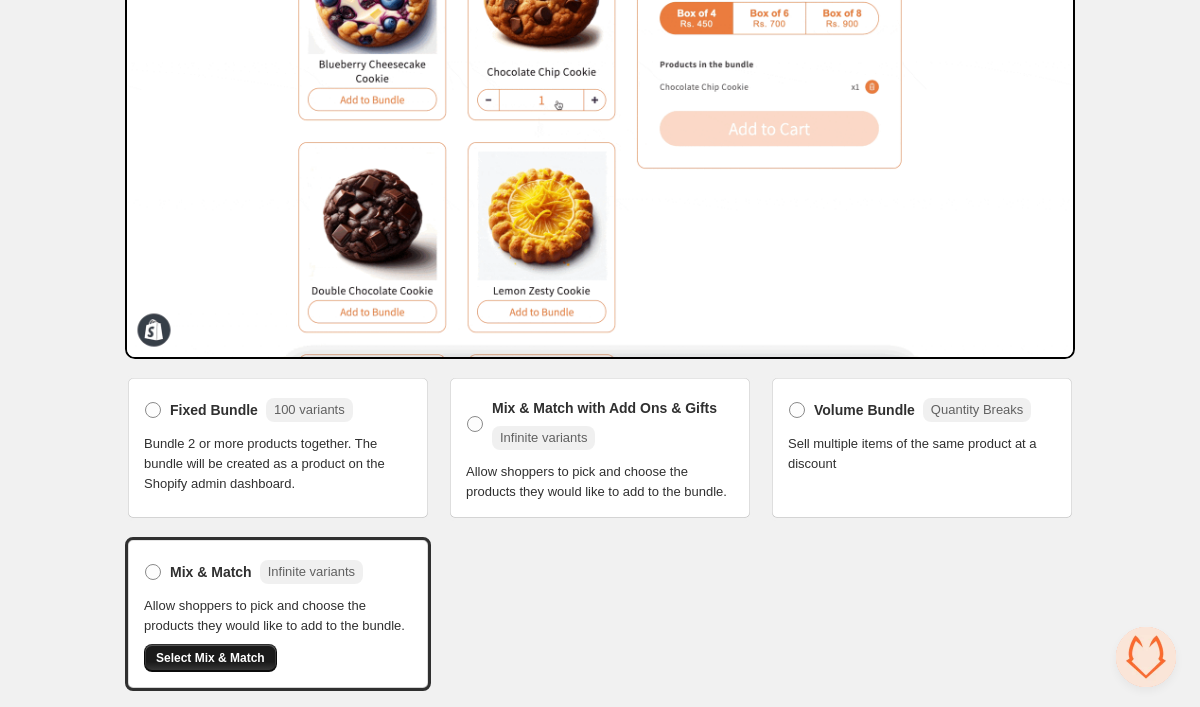 click on "Select Mix & Match" at bounding box center (210, 658) 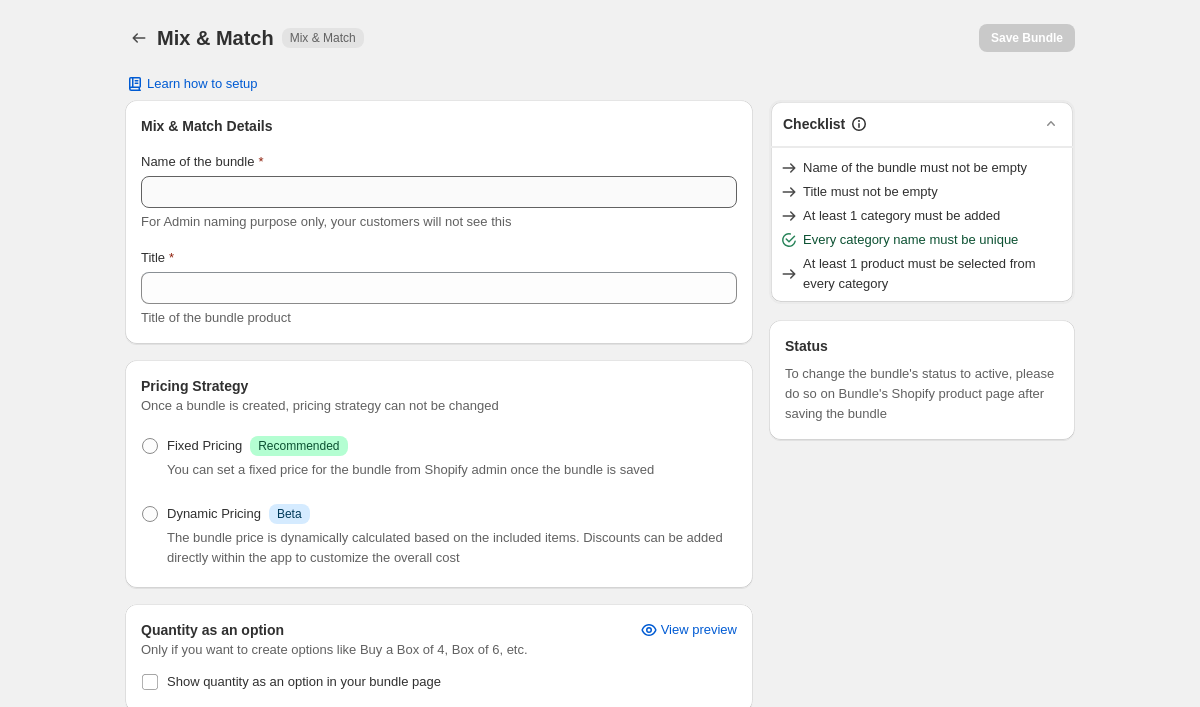 scroll, scrollTop: 0, scrollLeft: 0, axis: both 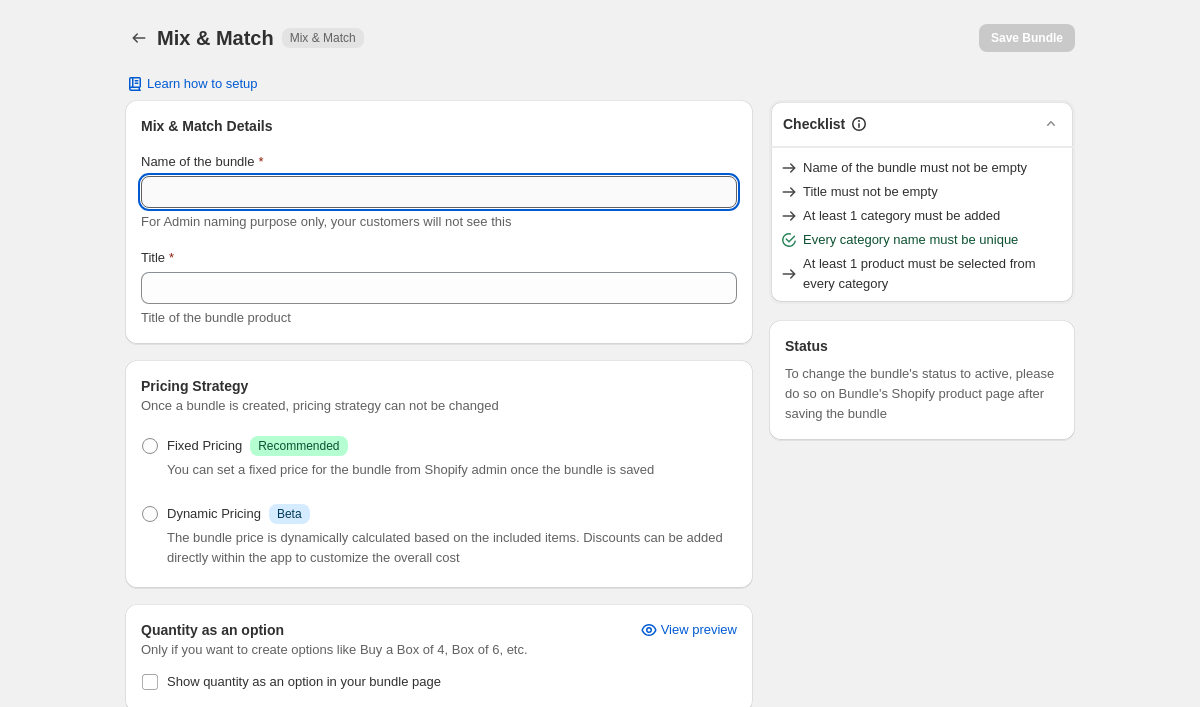 click on "Name of the bundle" at bounding box center [439, 192] 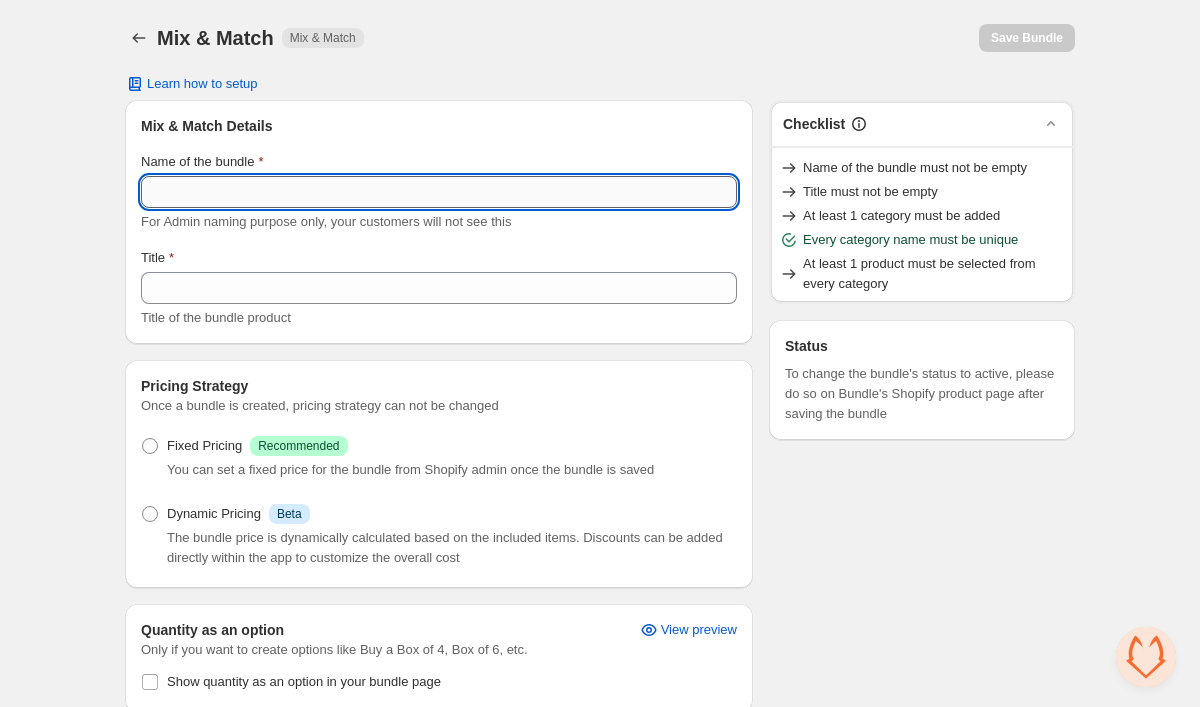 paste on "**********" 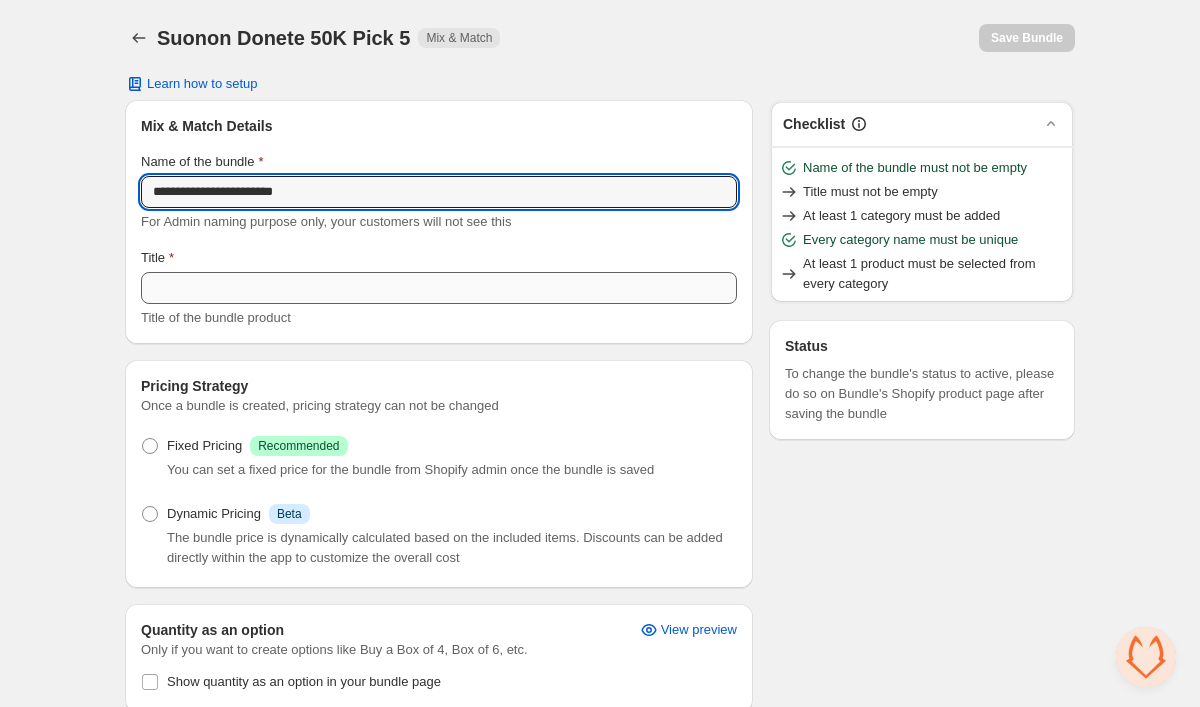 type on "**********" 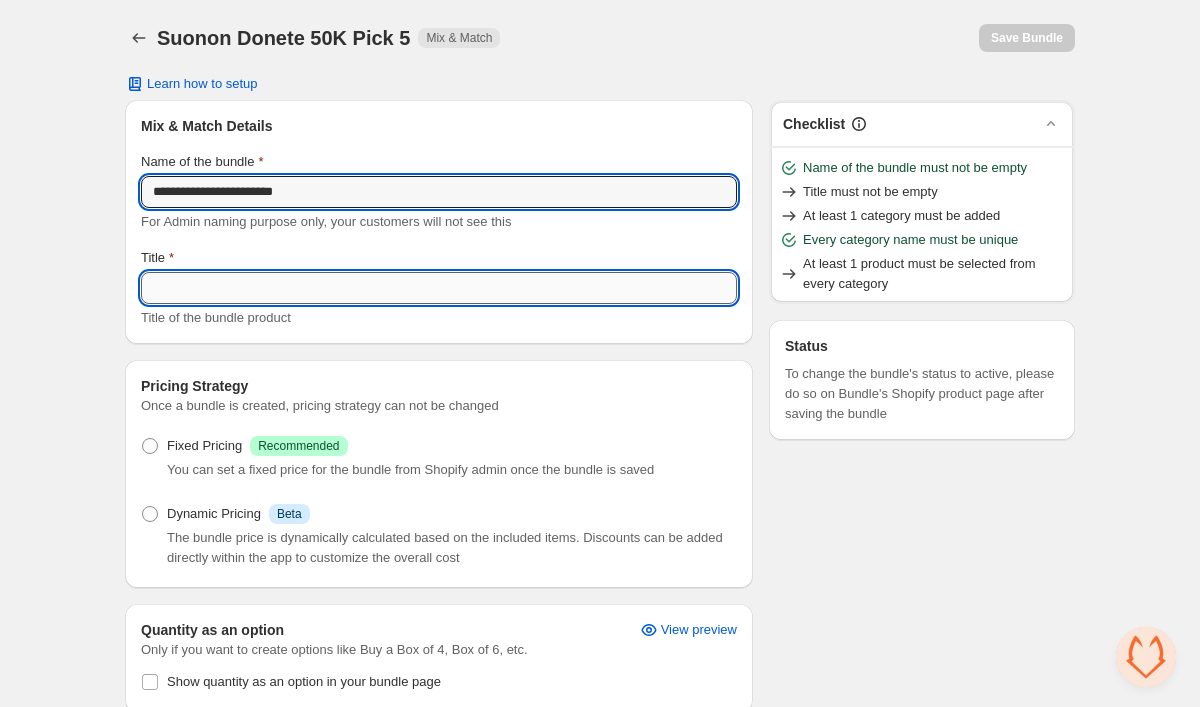 click on "Title" at bounding box center [439, 288] 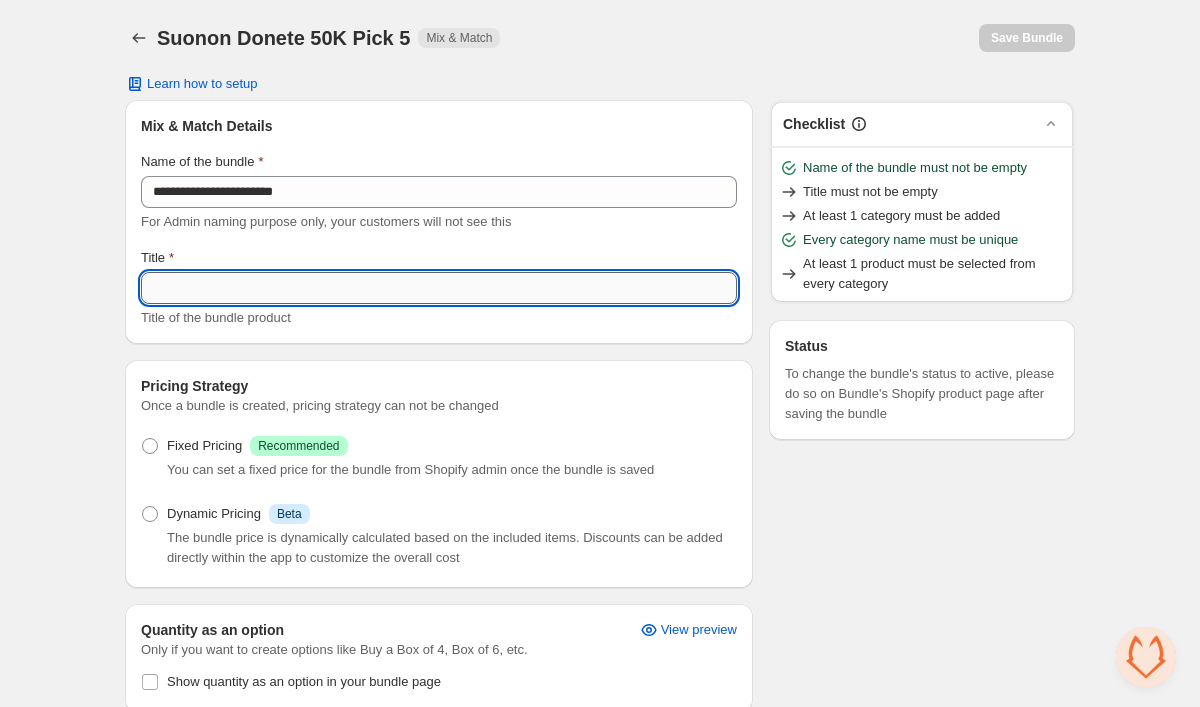 paste on "**********" 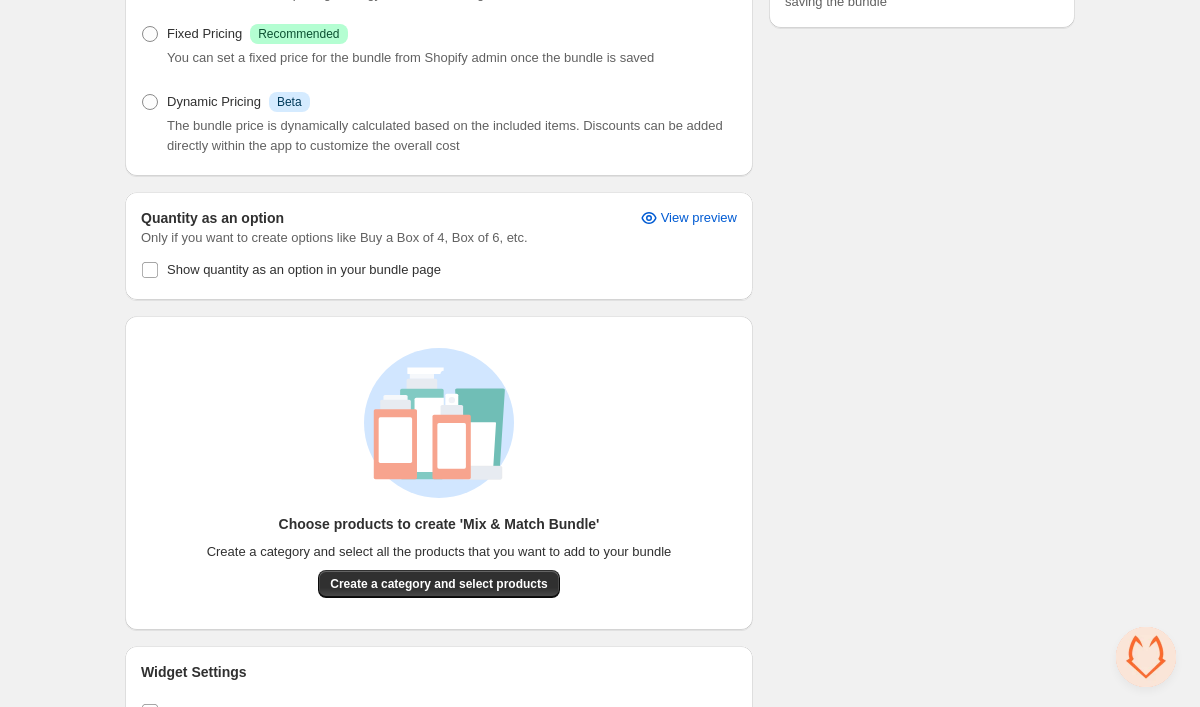 scroll, scrollTop: 462, scrollLeft: 0, axis: vertical 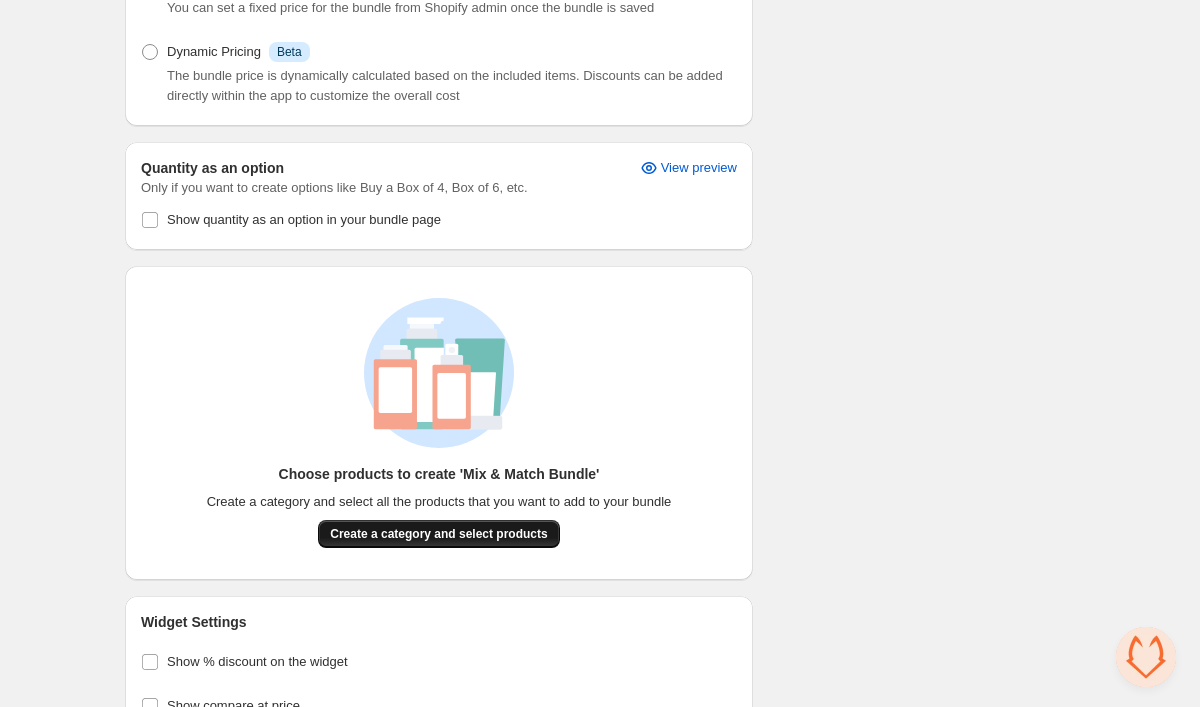 type on "**********" 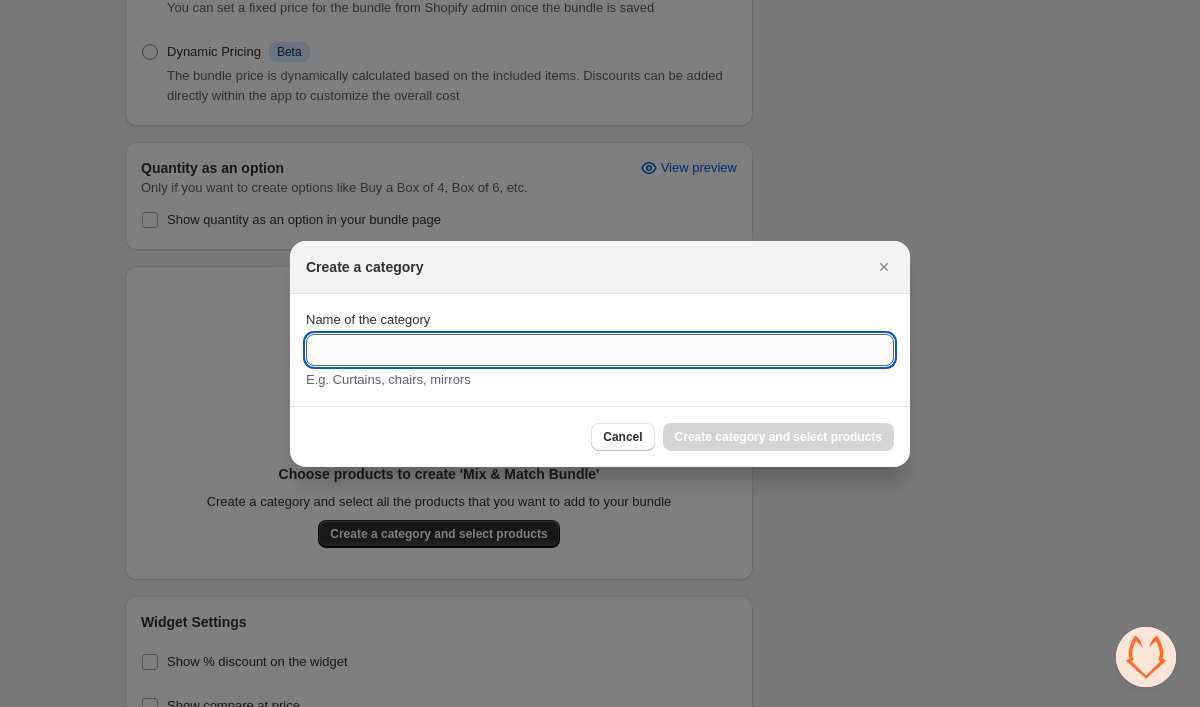 click on "Name of the category" at bounding box center (600, 350) 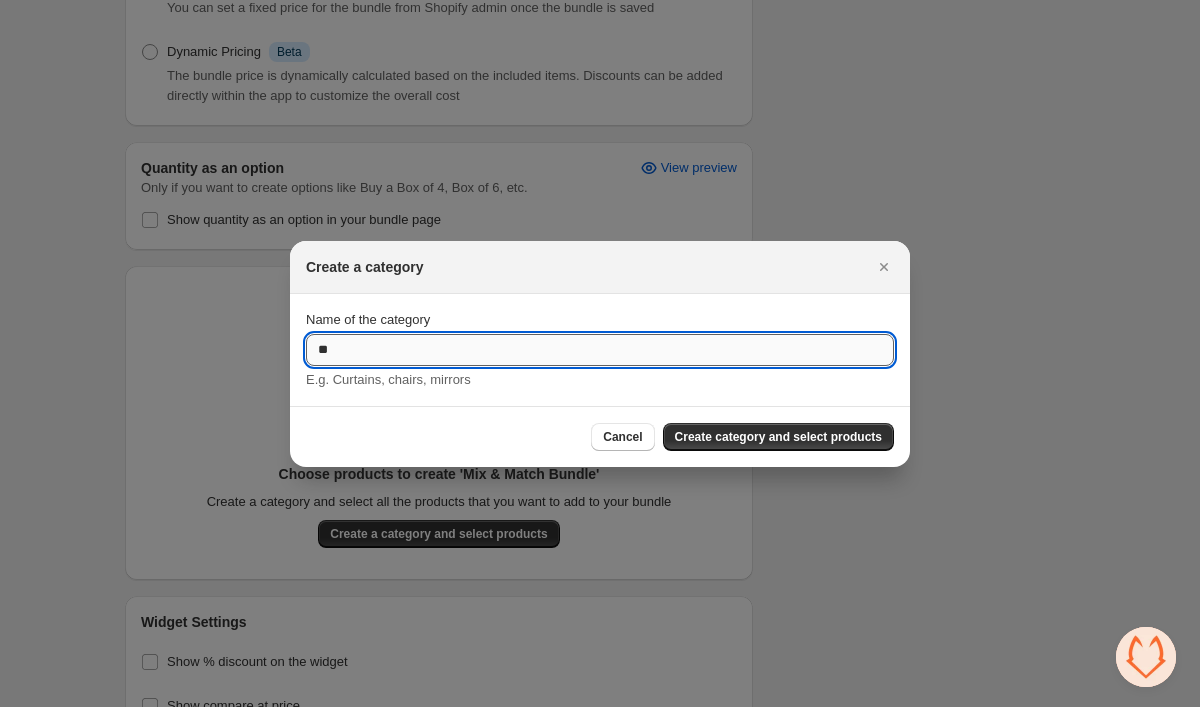 type on "*" 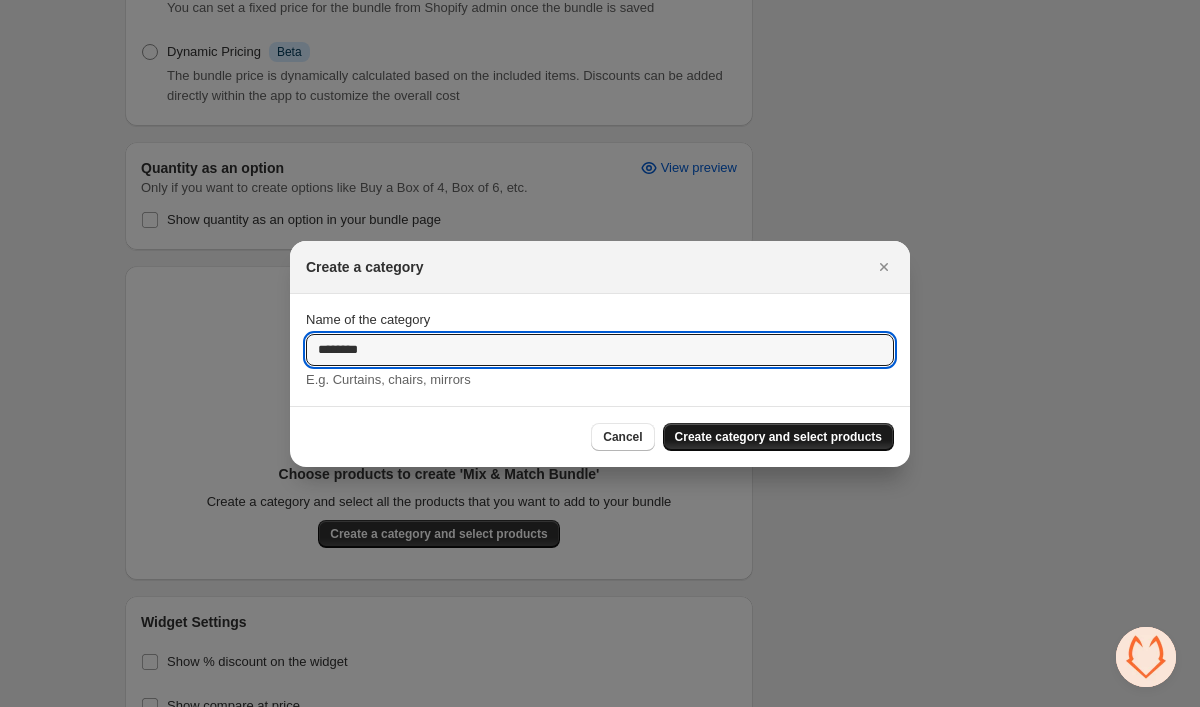 type on "********" 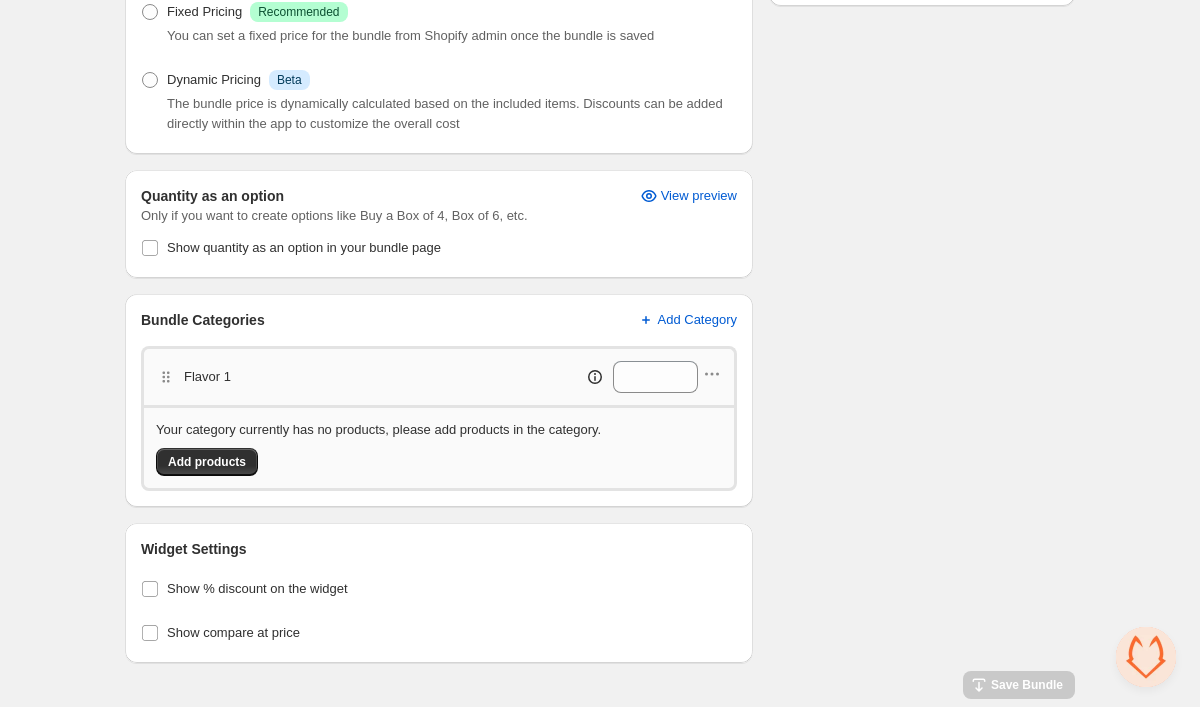 scroll, scrollTop: 428, scrollLeft: 0, axis: vertical 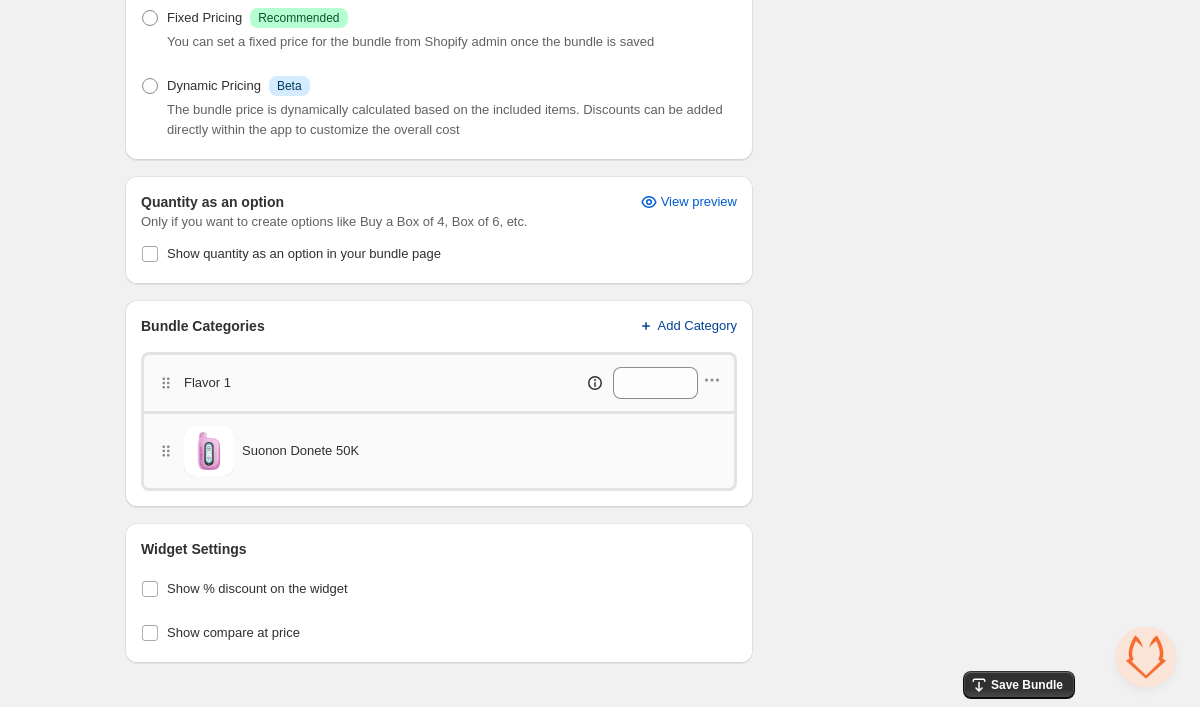 click on "Add Category" at bounding box center (687, 326) 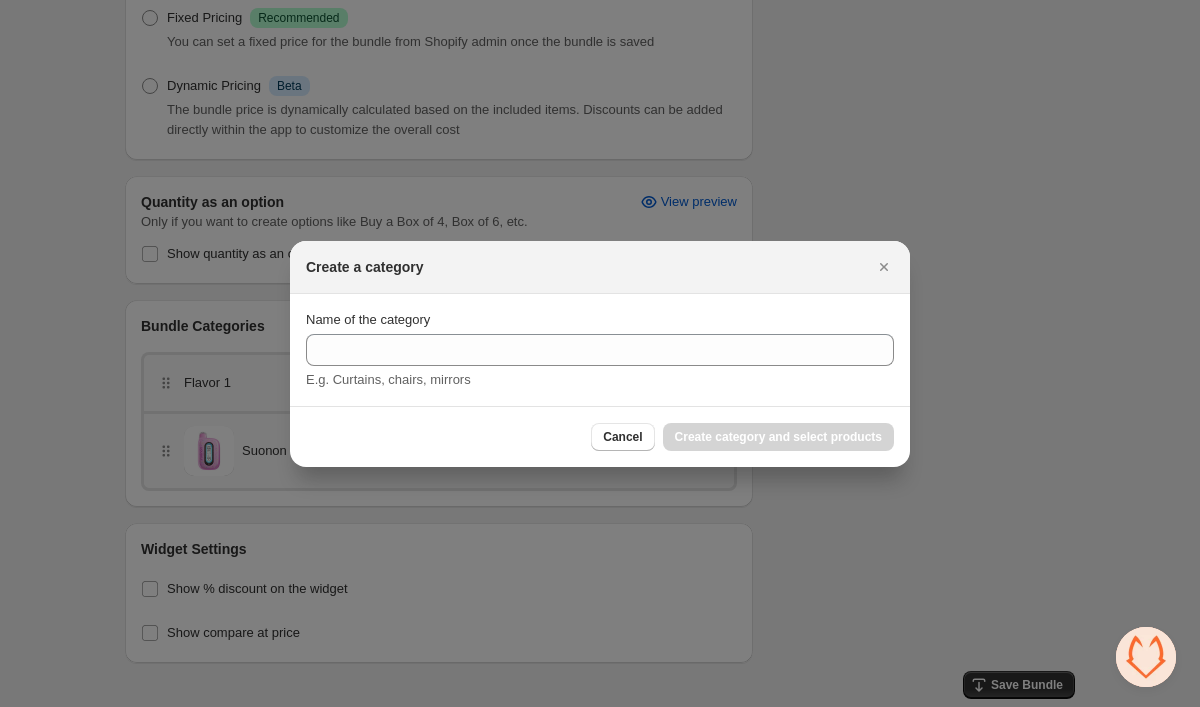 scroll, scrollTop: 428, scrollLeft: 0, axis: vertical 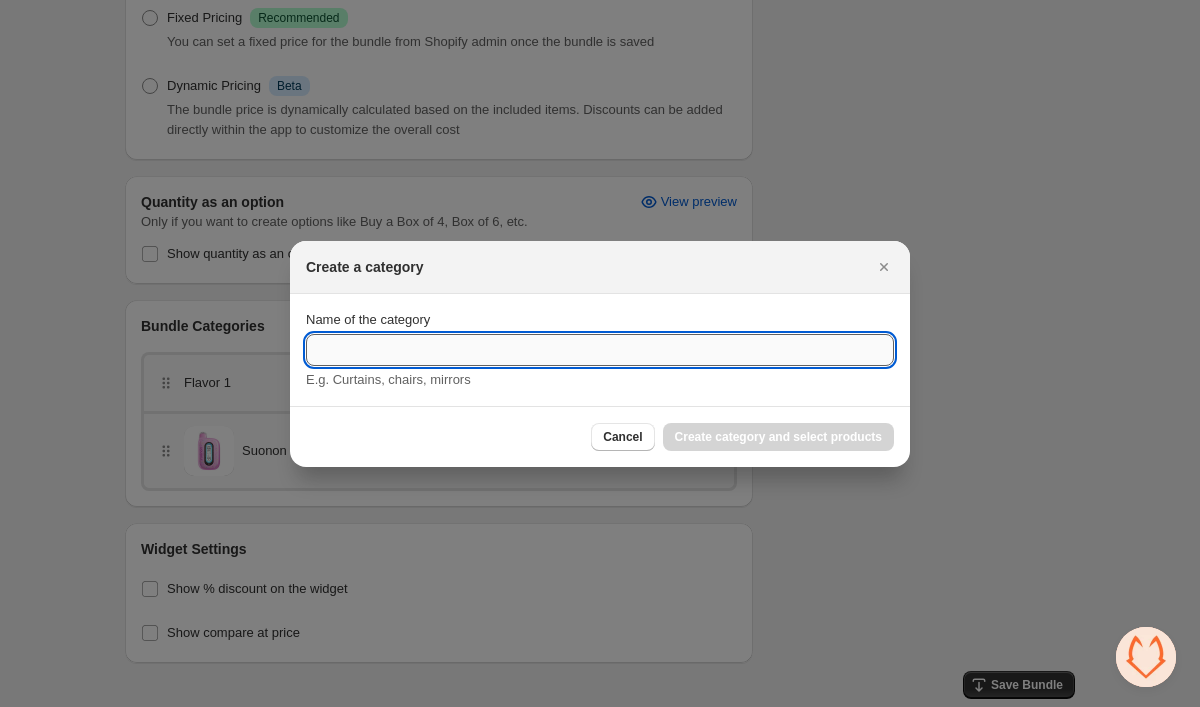 click on "Name of the category" at bounding box center [600, 350] 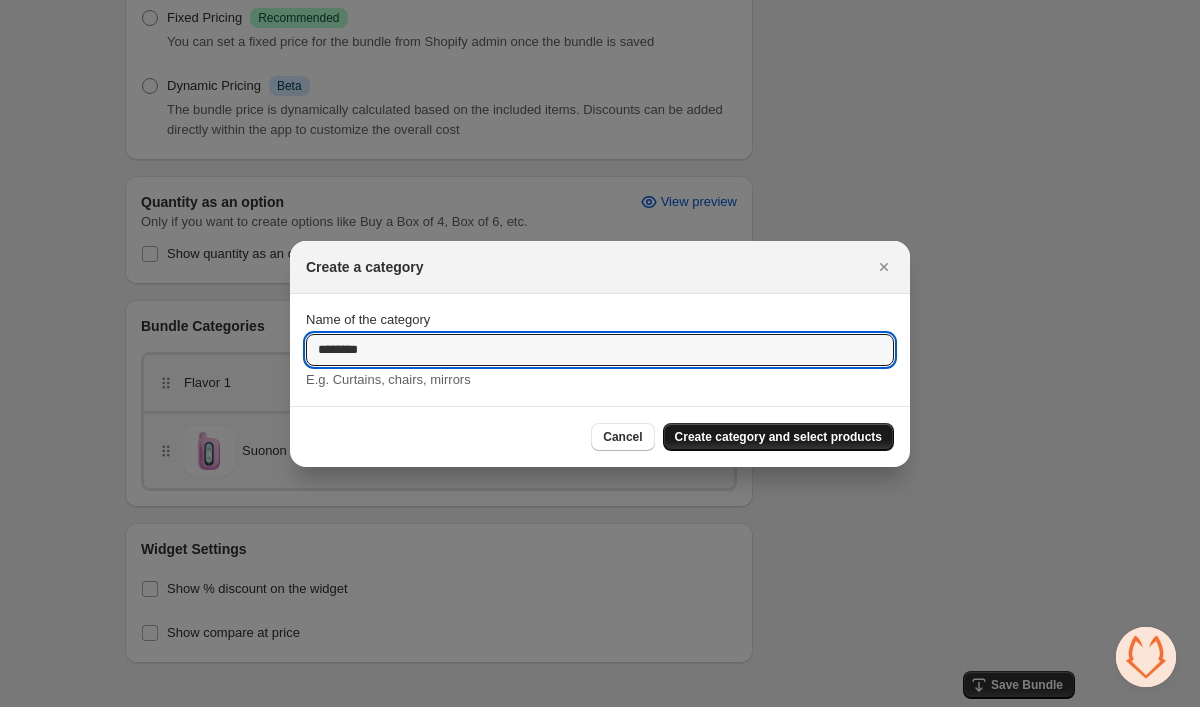 type on "********" 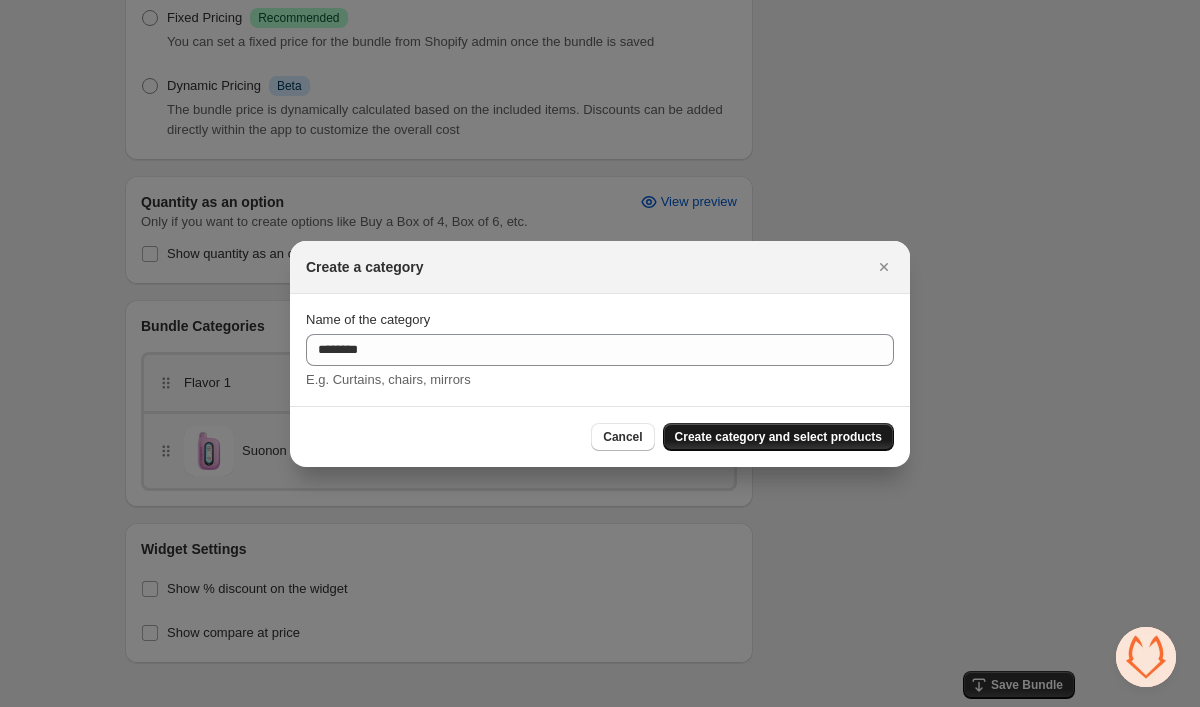click on "Create category and select products" at bounding box center [778, 437] 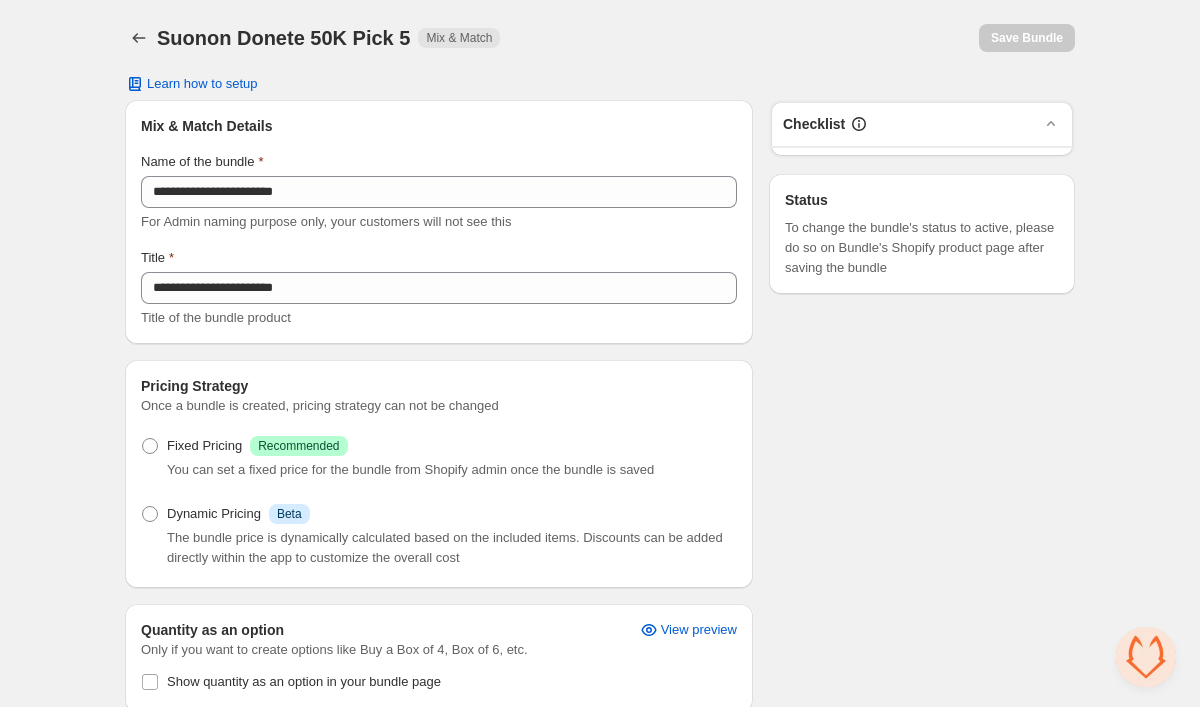 scroll, scrollTop: 428, scrollLeft: 0, axis: vertical 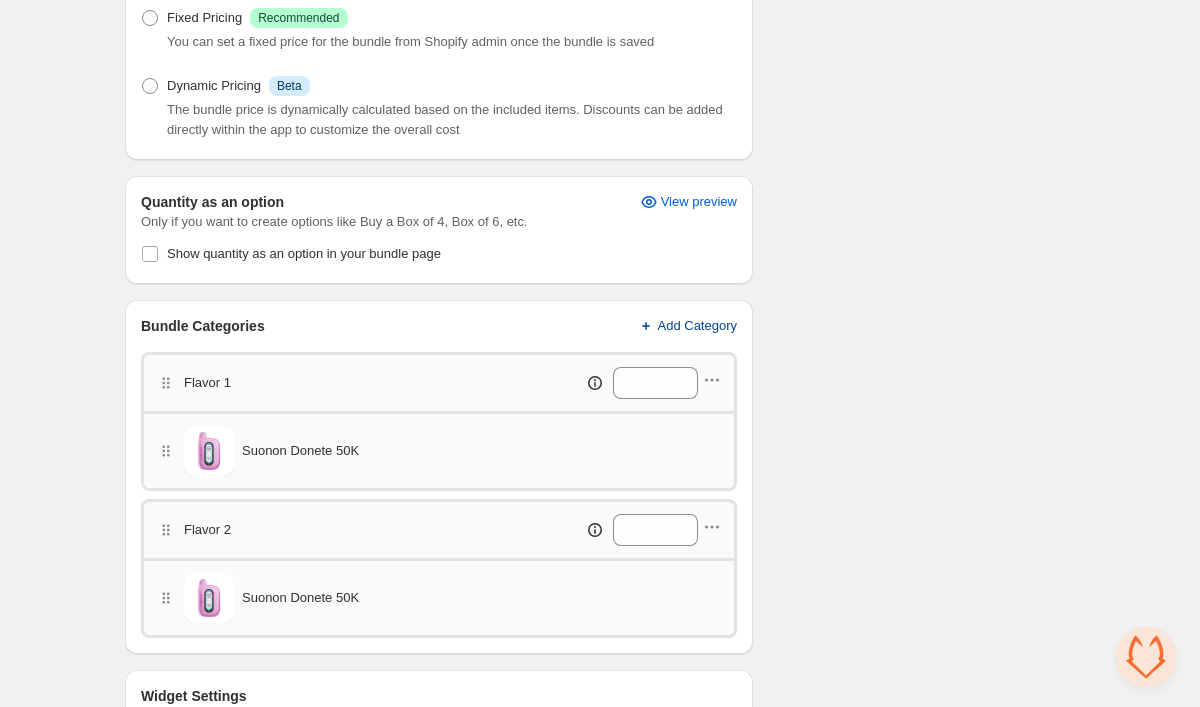 click on "Add Category" at bounding box center (698, 326) 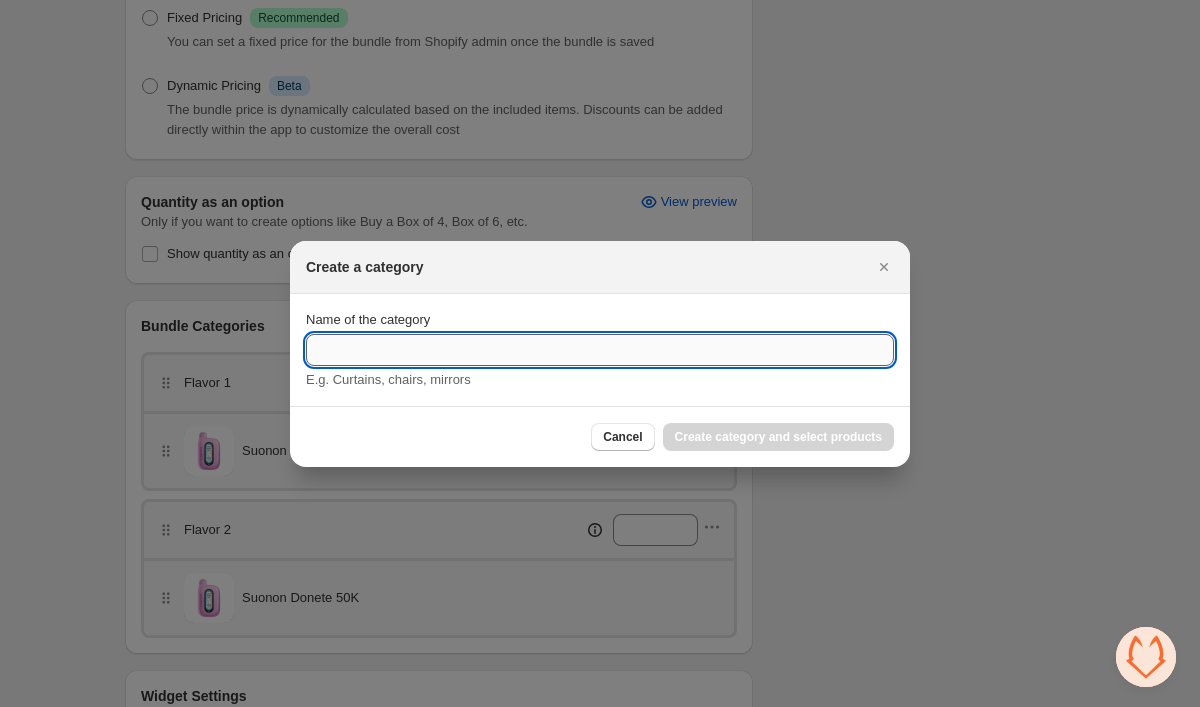 click on "Name of the category" at bounding box center [600, 350] 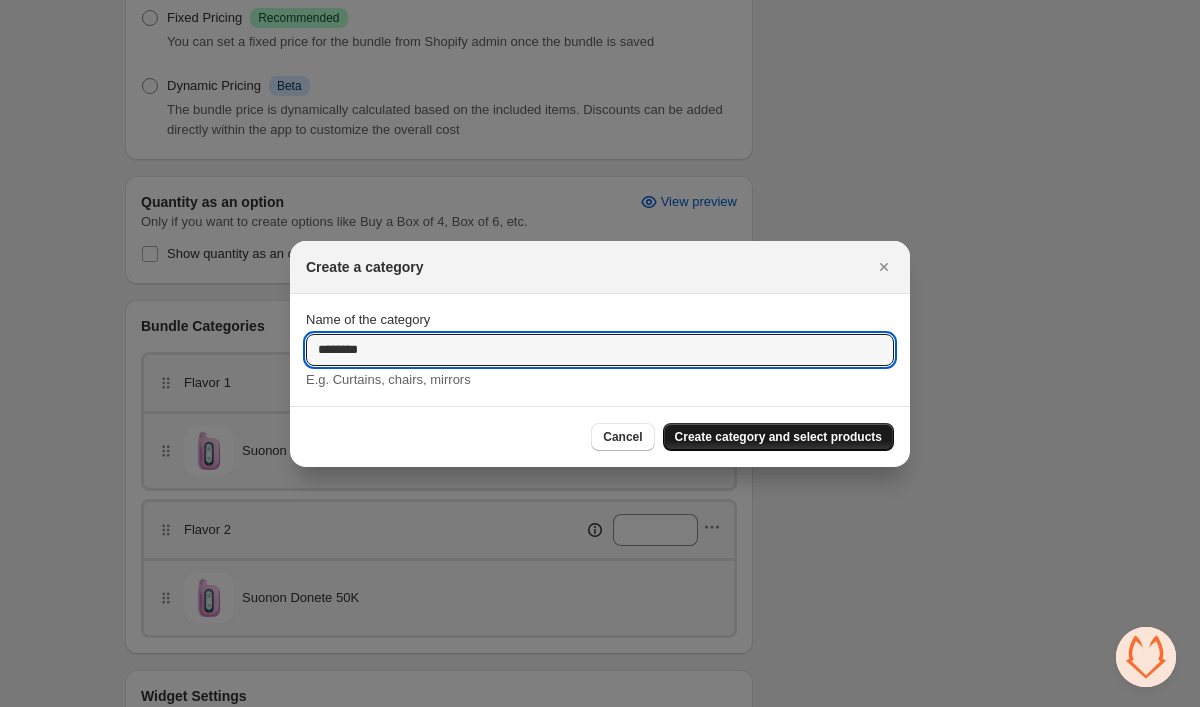 type on "********" 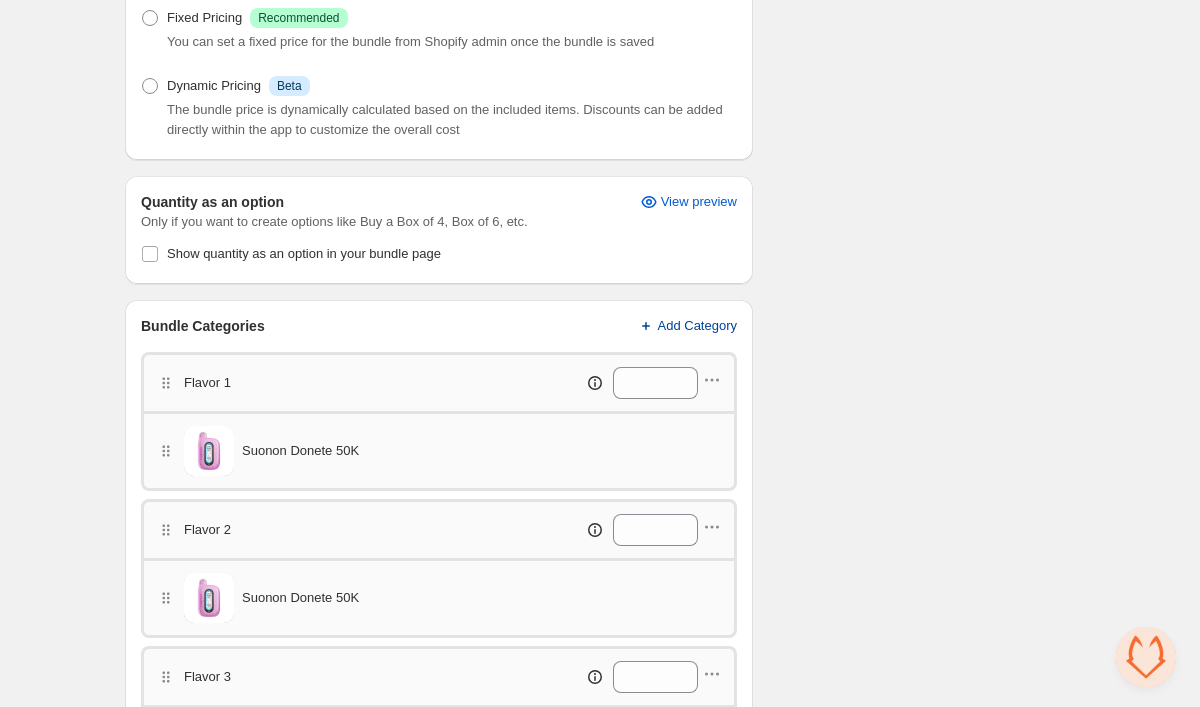 click on "Add Category" at bounding box center [698, 326] 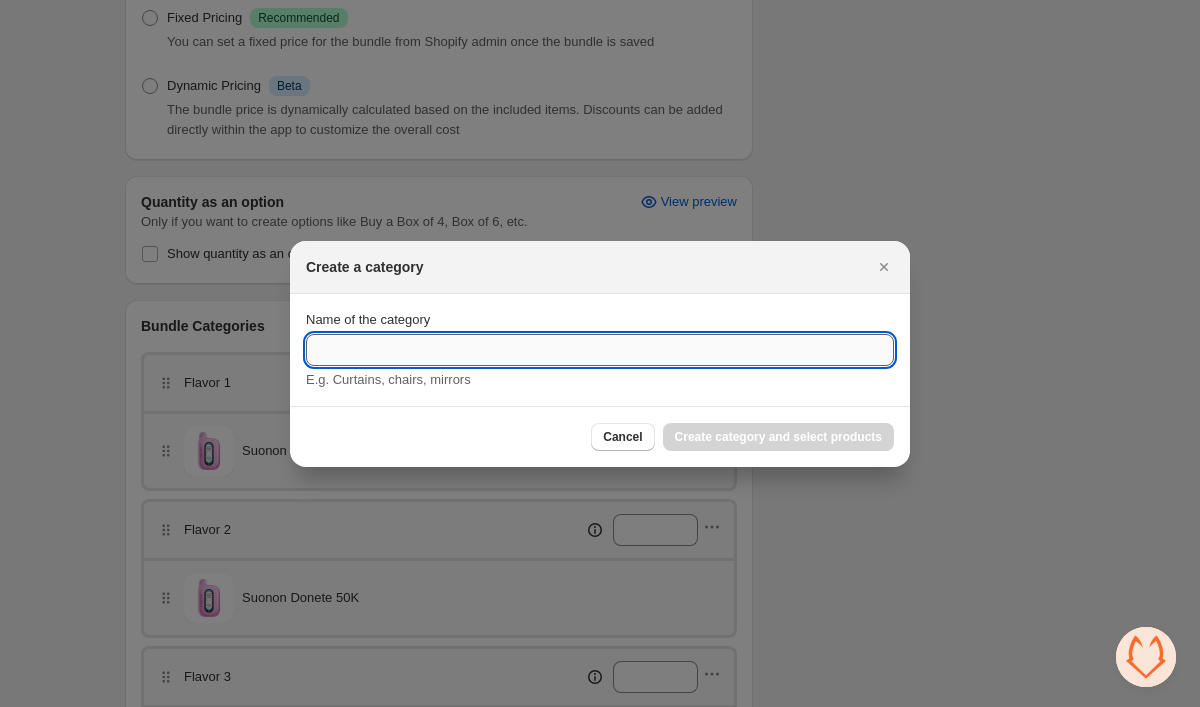 click on "Name of the category" at bounding box center (600, 350) 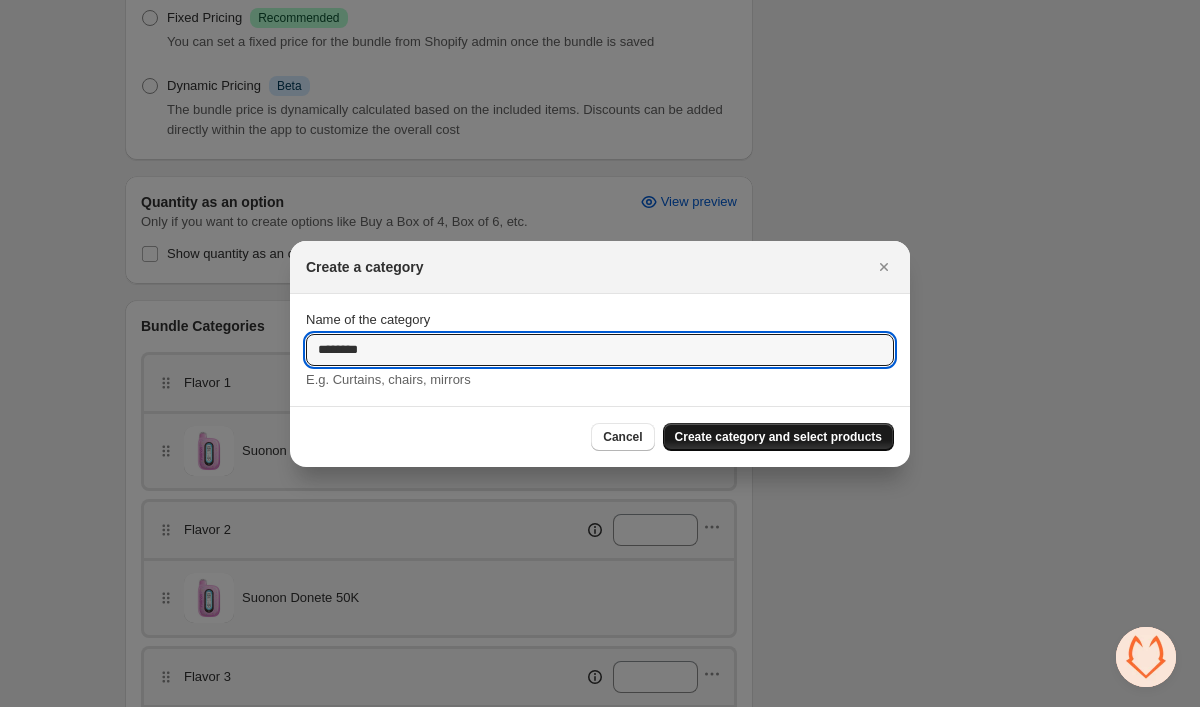 type on "********" 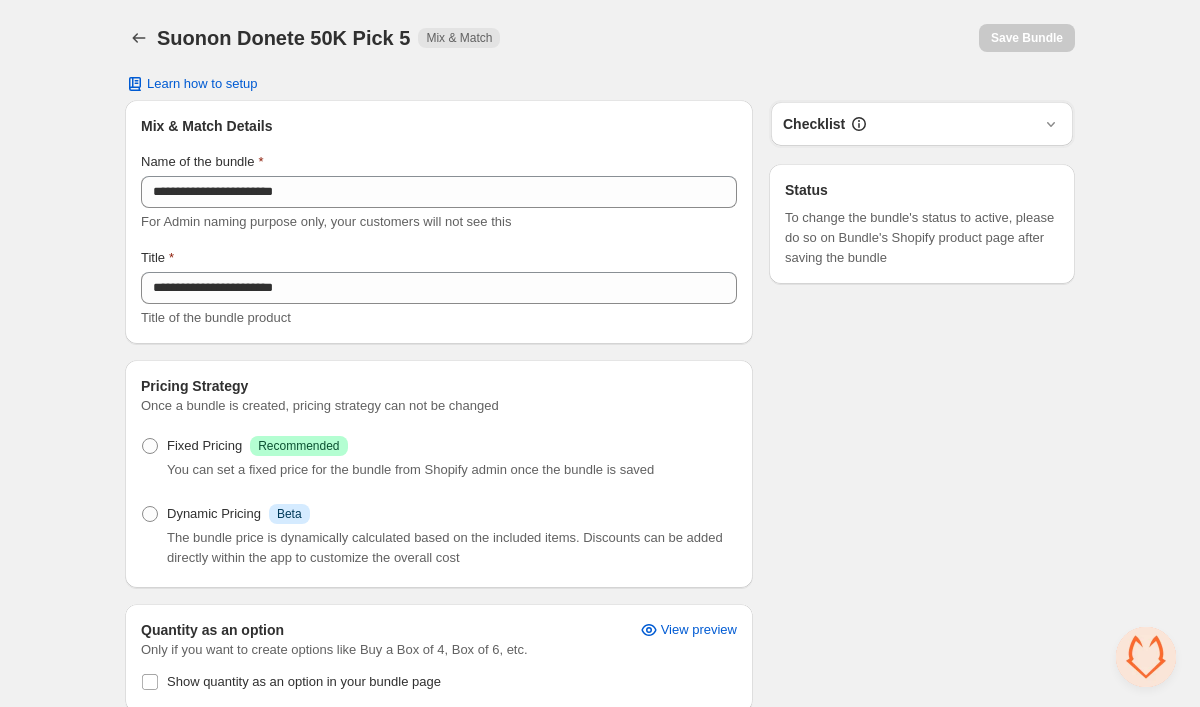 scroll, scrollTop: 428, scrollLeft: 0, axis: vertical 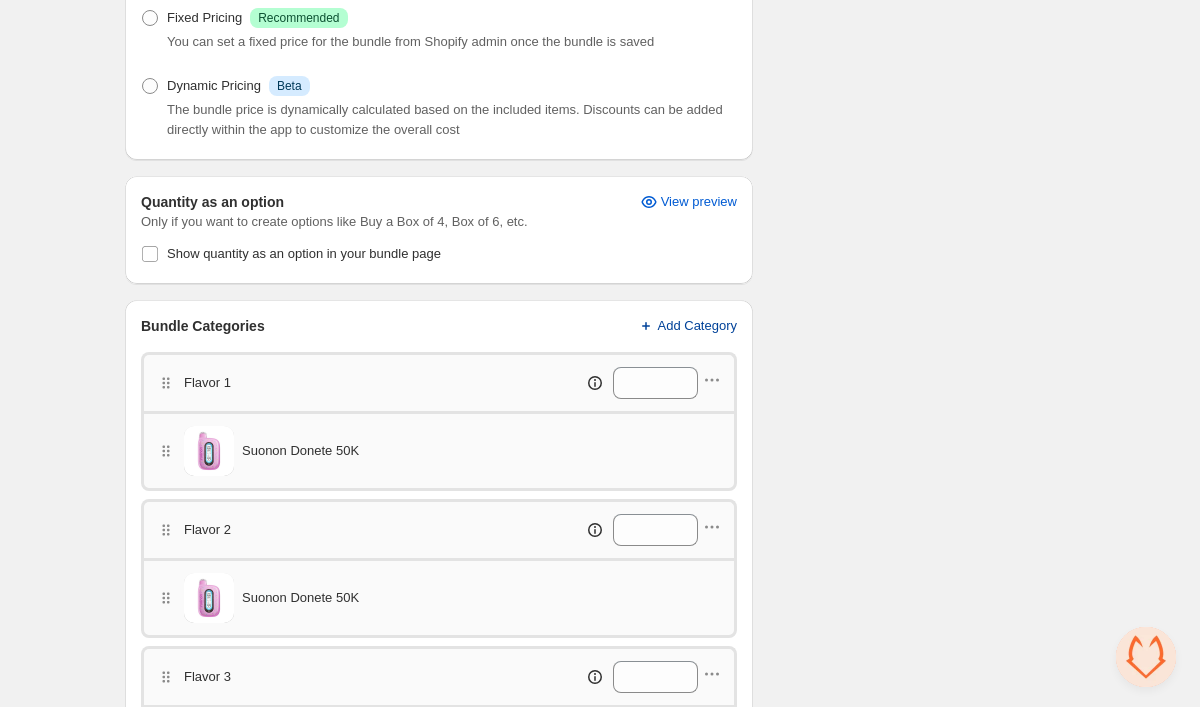 click on "Add Category" at bounding box center (698, 326) 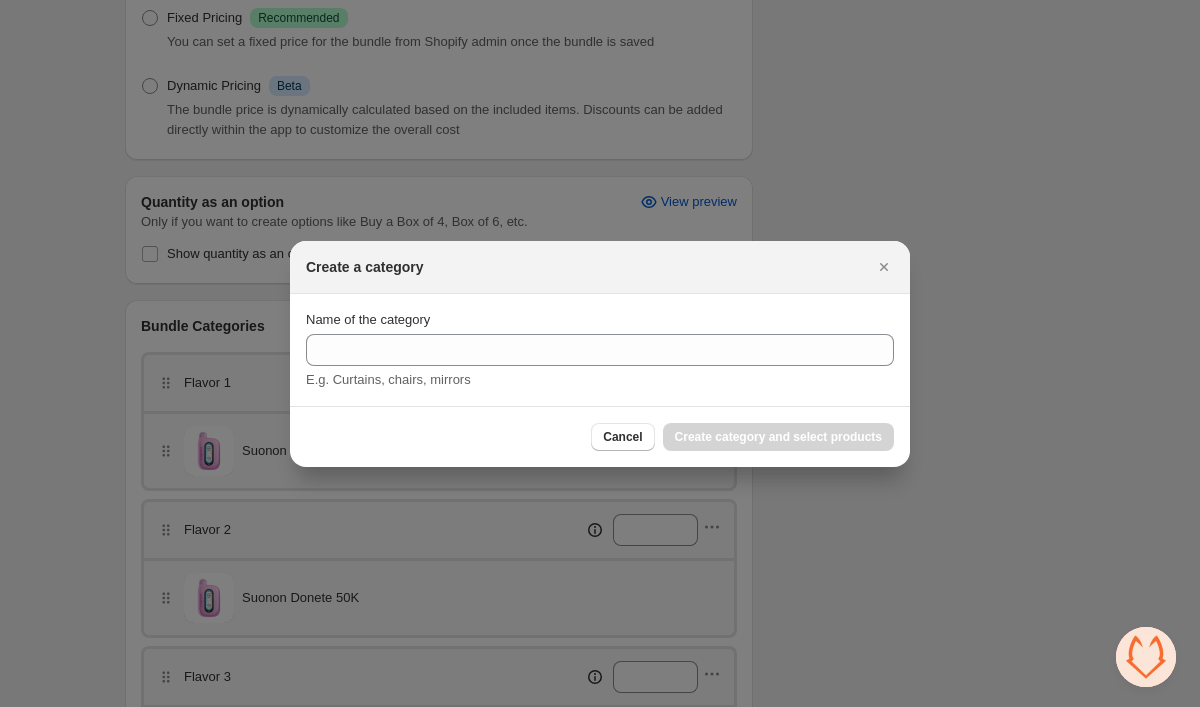 scroll, scrollTop: 0, scrollLeft: 0, axis: both 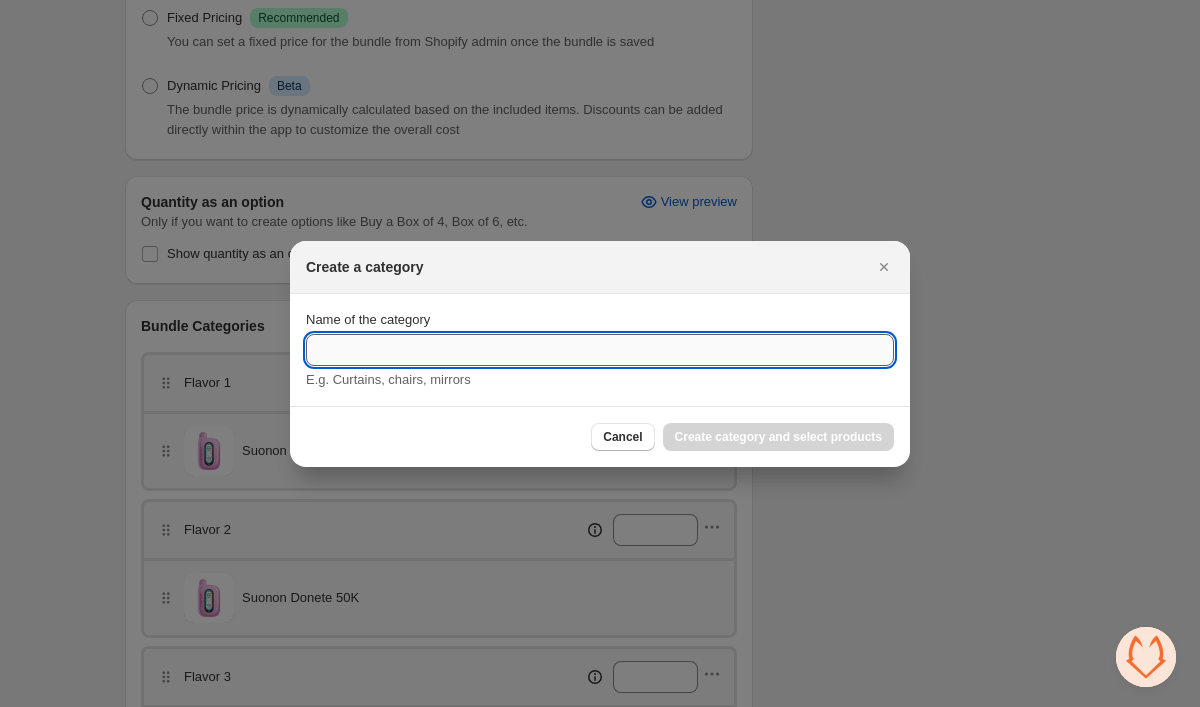 click on "Name of the category" at bounding box center (600, 350) 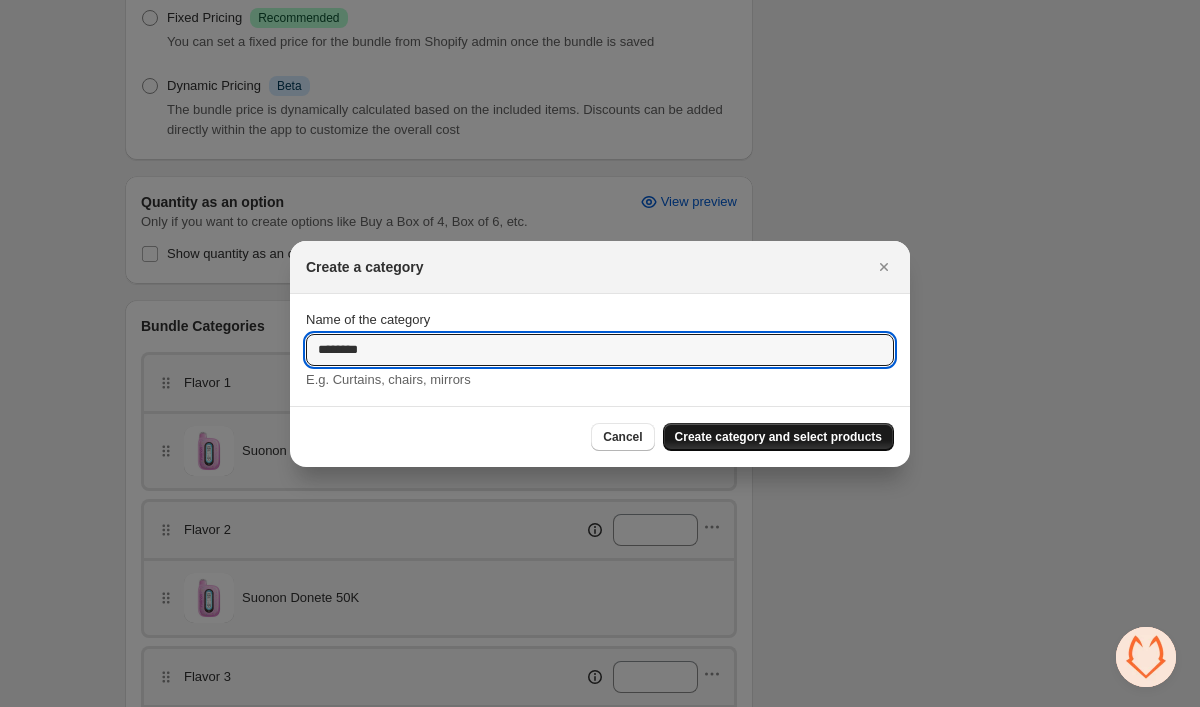 type on "********" 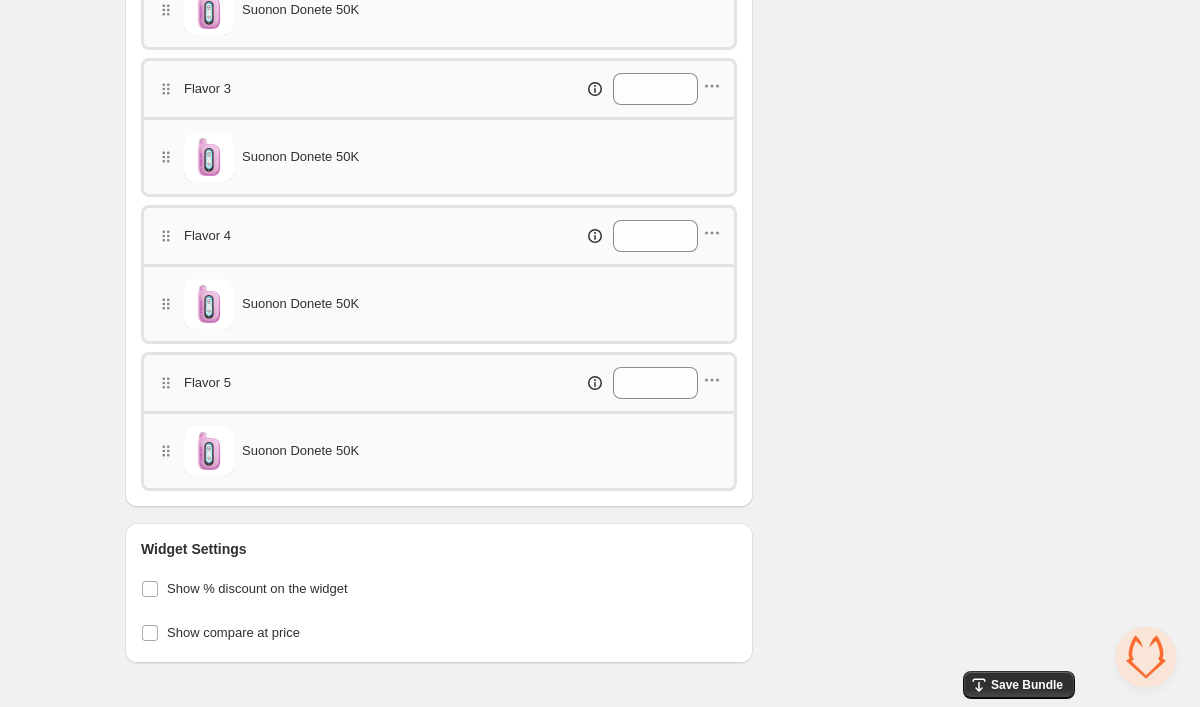 scroll, scrollTop: 1016, scrollLeft: 0, axis: vertical 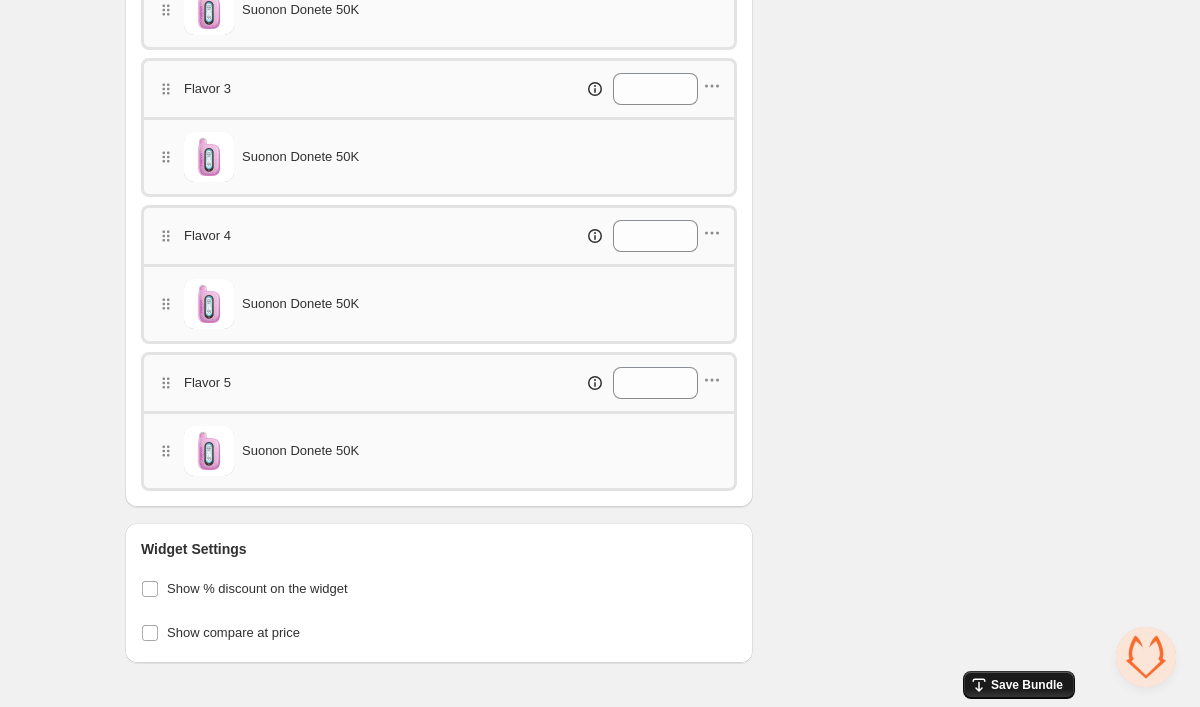 click 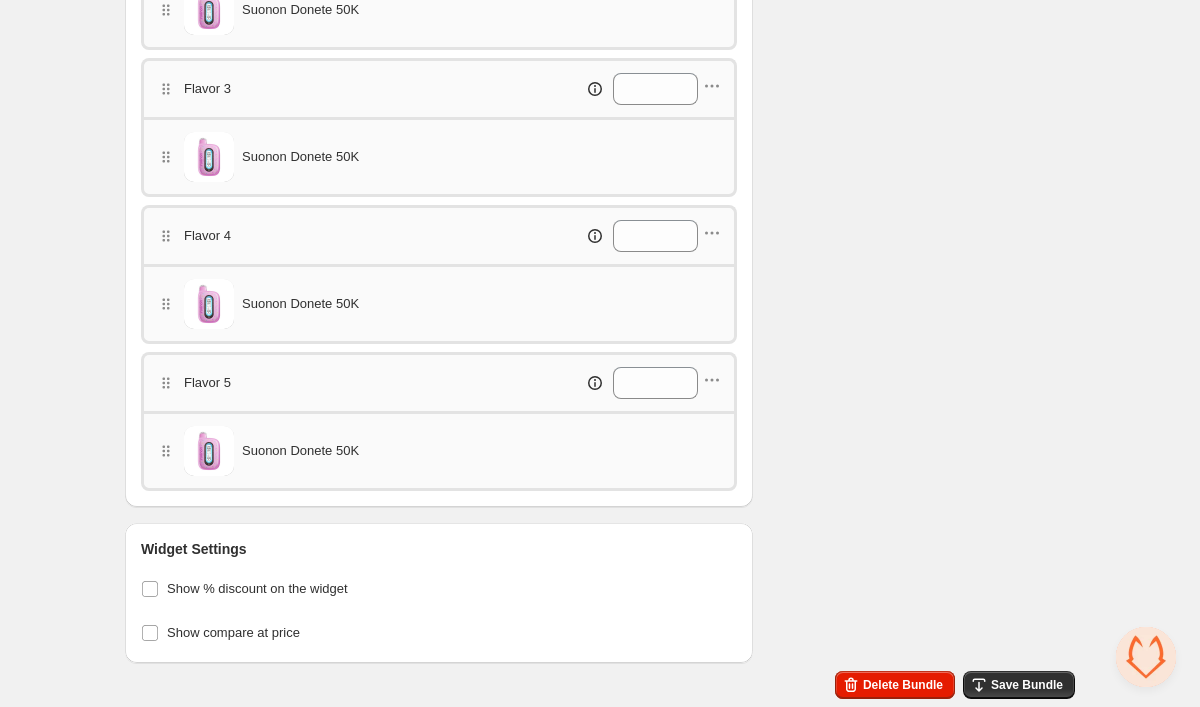 scroll, scrollTop: 1016, scrollLeft: 0, axis: vertical 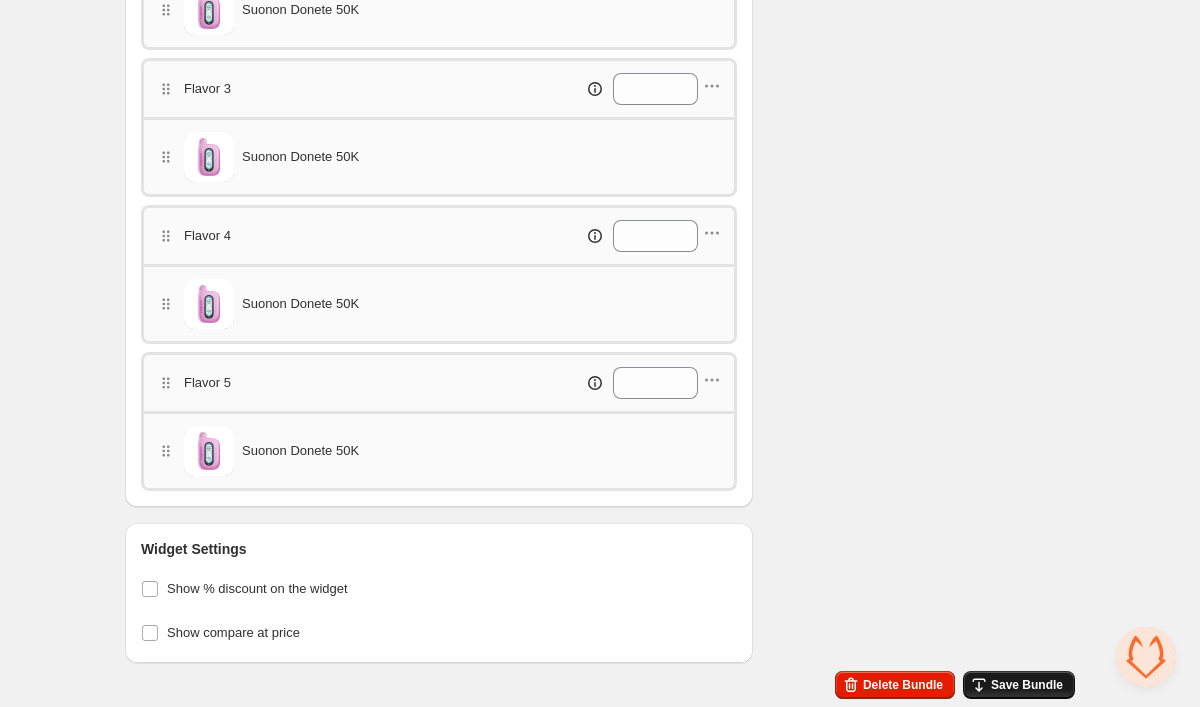 click on "Save Bundle" at bounding box center (1019, 685) 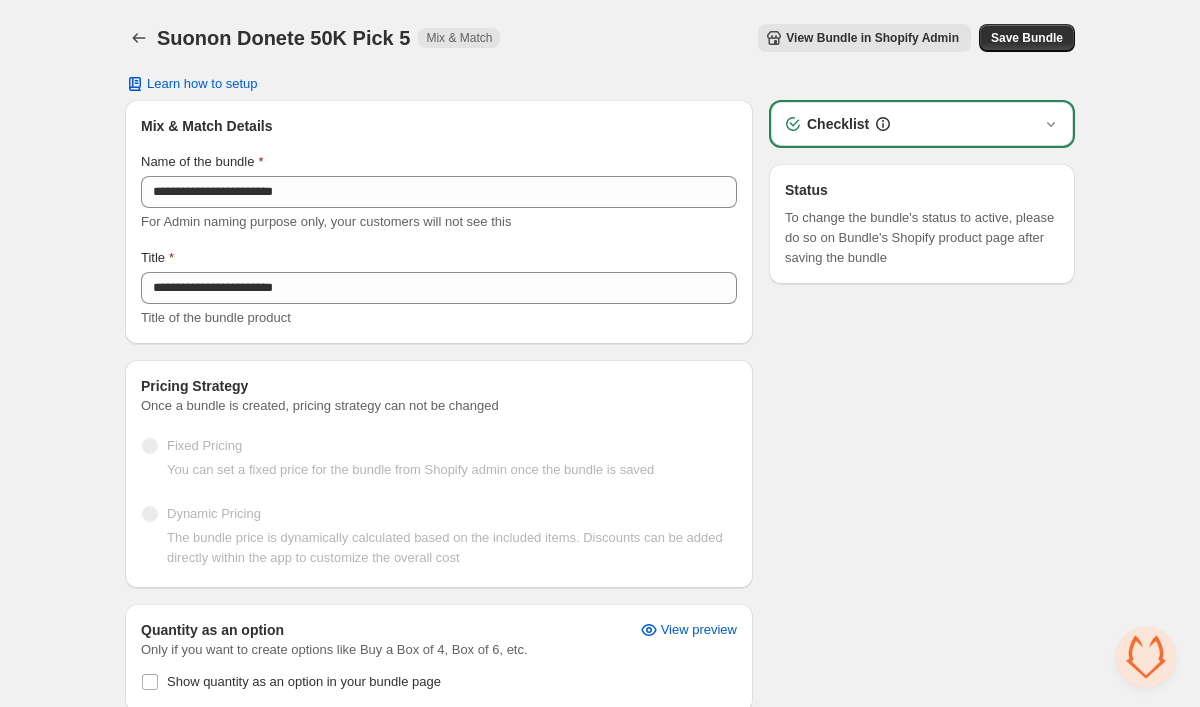 scroll, scrollTop: 0, scrollLeft: 0, axis: both 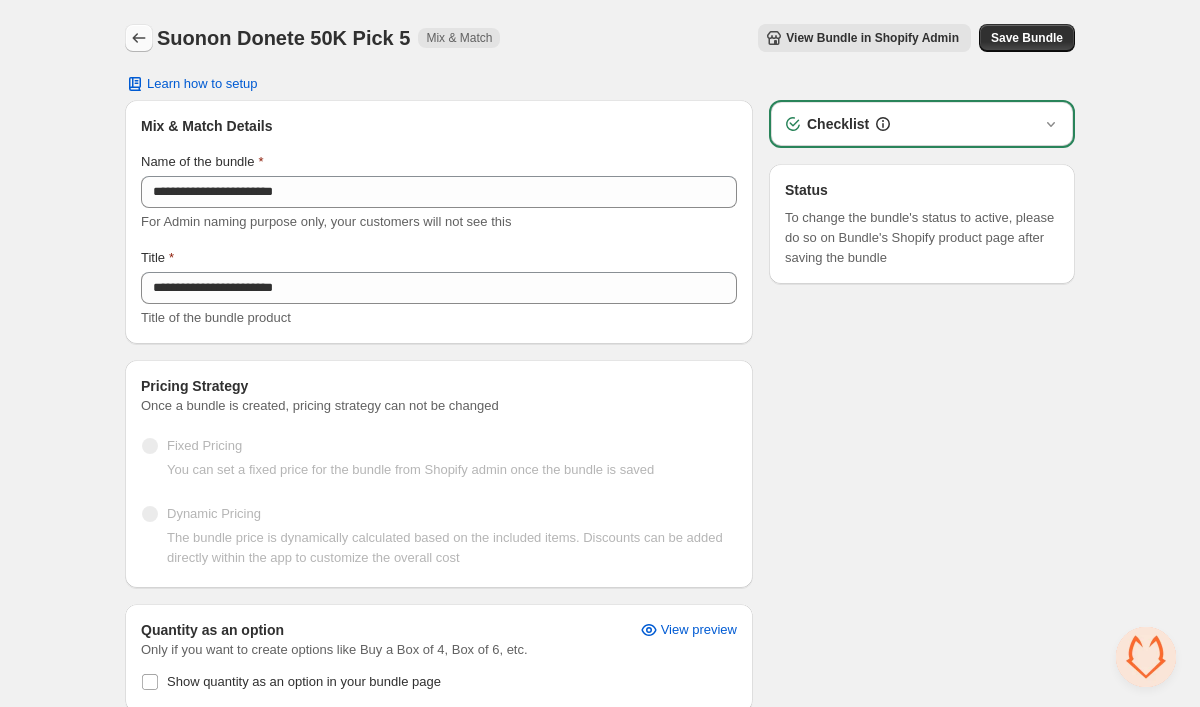 click at bounding box center (139, 38) 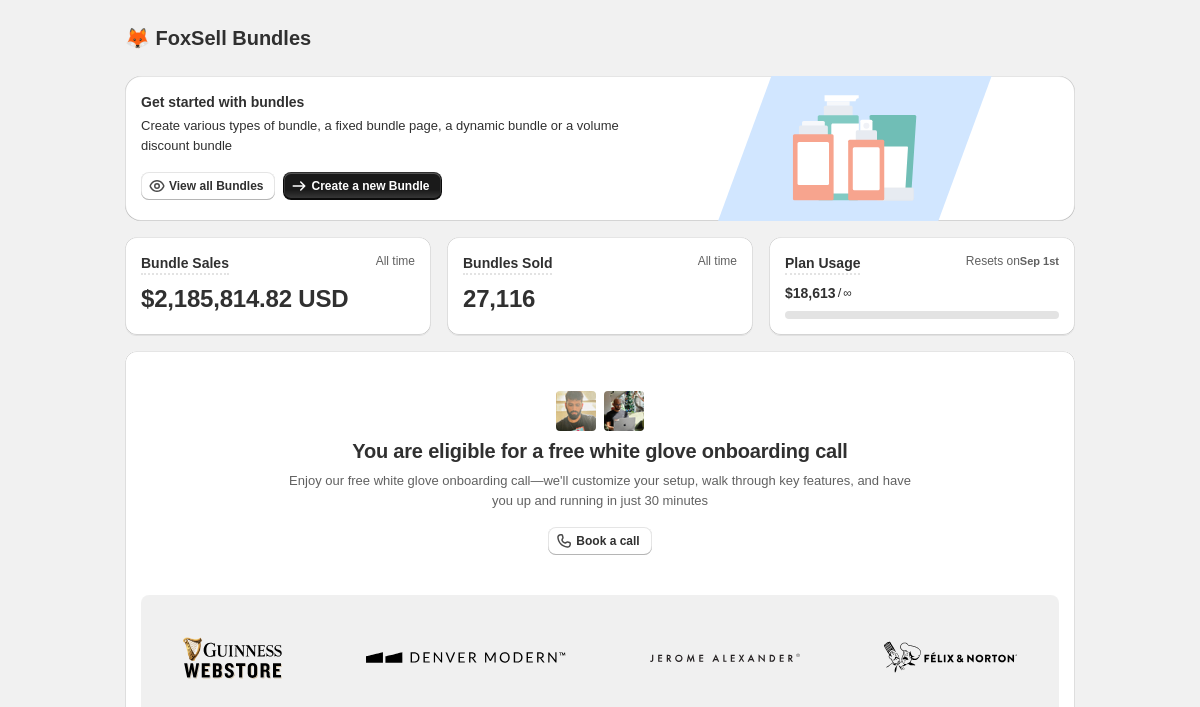 scroll, scrollTop: 0, scrollLeft: 0, axis: both 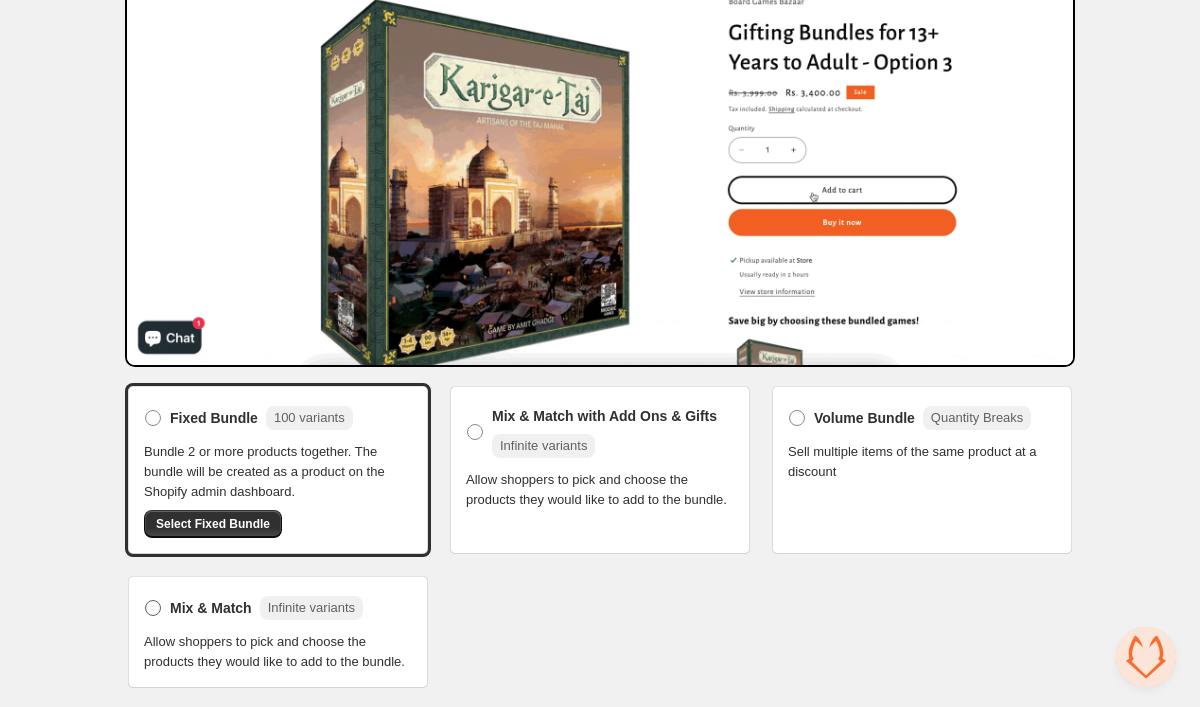 click at bounding box center [153, 608] 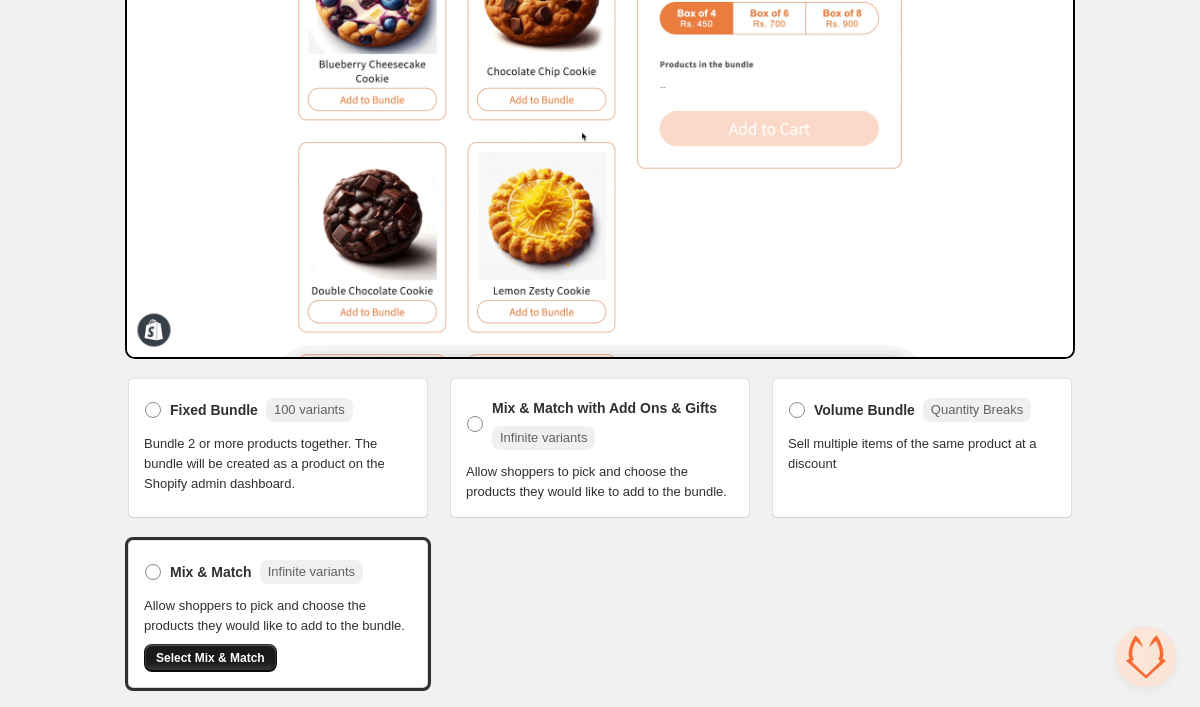 click on "Select Mix & Match" at bounding box center (210, 658) 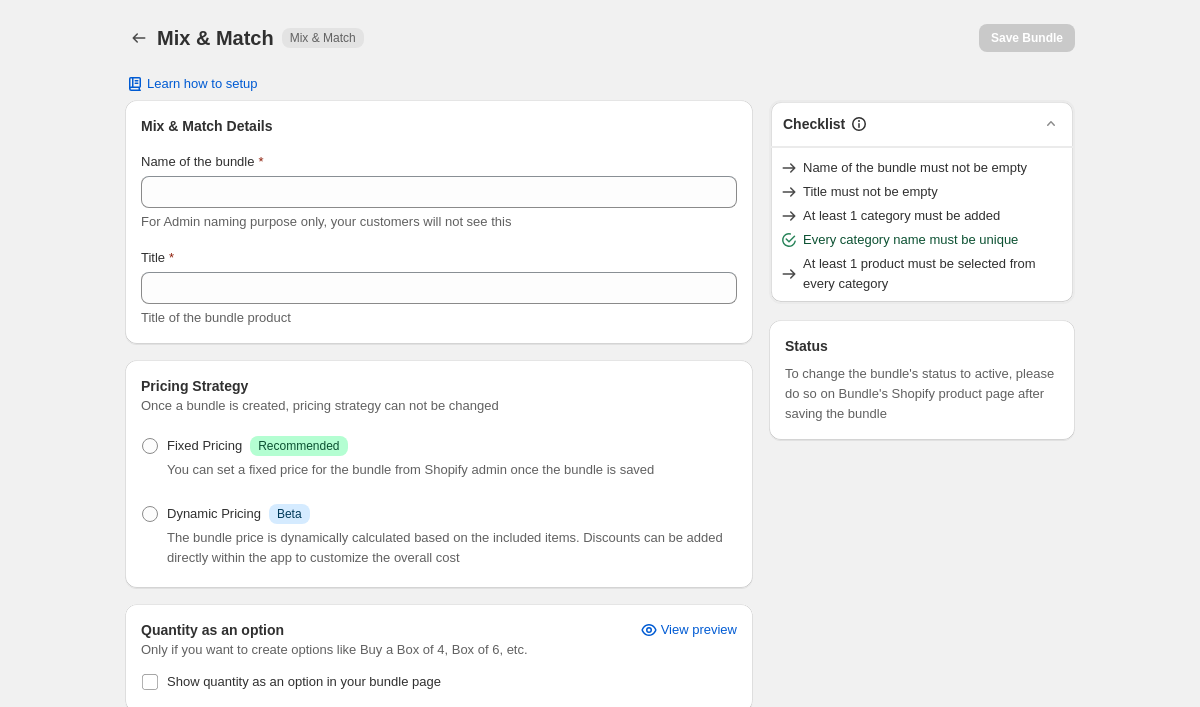 scroll, scrollTop: 0, scrollLeft: 0, axis: both 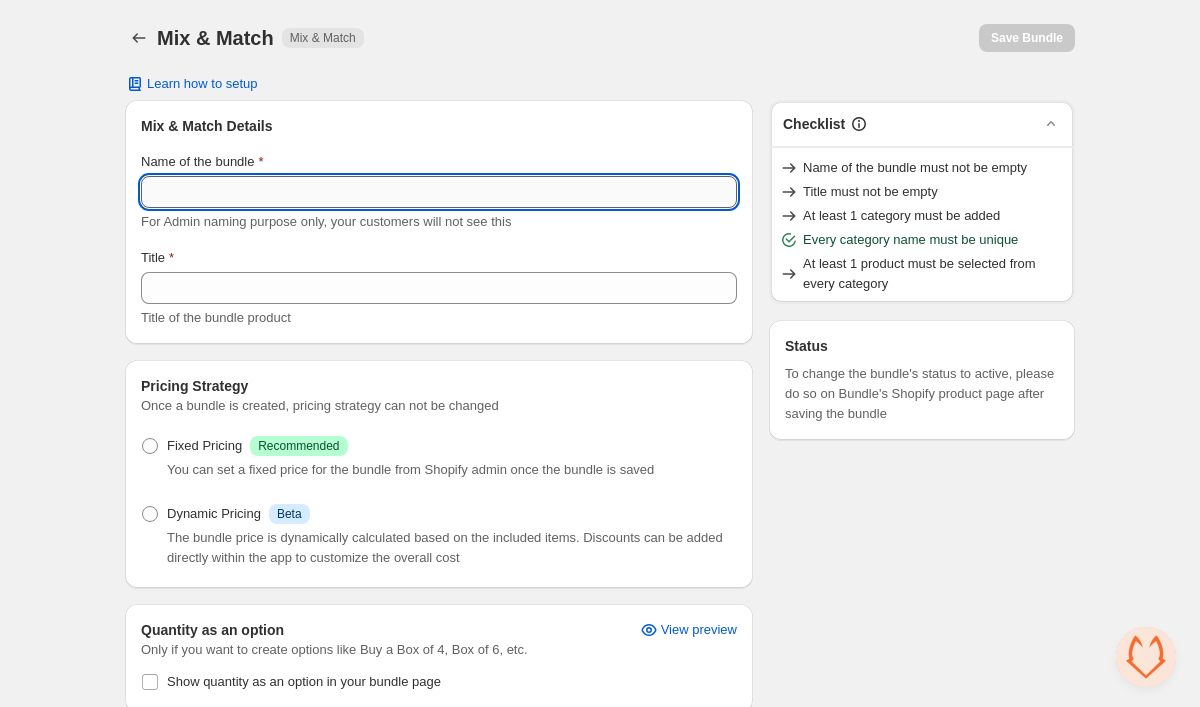 click on "Name of the bundle" at bounding box center [439, 192] 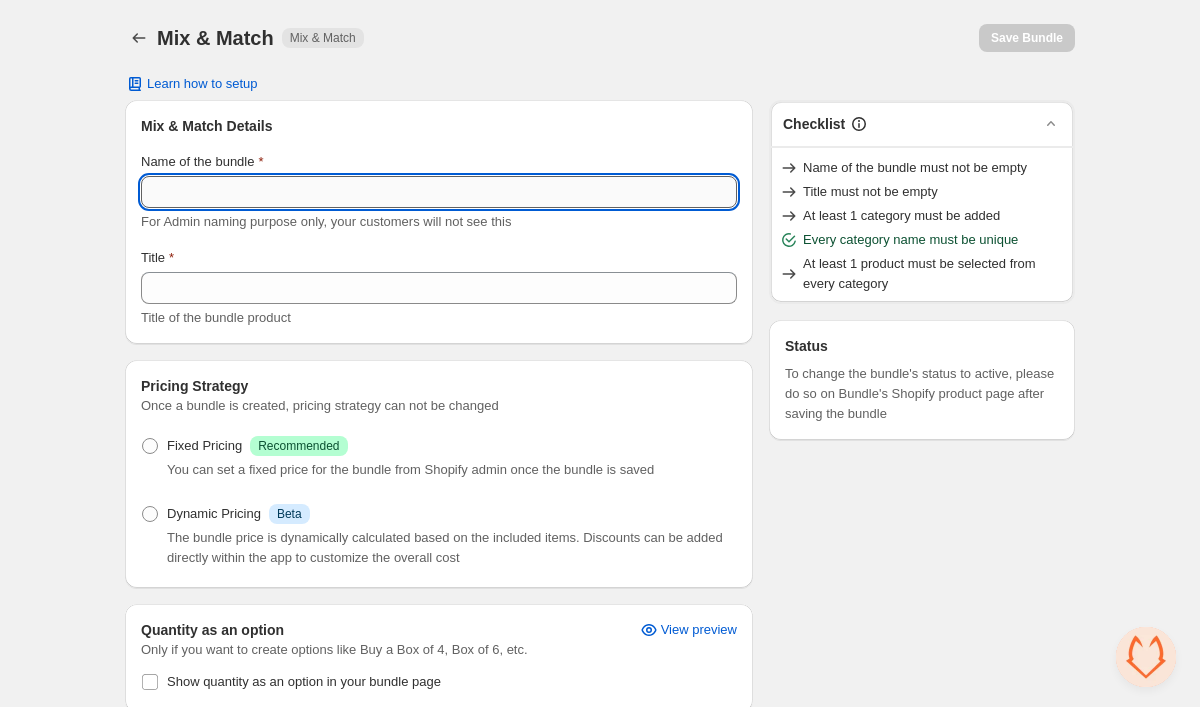 paste on "**********" 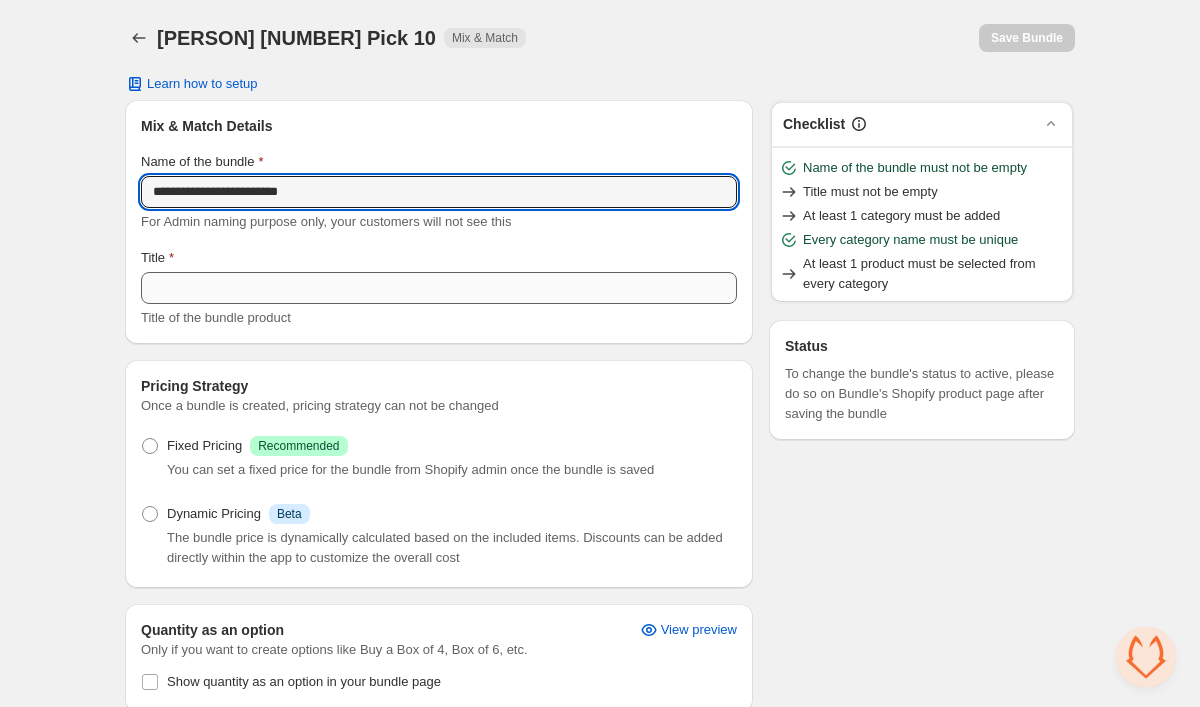 type on "**********" 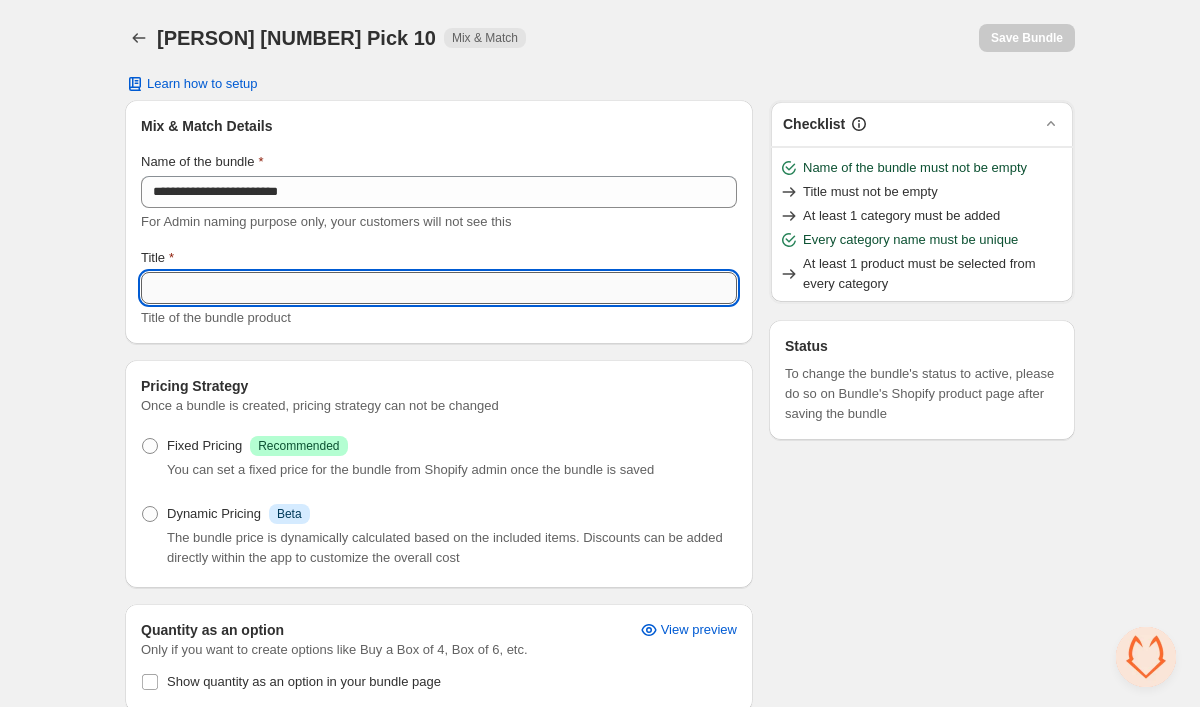 click on "Title" at bounding box center [439, 288] 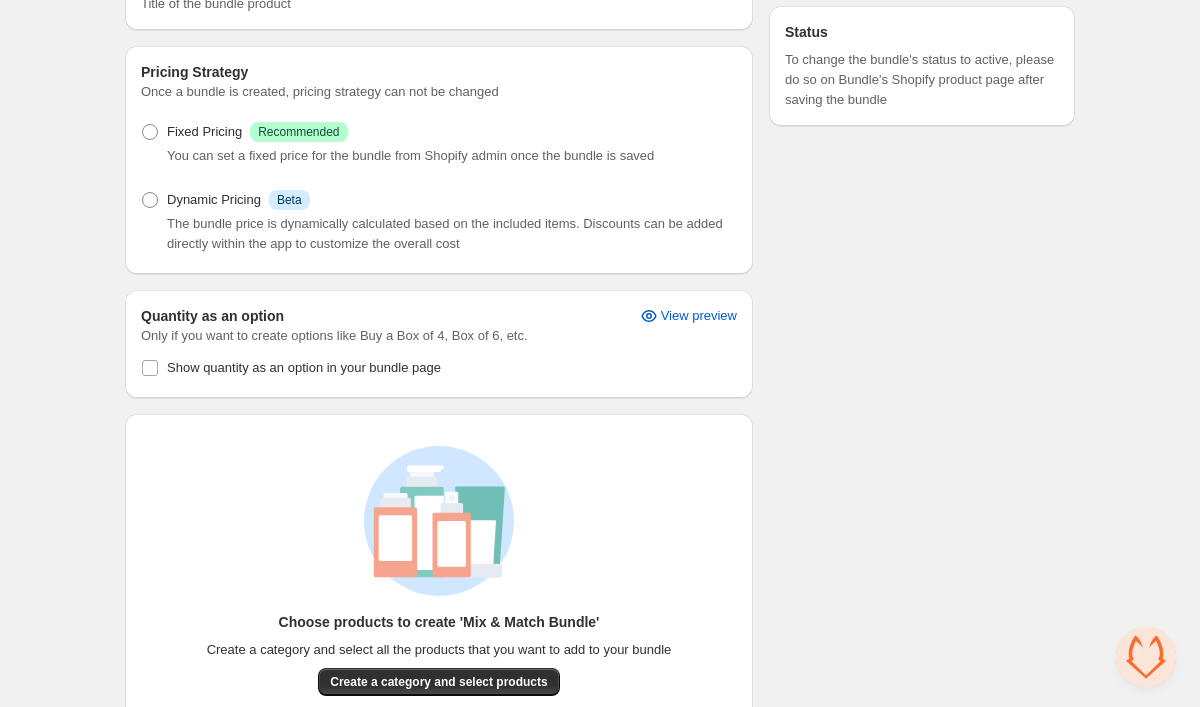 scroll, scrollTop: 341, scrollLeft: 0, axis: vertical 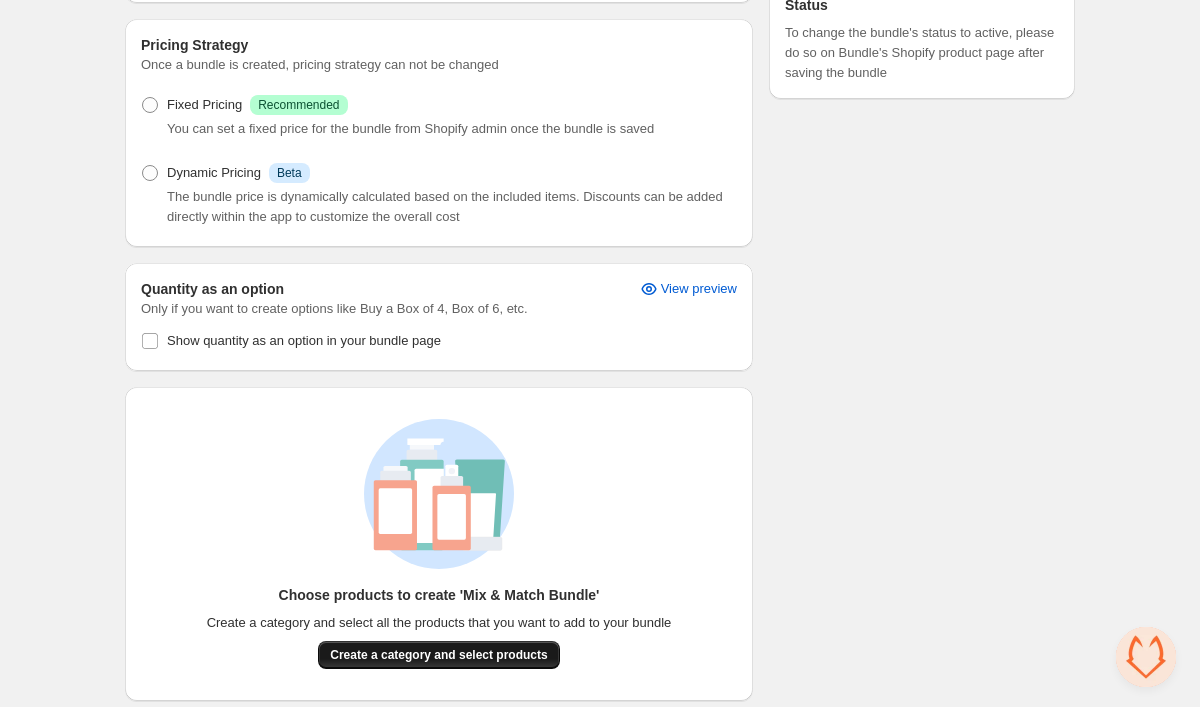 type on "**********" 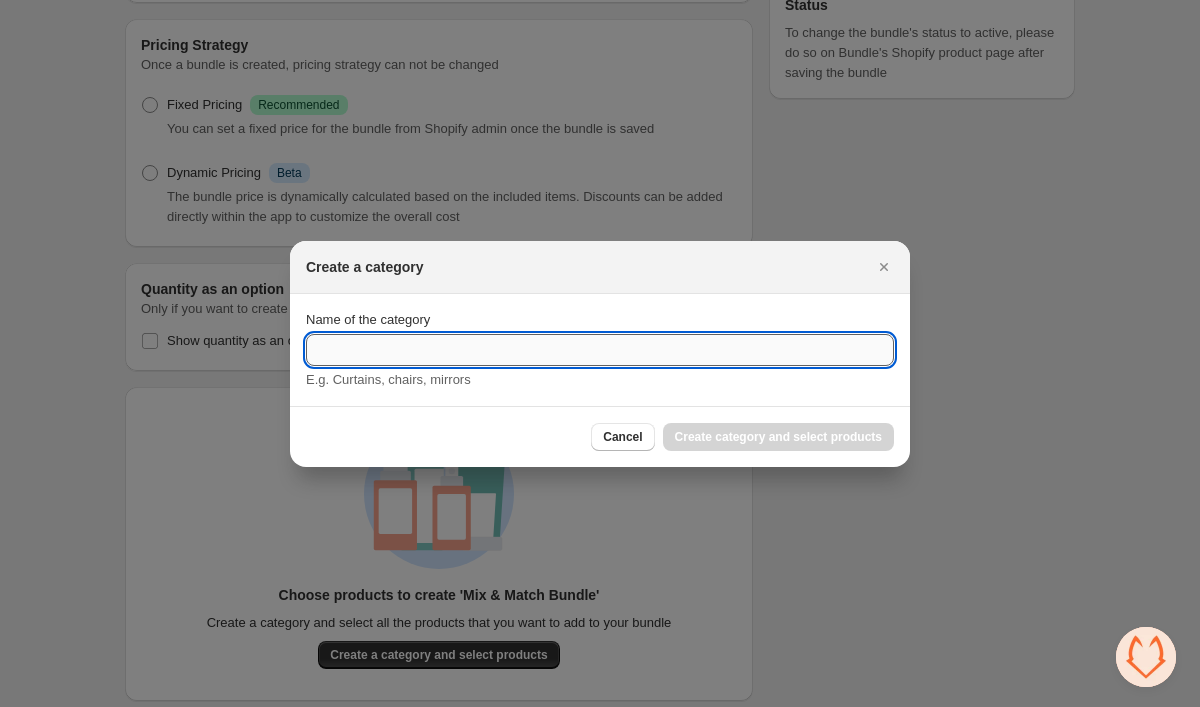 click on "Name of the category" at bounding box center [600, 350] 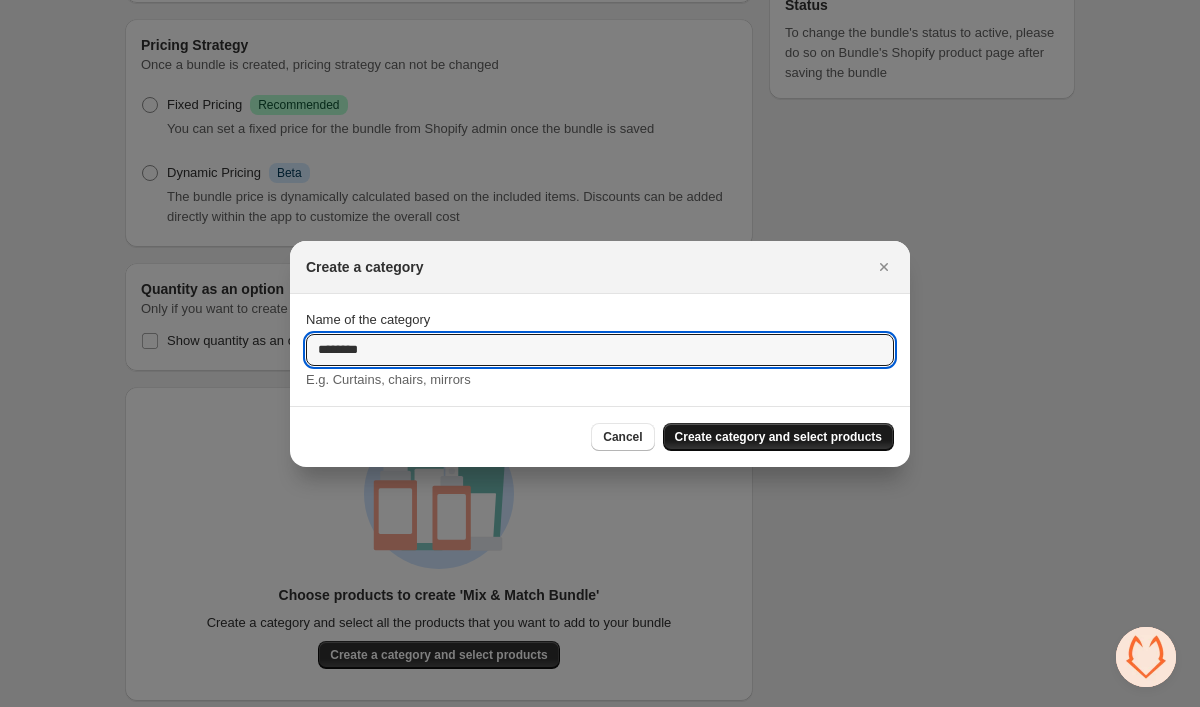 type on "********" 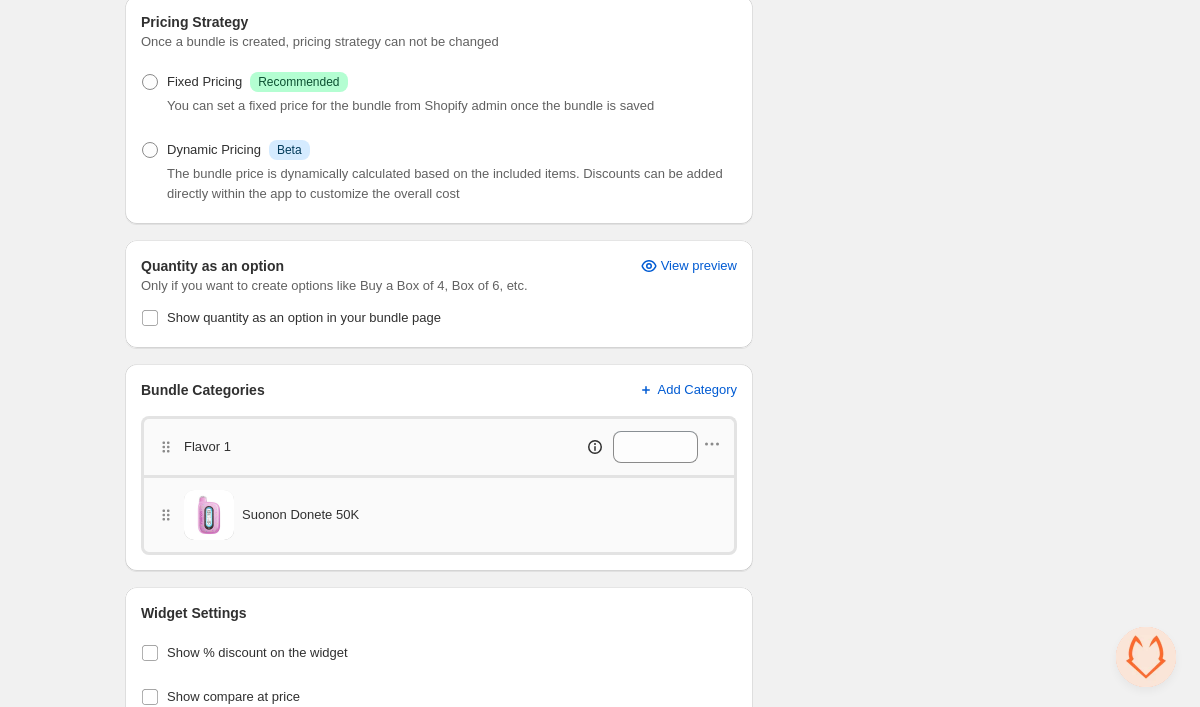 scroll, scrollTop: 367, scrollLeft: 0, axis: vertical 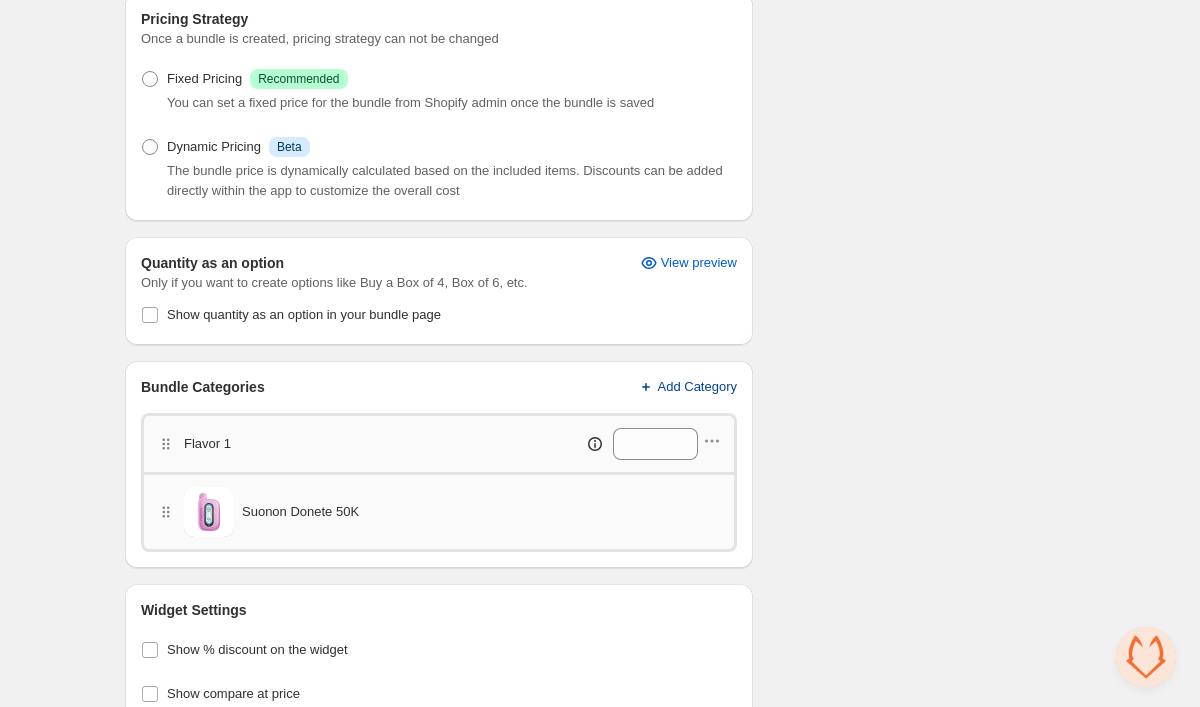 click on "Add Category" at bounding box center [698, 387] 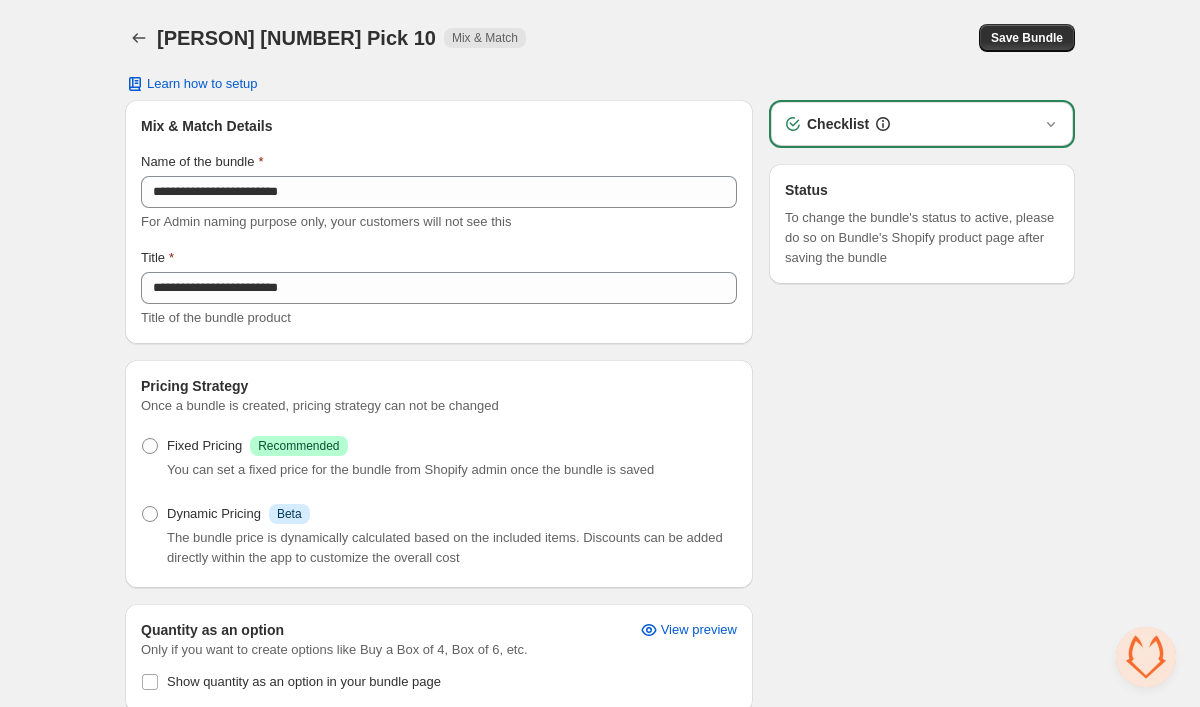 scroll, scrollTop: 367, scrollLeft: 0, axis: vertical 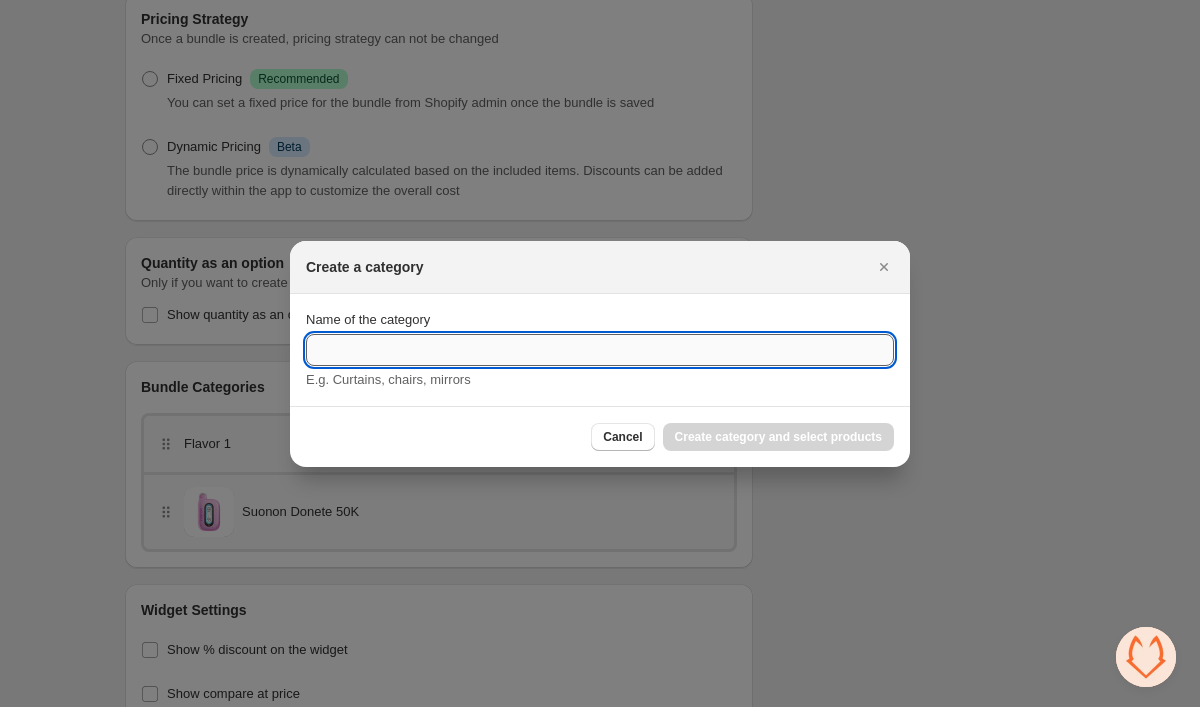 click on "Name of the category" at bounding box center [600, 350] 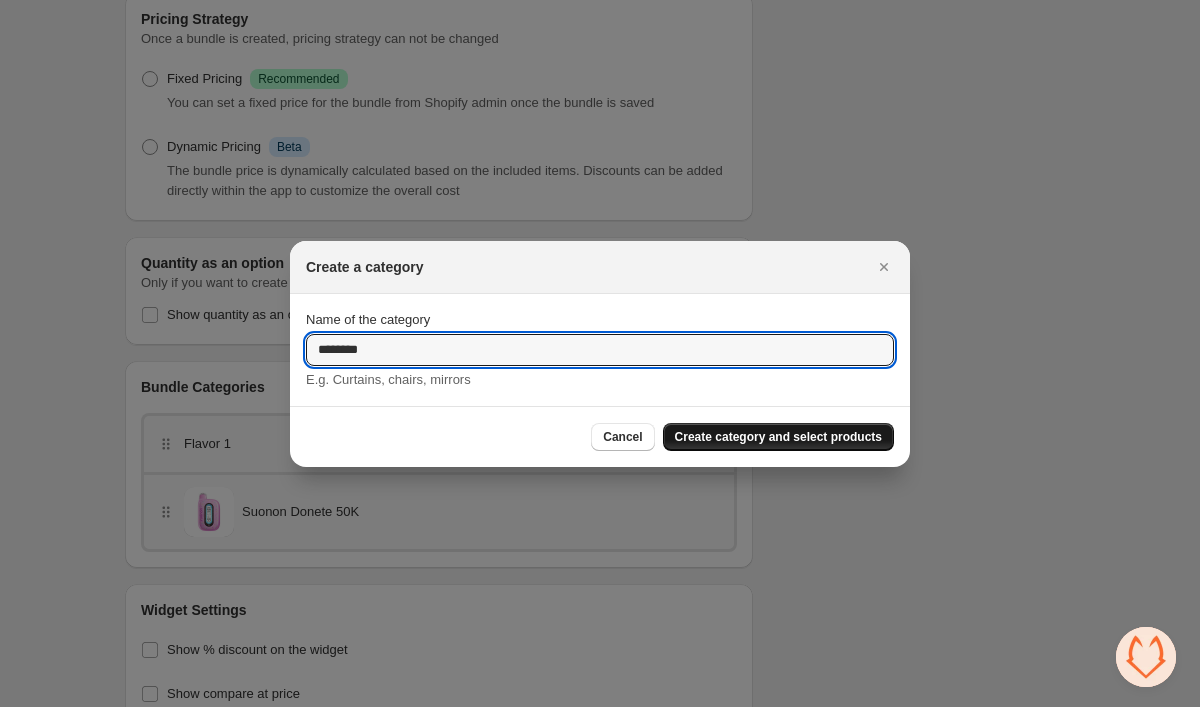 type on "********" 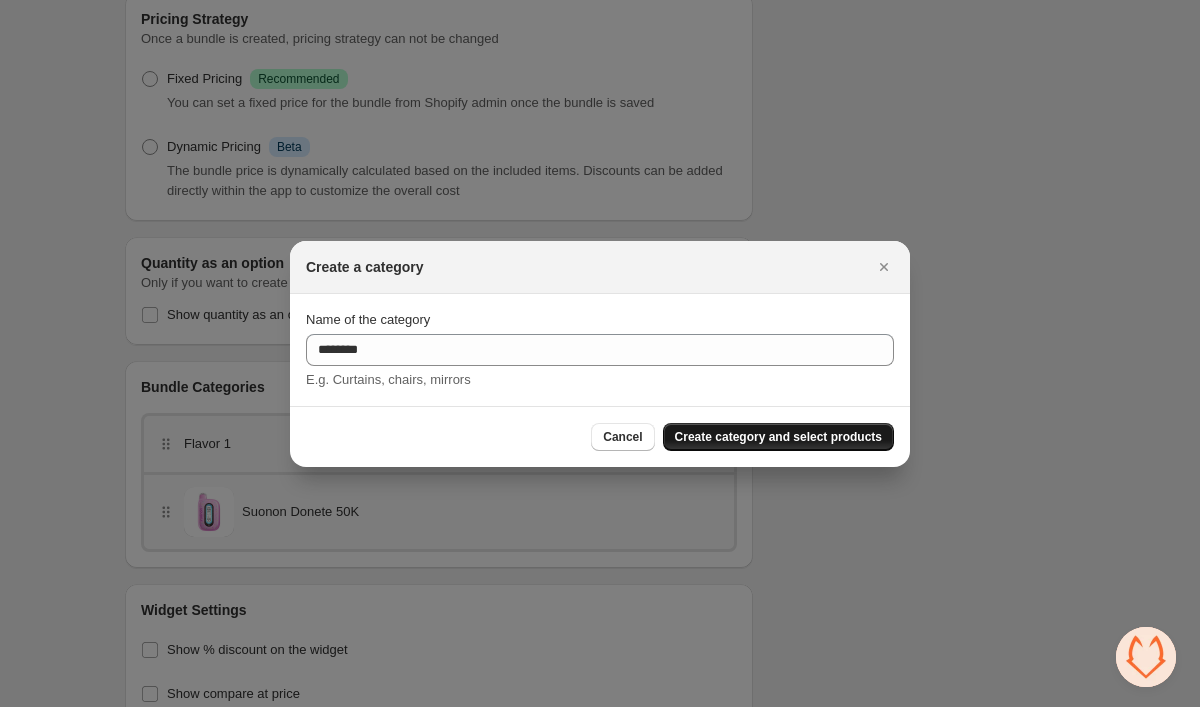click on "Create category and select products" at bounding box center [778, 437] 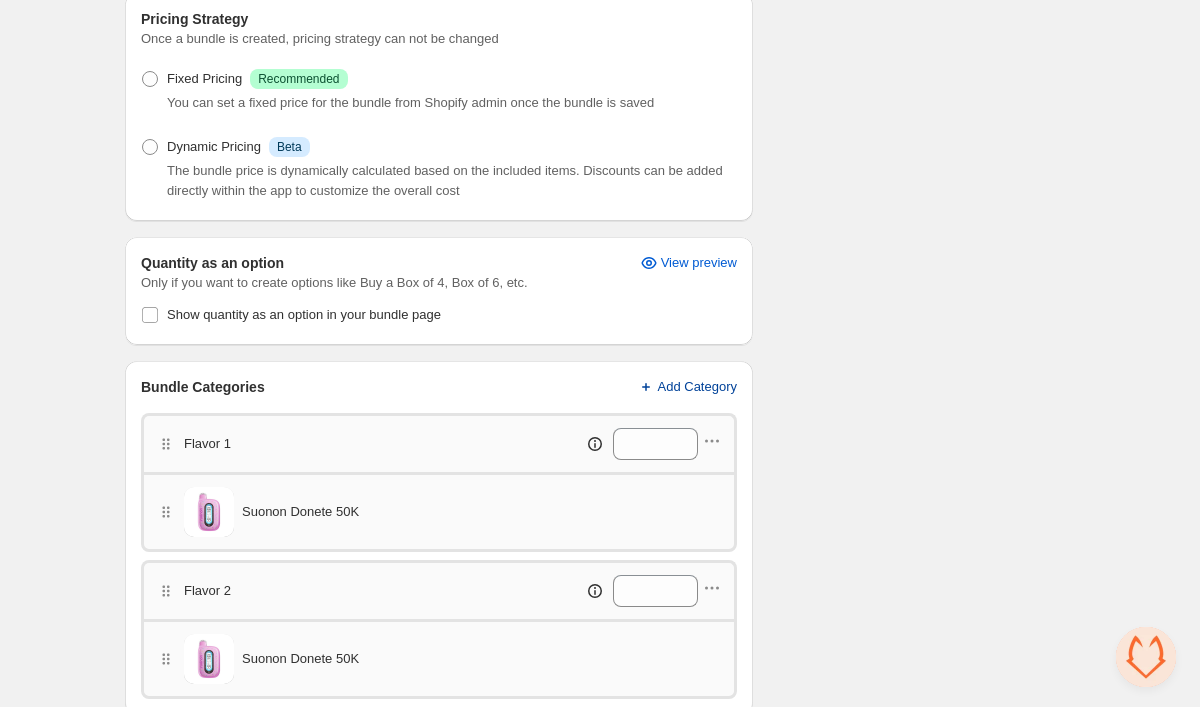 click on "Add Category" at bounding box center [687, 387] 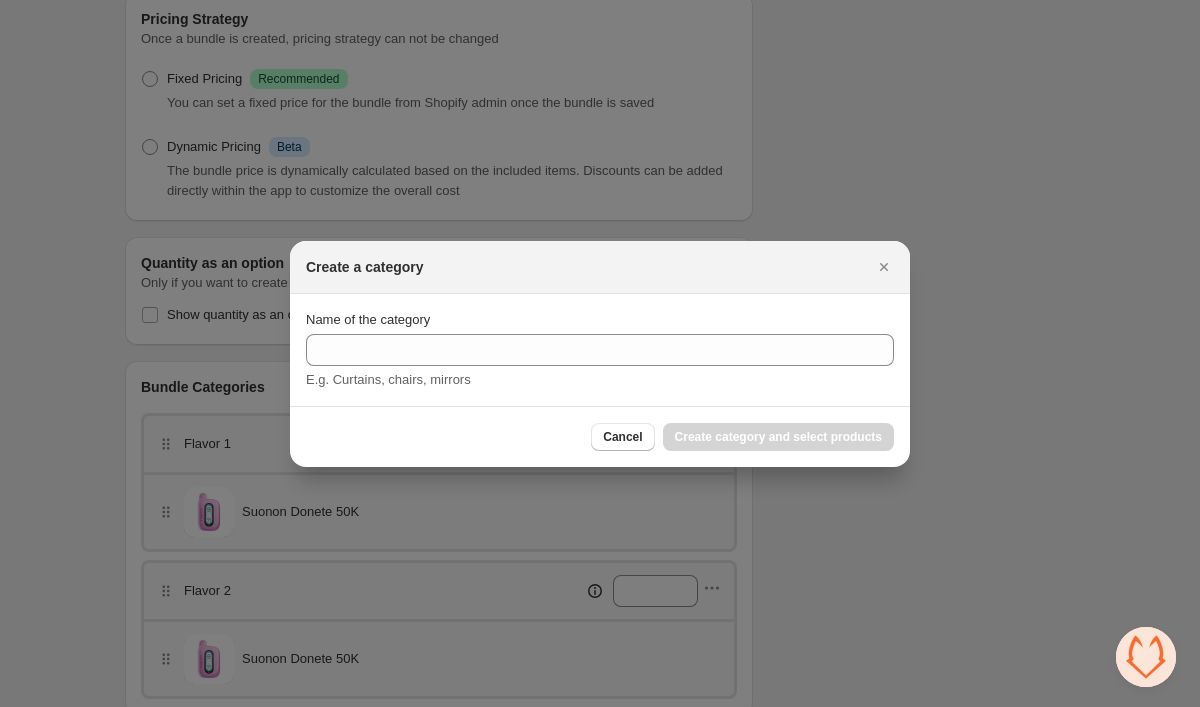 scroll, scrollTop: 0, scrollLeft: 0, axis: both 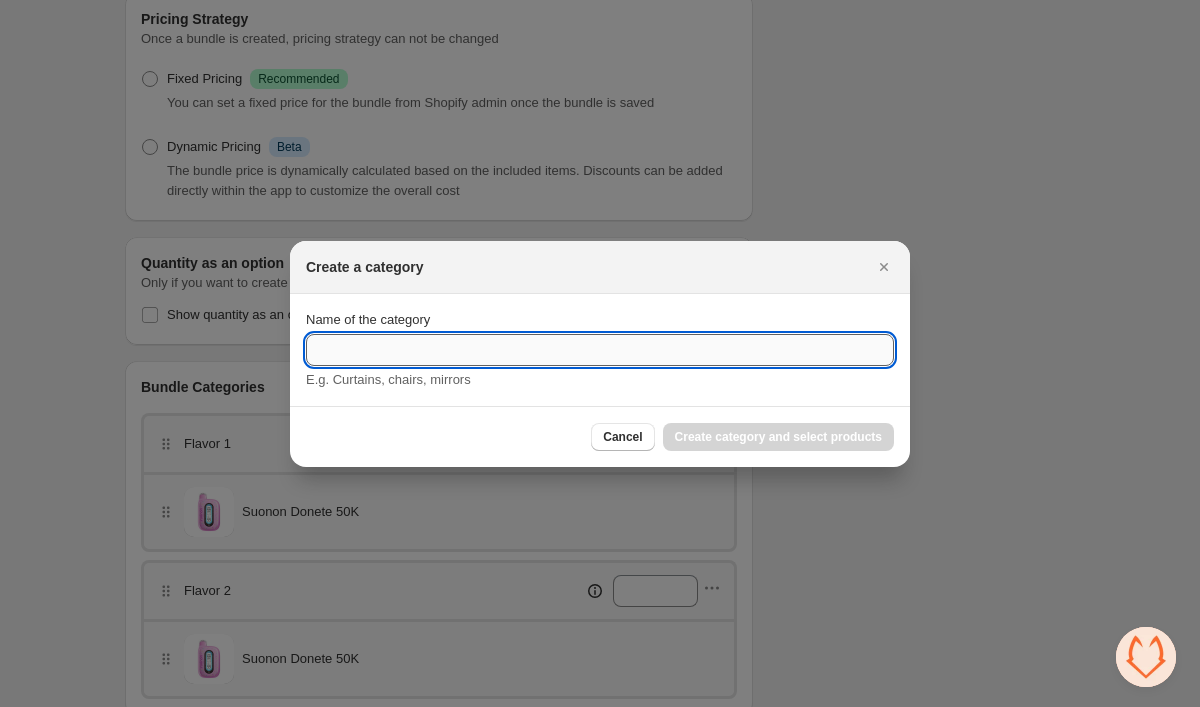 click on "Name of the category" at bounding box center (600, 350) 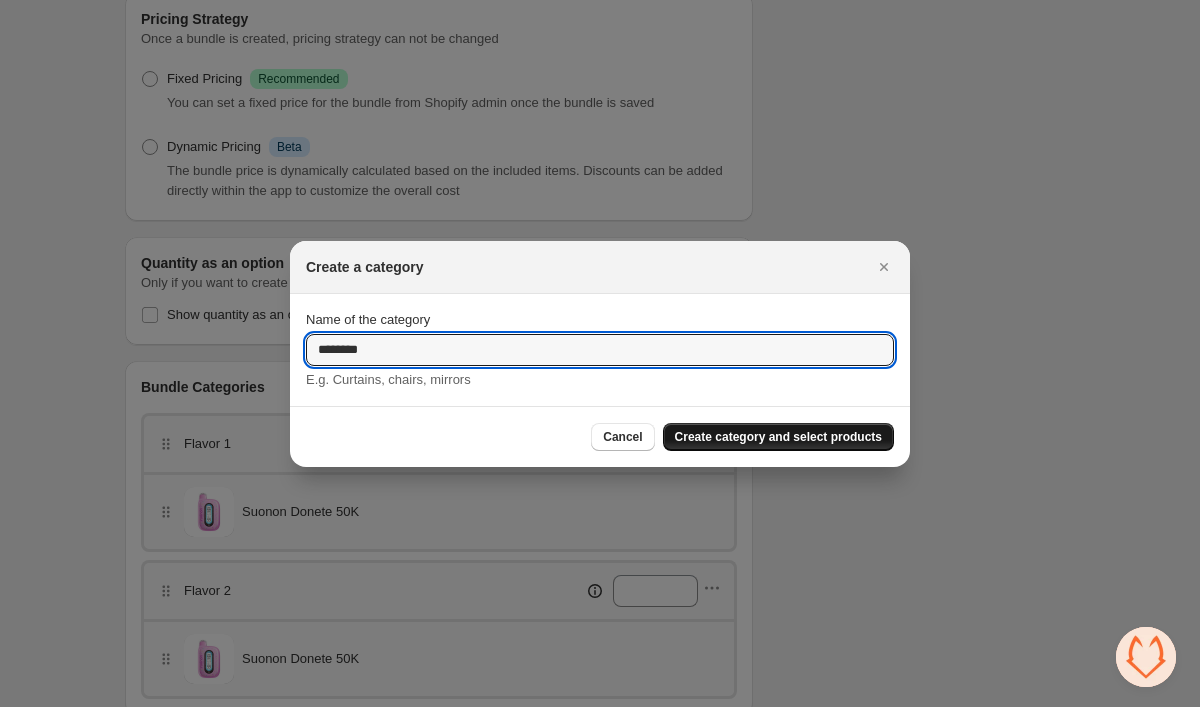 type on "********" 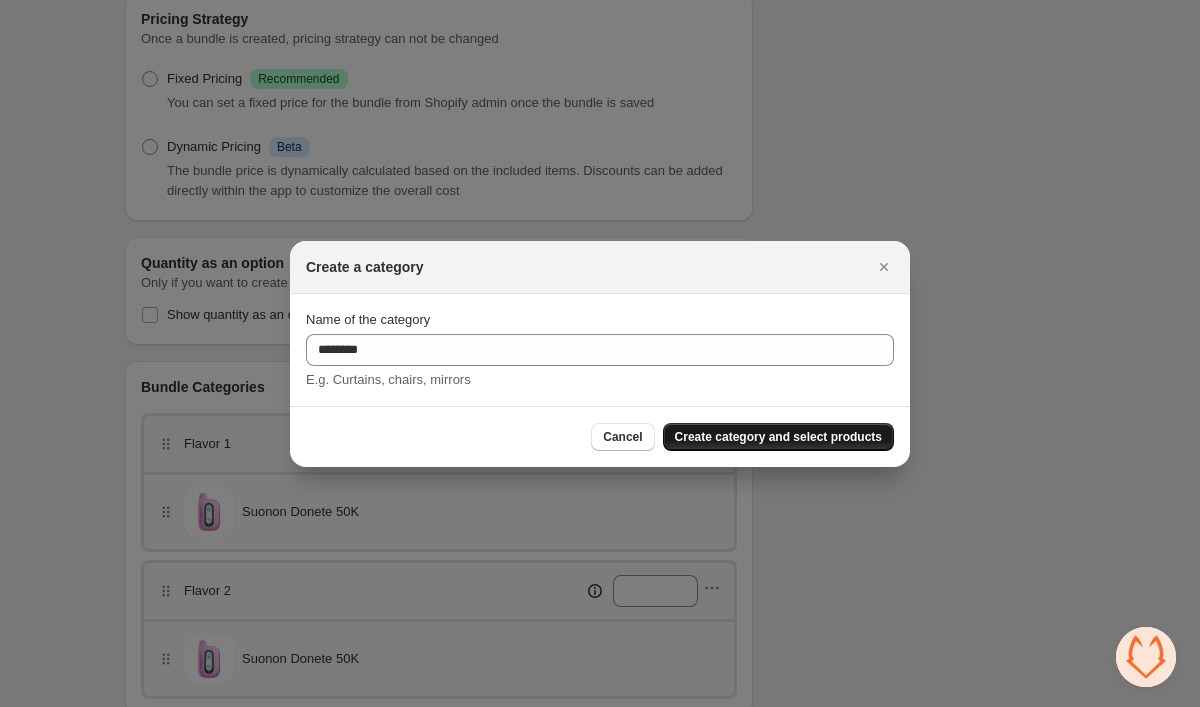 click on "Create category and select products" at bounding box center (778, 437) 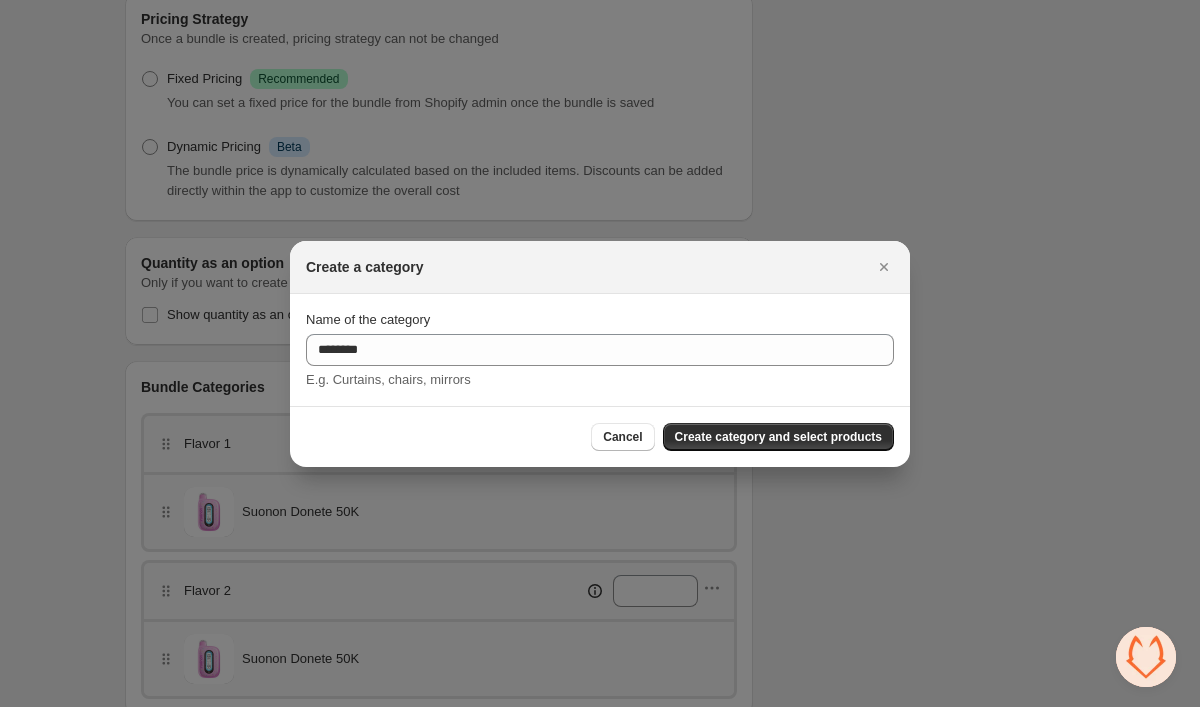 scroll, scrollTop: 367, scrollLeft: 0, axis: vertical 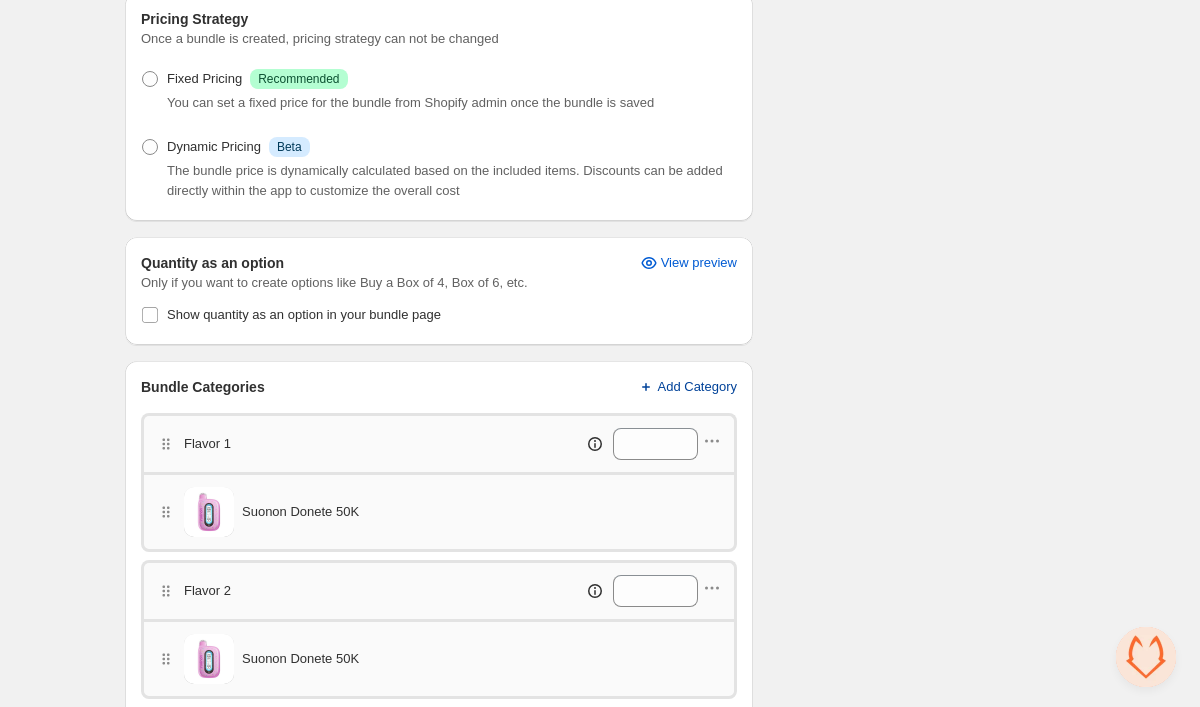 click on "Add Category" at bounding box center (698, 387) 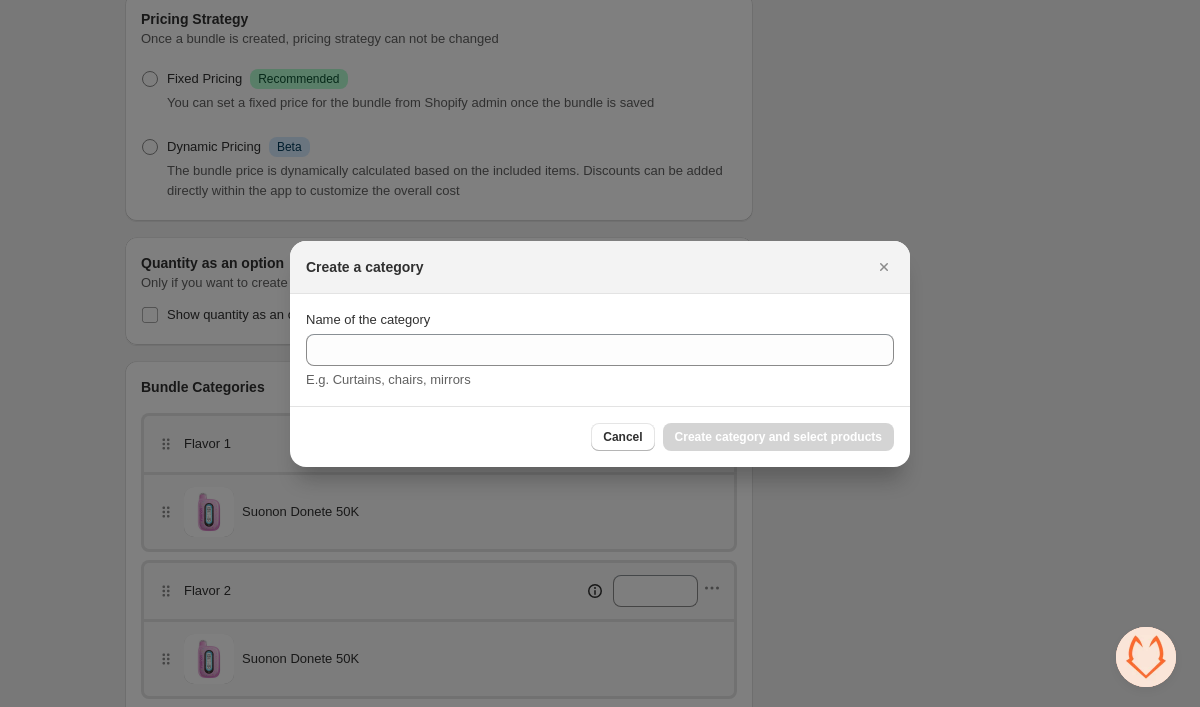 scroll, scrollTop: 0, scrollLeft: 0, axis: both 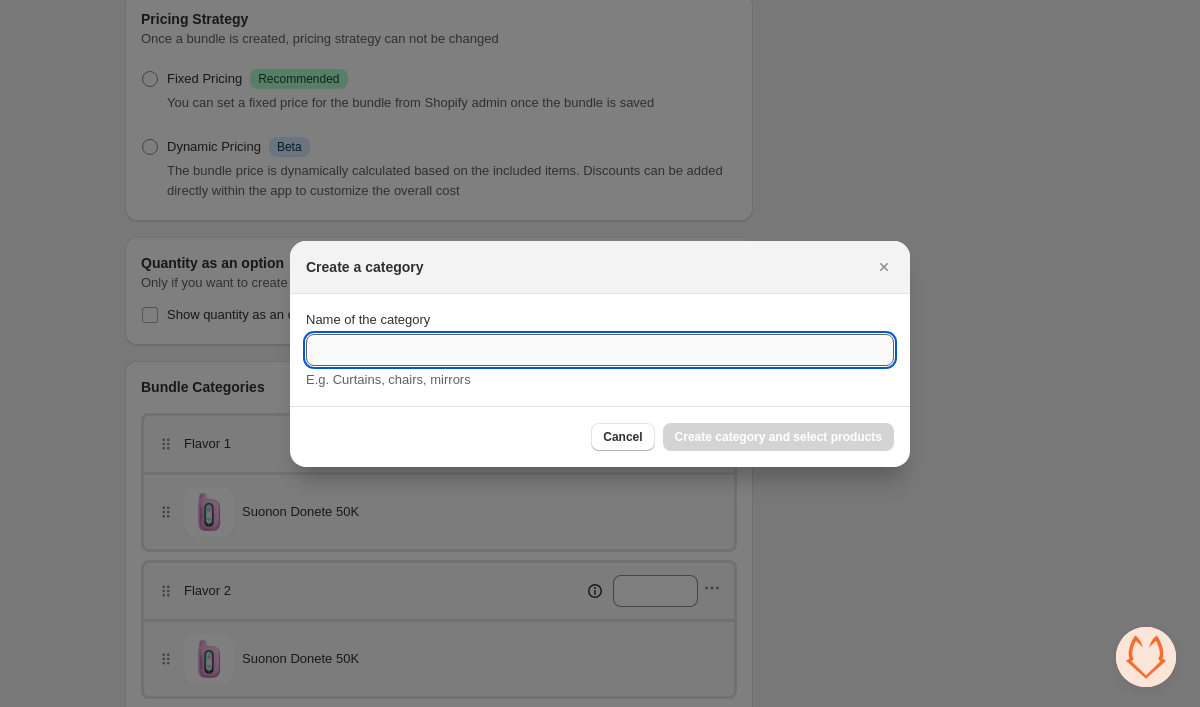 click on "Name of the category" at bounding box center (600, 350) 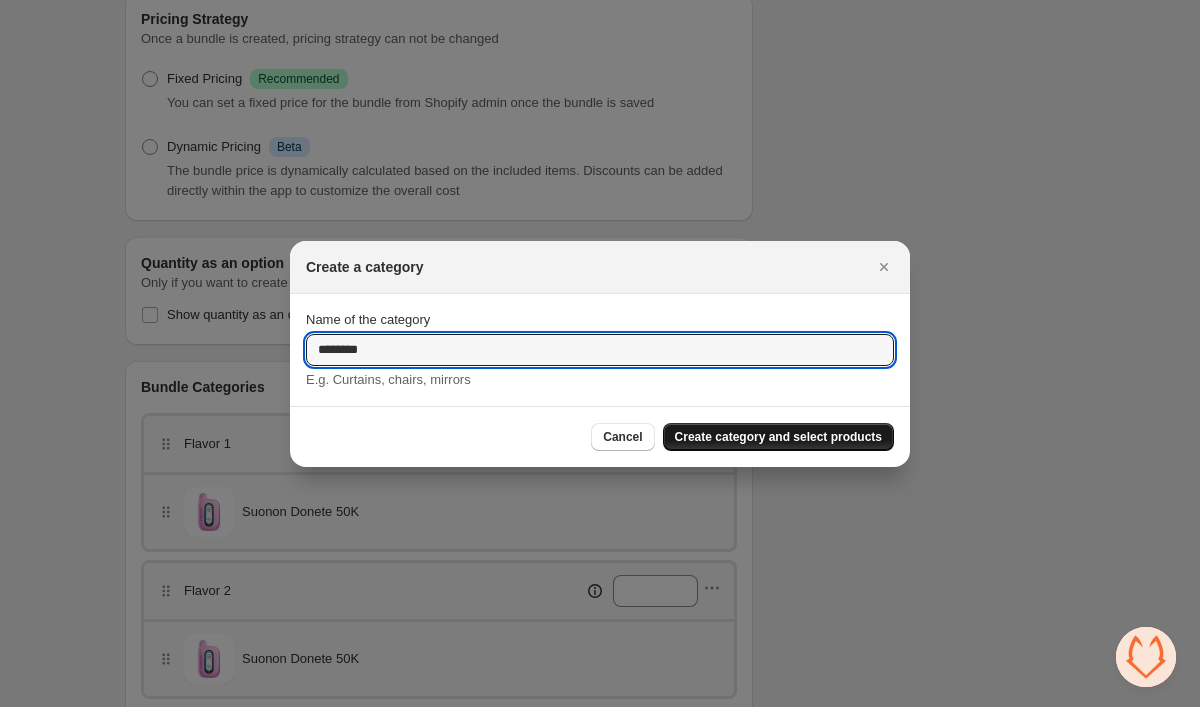 type on "********" 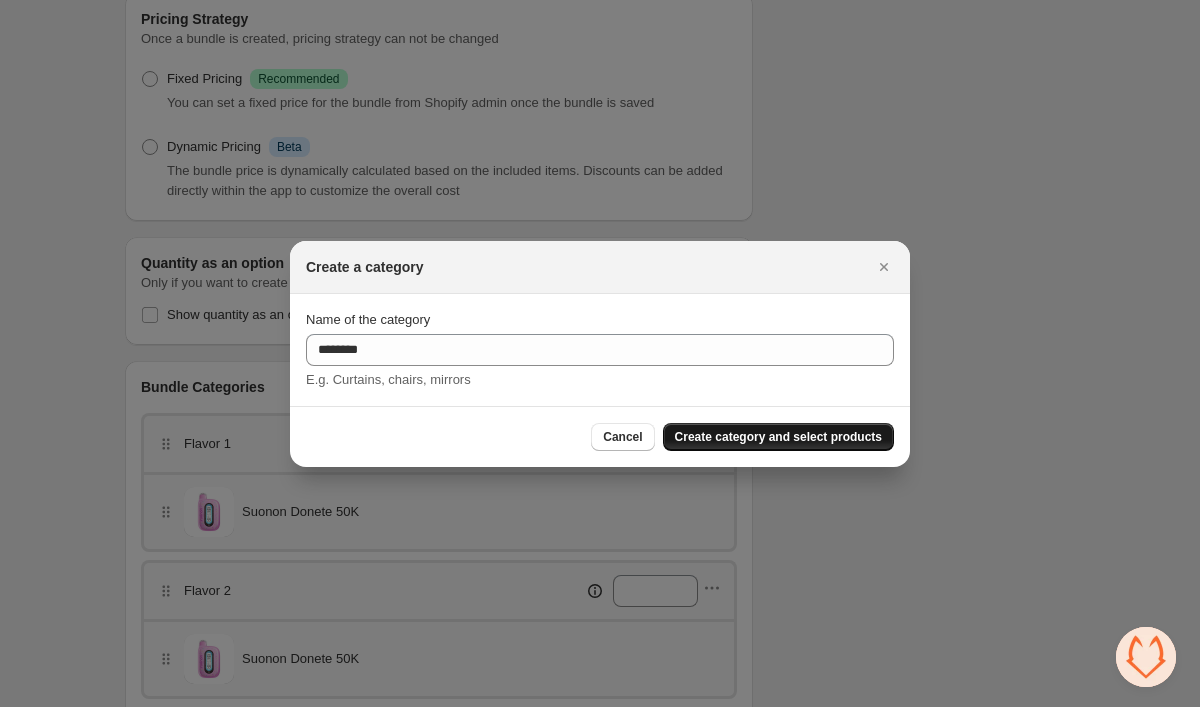 click on "Create category and select products" at bounding box center [778, 437] 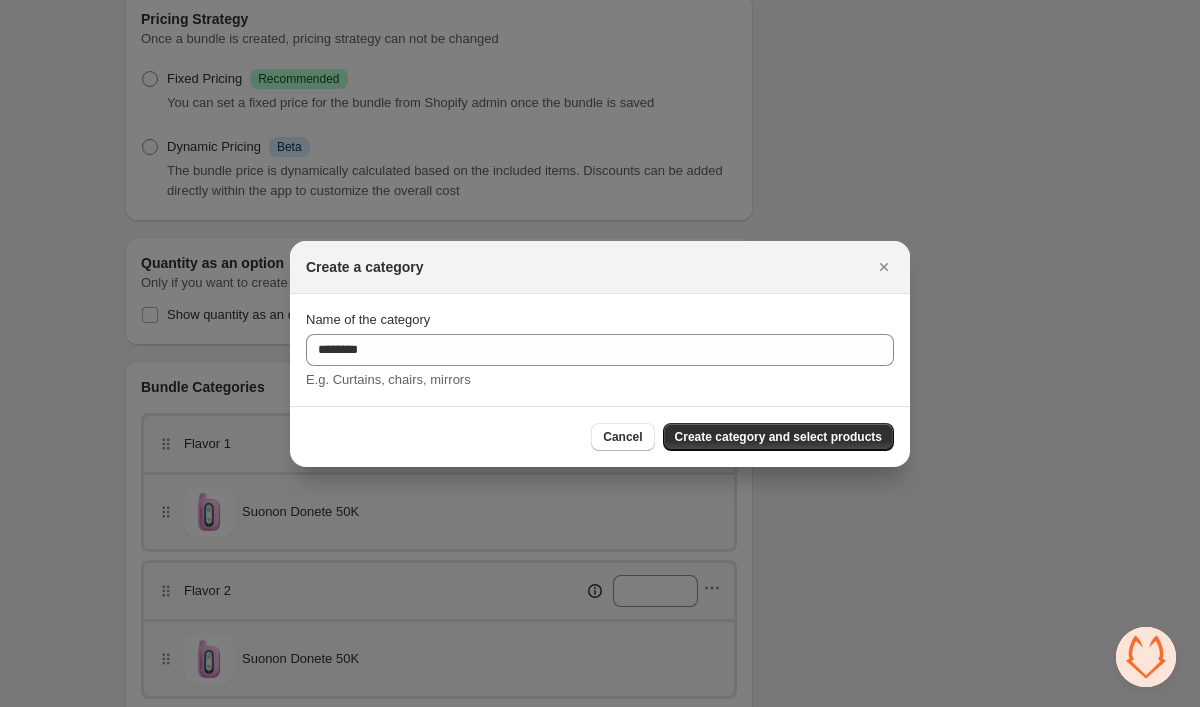 scroll, scrollTop: 367, scrollLeft: 0, axis: vertical 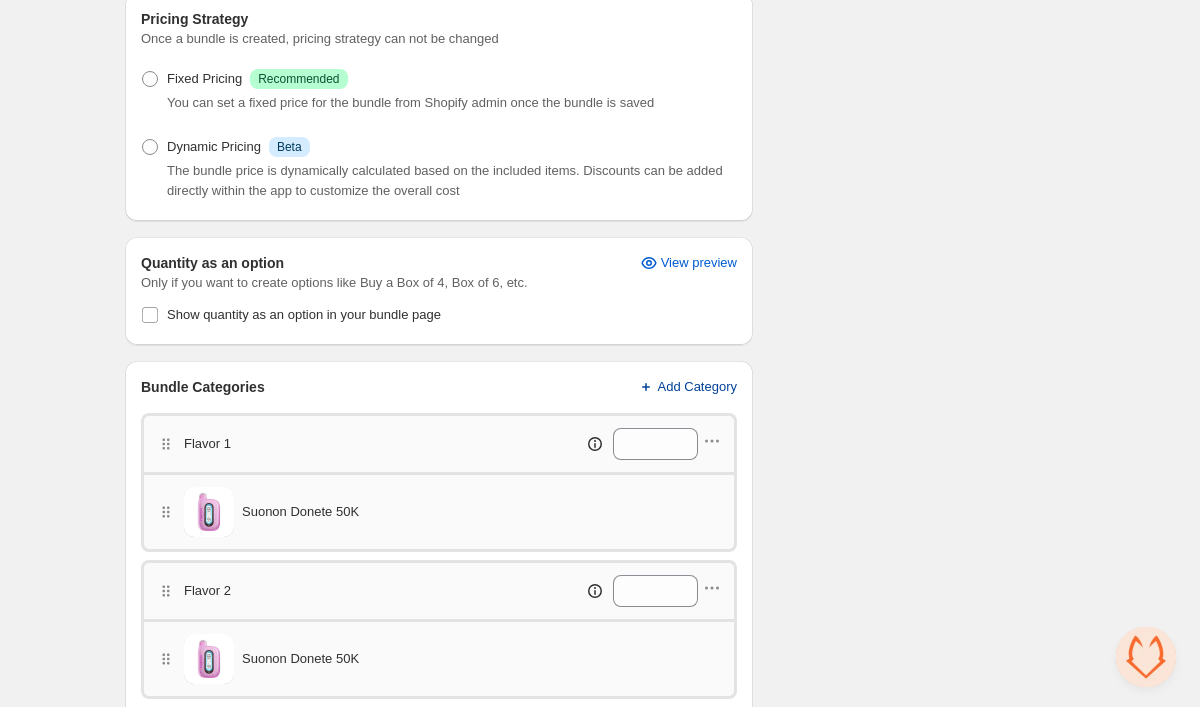 click on "Add Category" at bounding box center (698, 387) 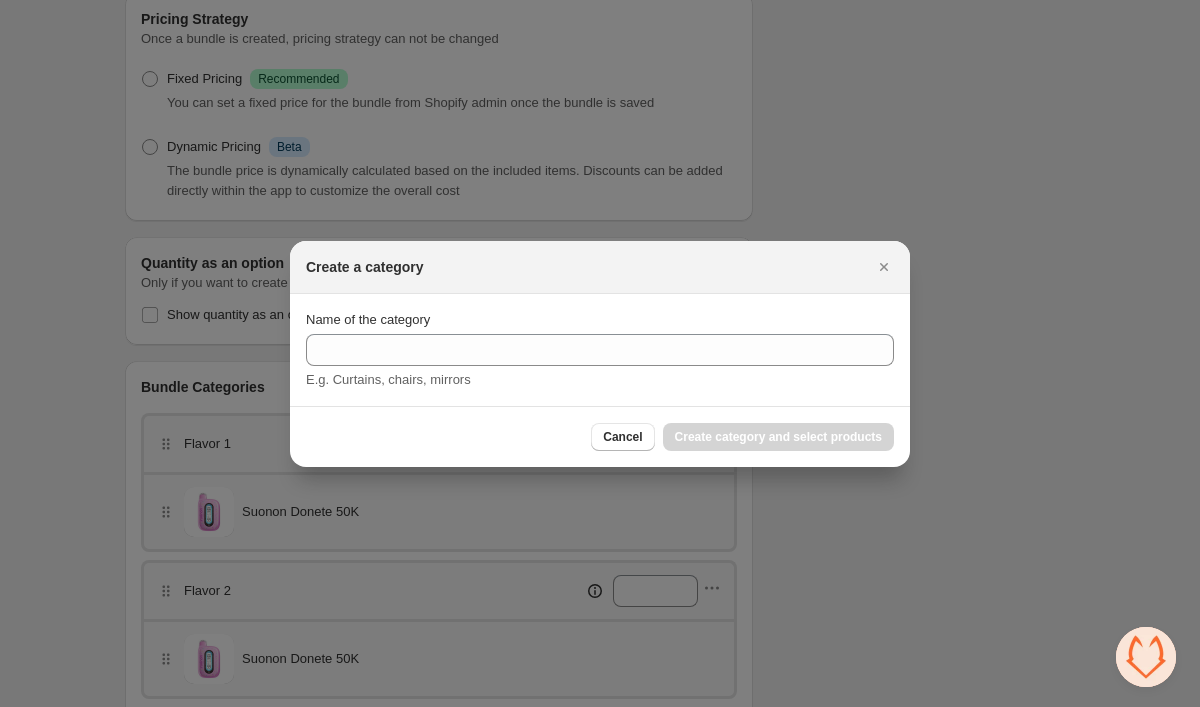 scroll, scrollTop: 0, scrollLeft: 0, axis: both 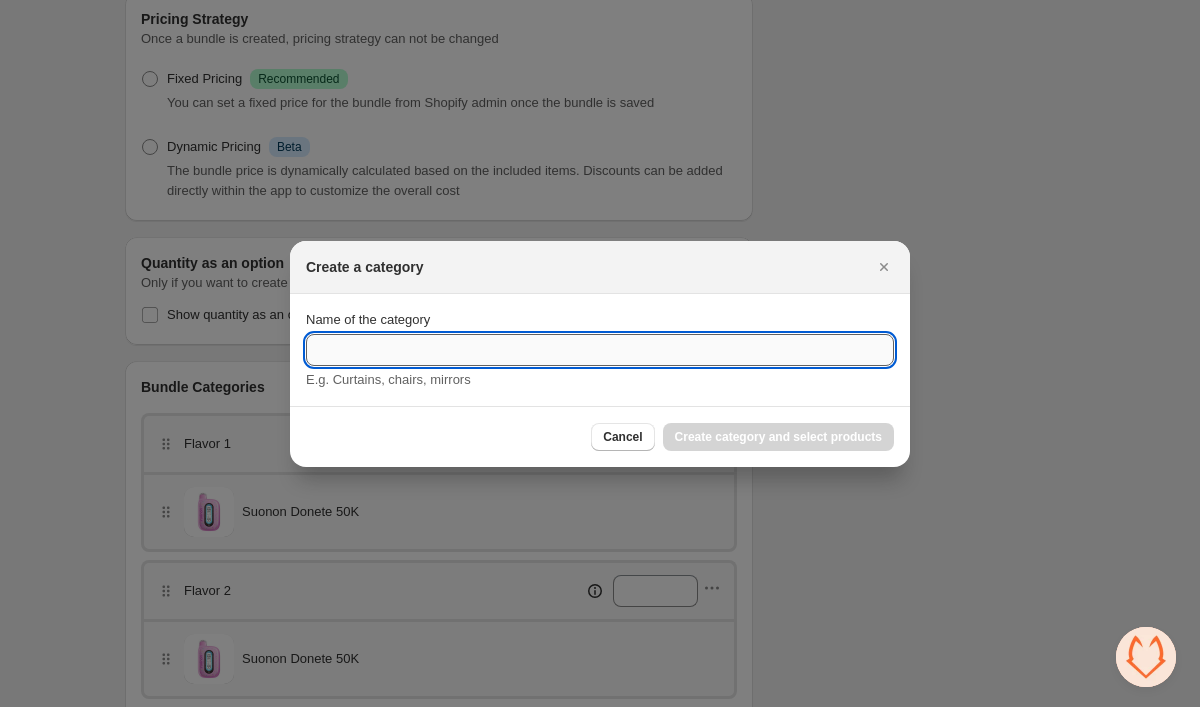 click on "Name of the category" at bounding box center [600, 350] 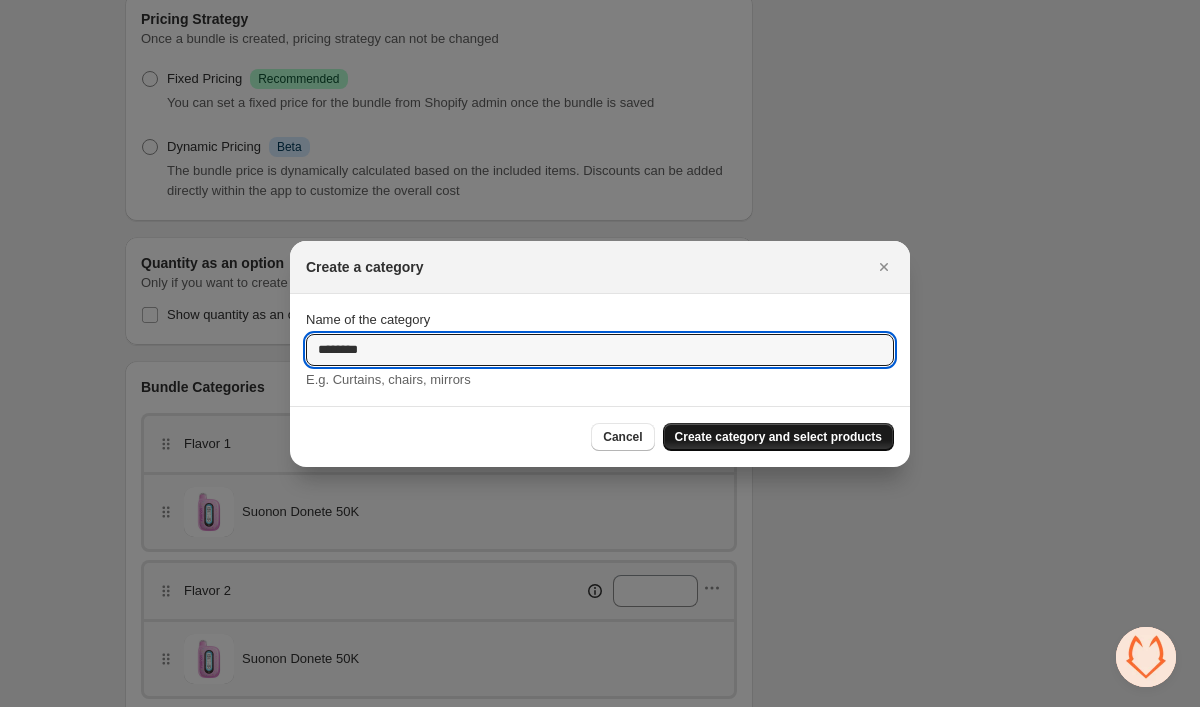 type on "********" 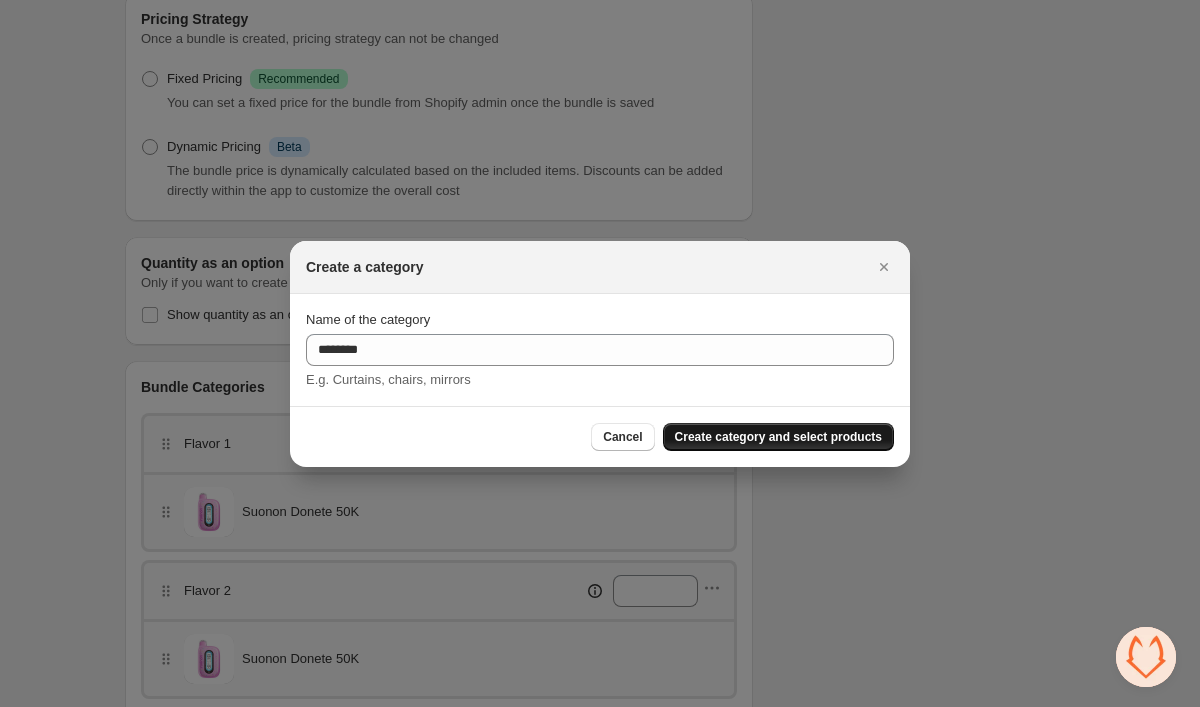 click on "Create category and select products" at bounding box center [778, 437] 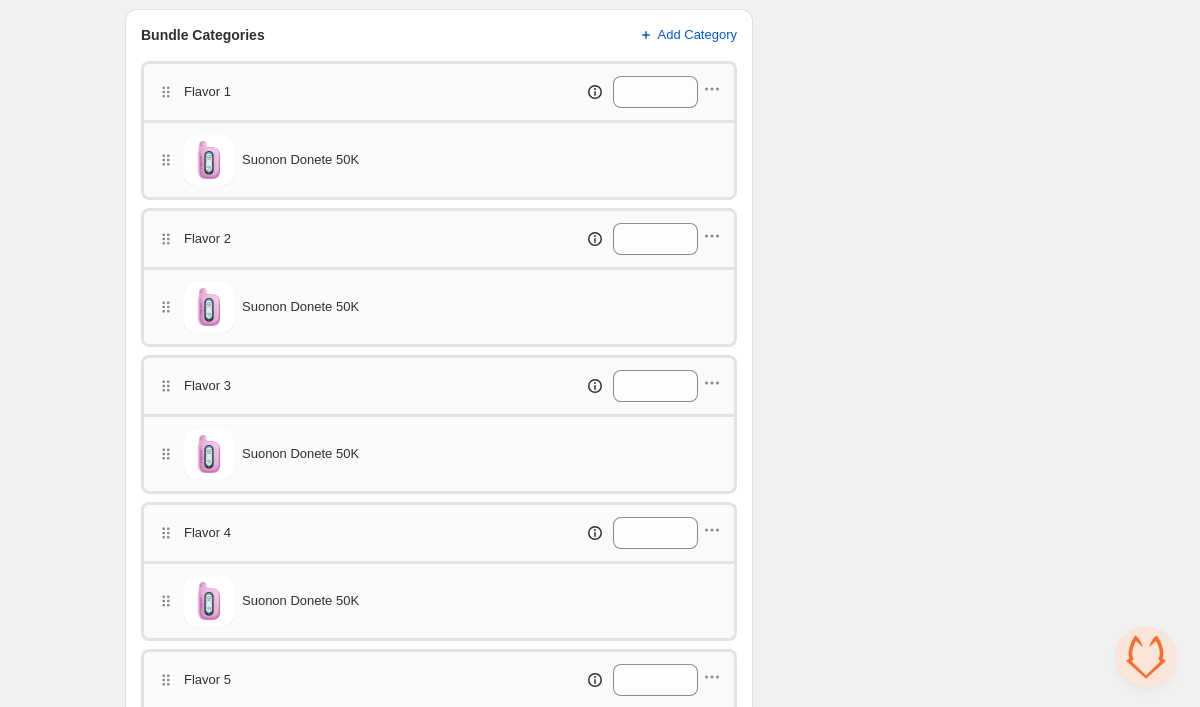 scroll, scrollTop: 631, scrollLeft: 0, axis: vertical 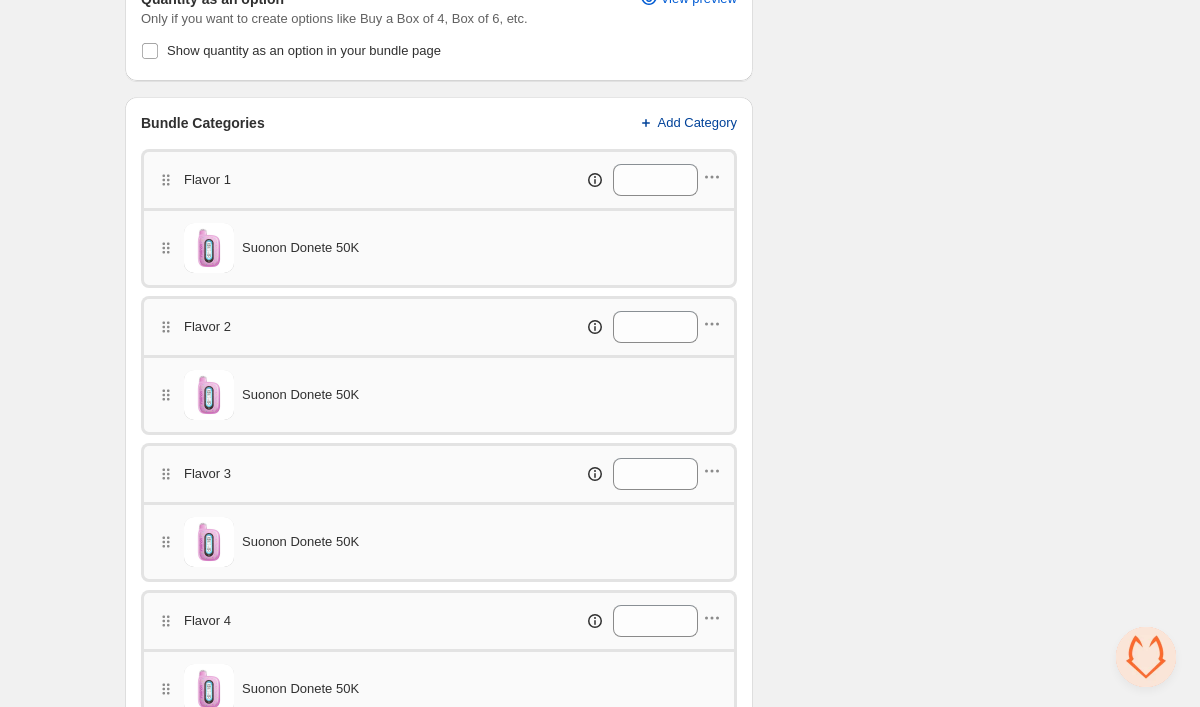 click on "Add Category" at bounding box center [698, 123] 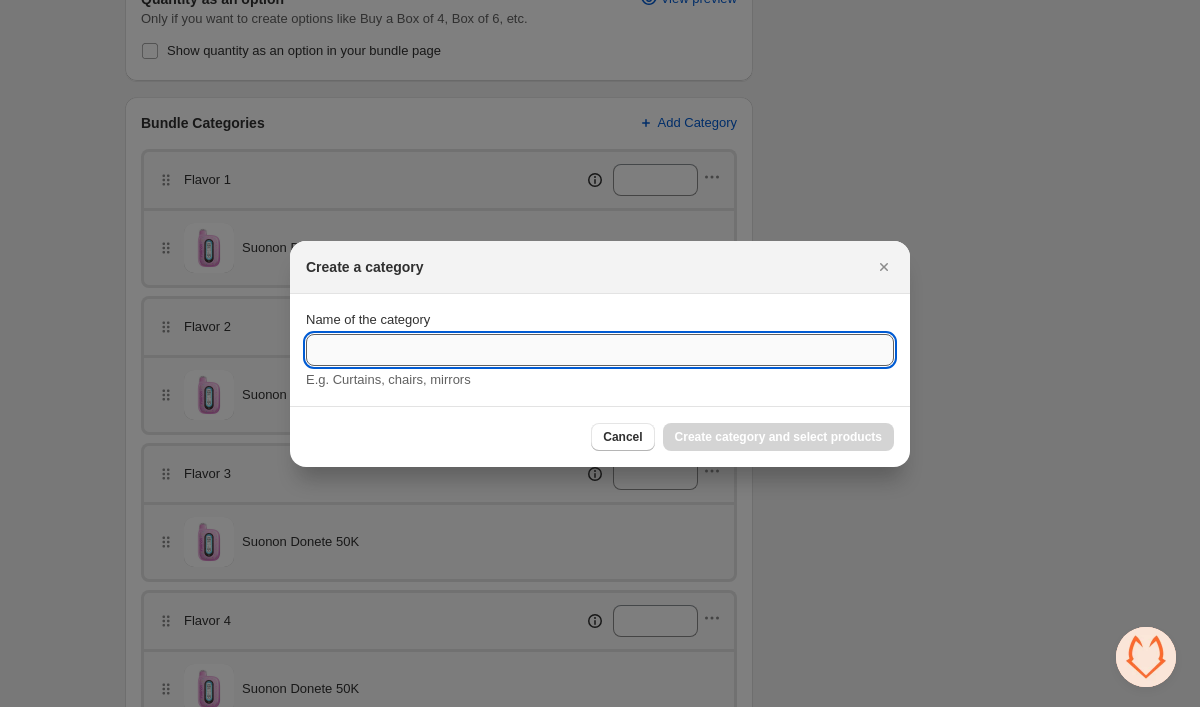 click on "Name of the category" at bounding box center (600, 350) 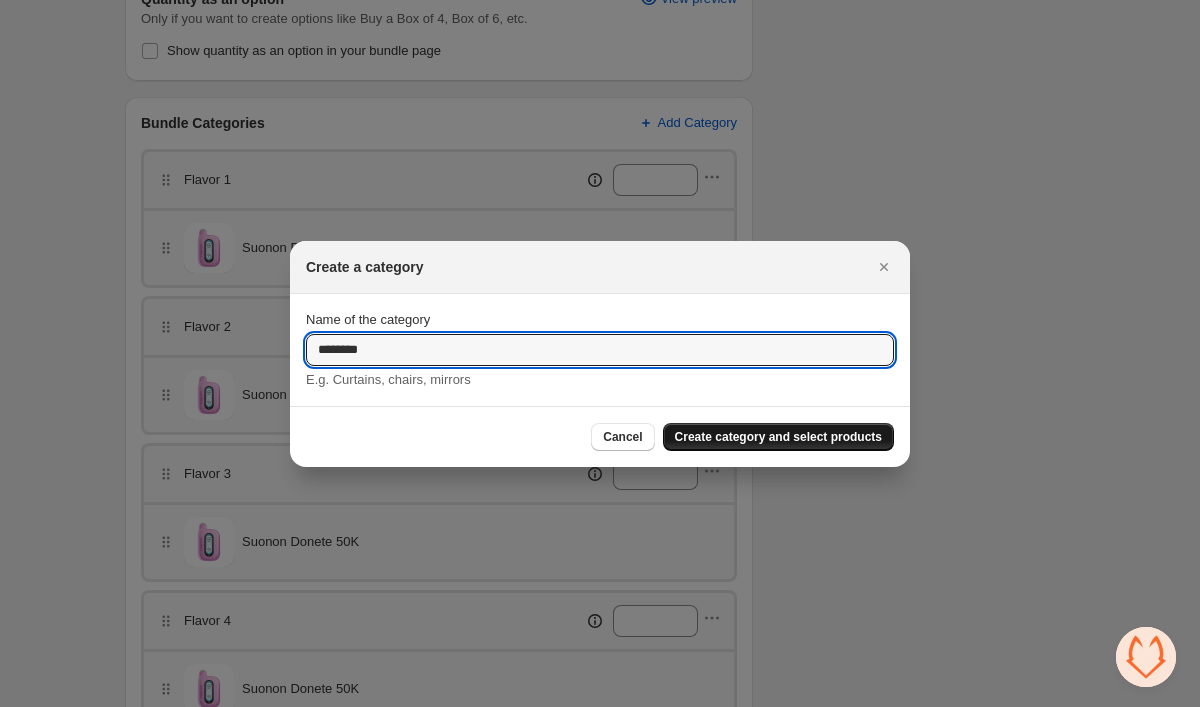 type on "********" 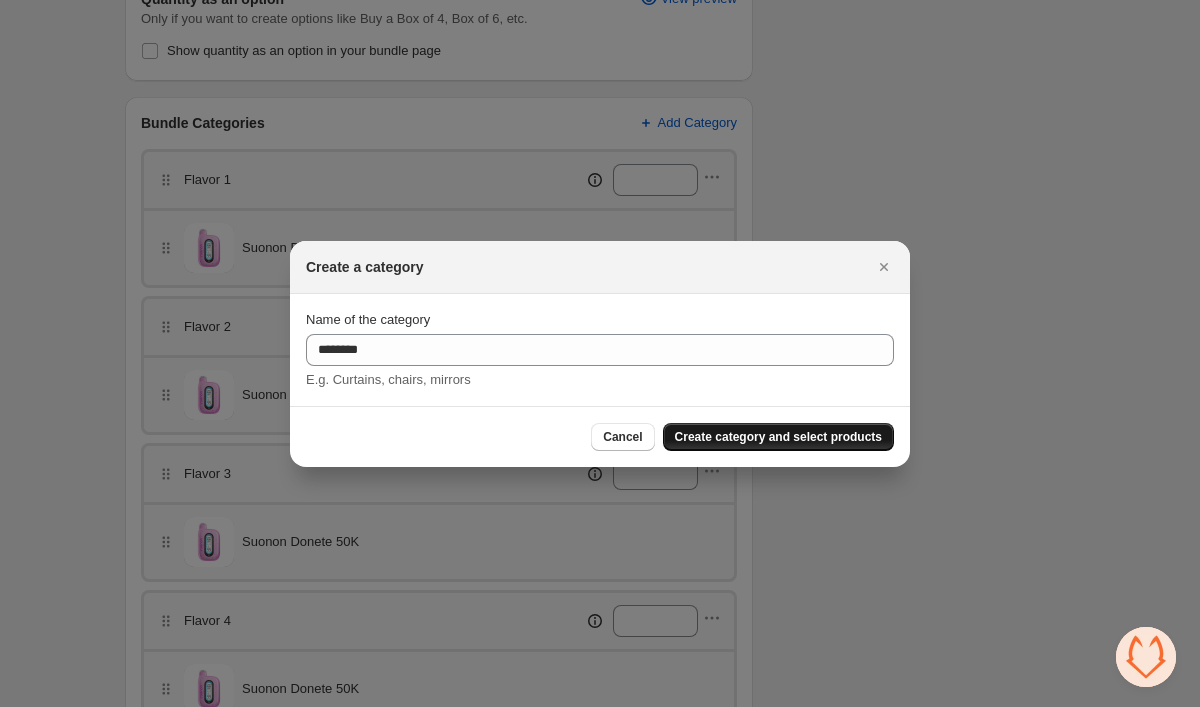 click on "Create category and select products" at bounding box center [778, 437] 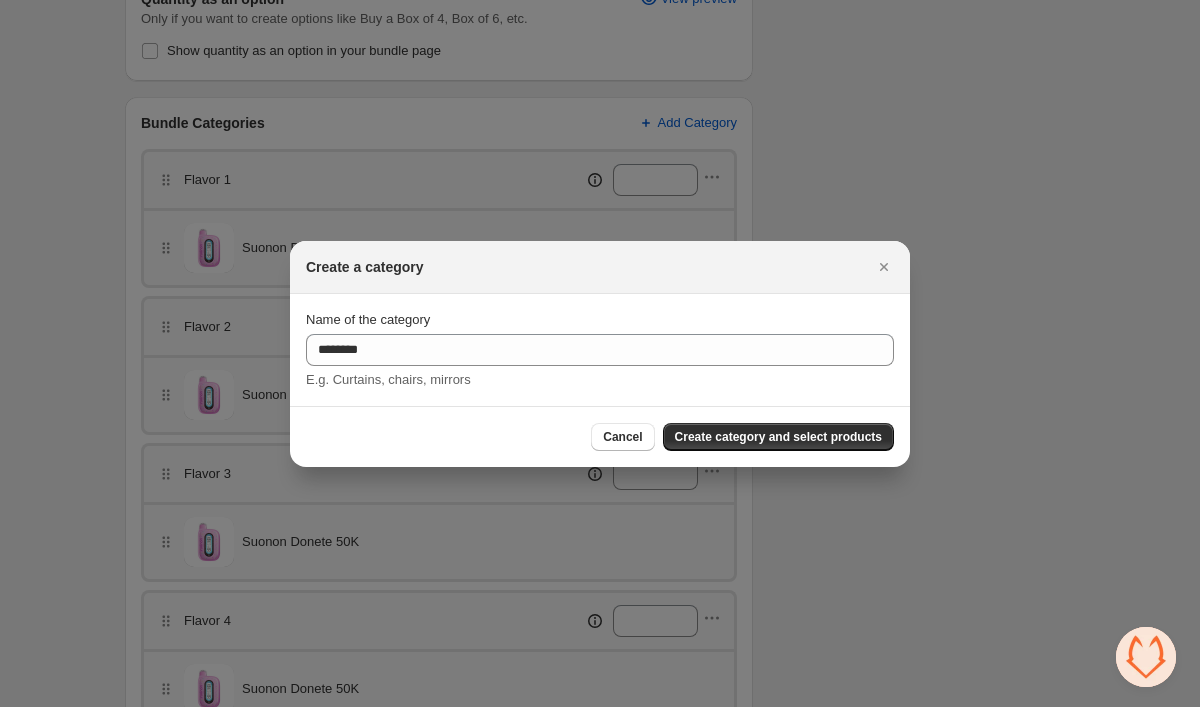 scroll, scrollTop: 631, scrollLeft: 0, axis: vertical 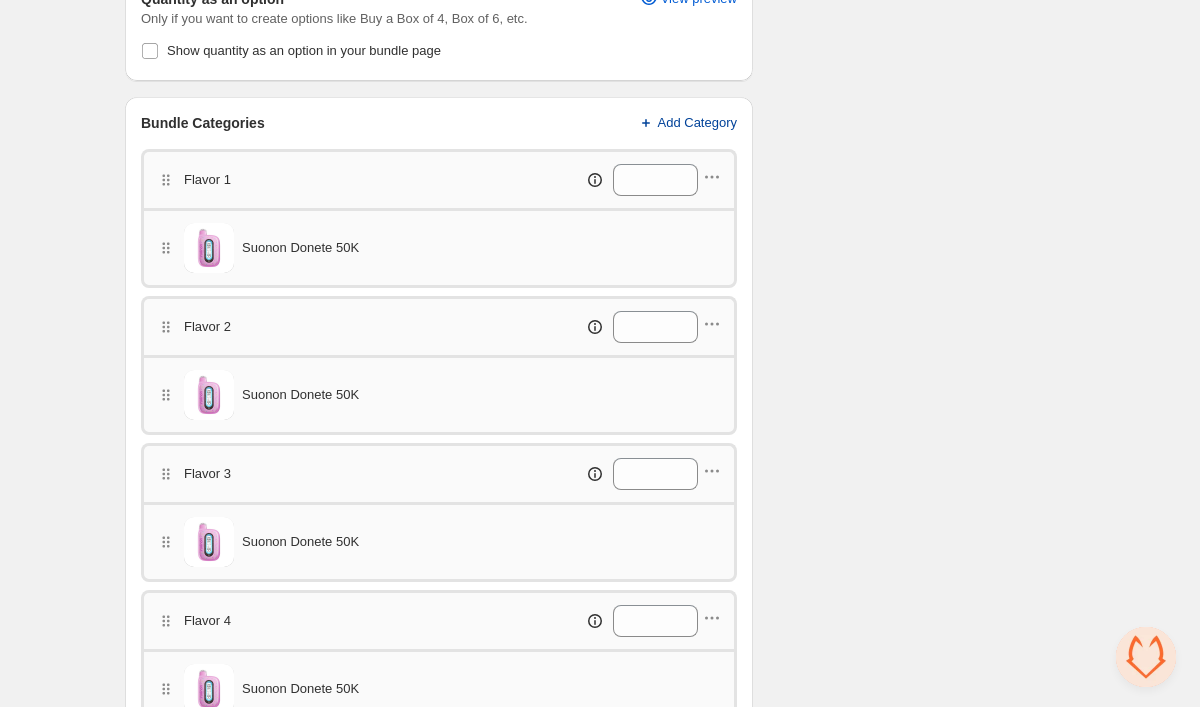 click on "Add Category" at bounding box center [698, 123] 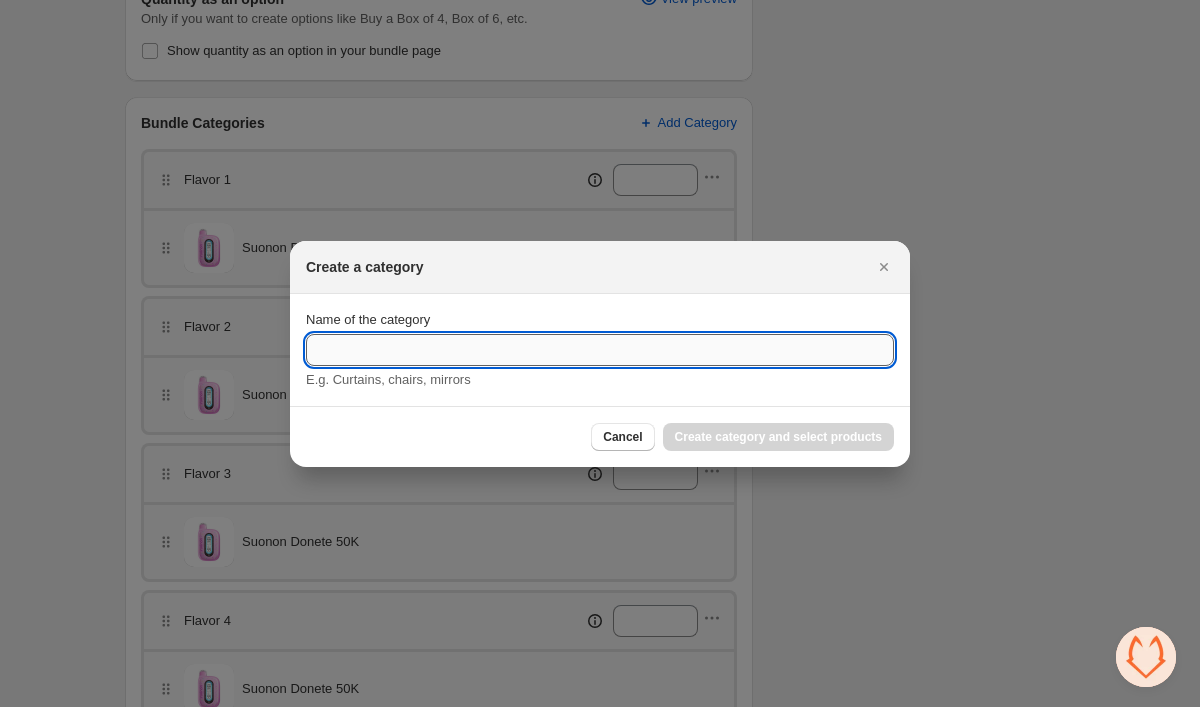 click on "Name of the category" at bounding box center [600, 350] 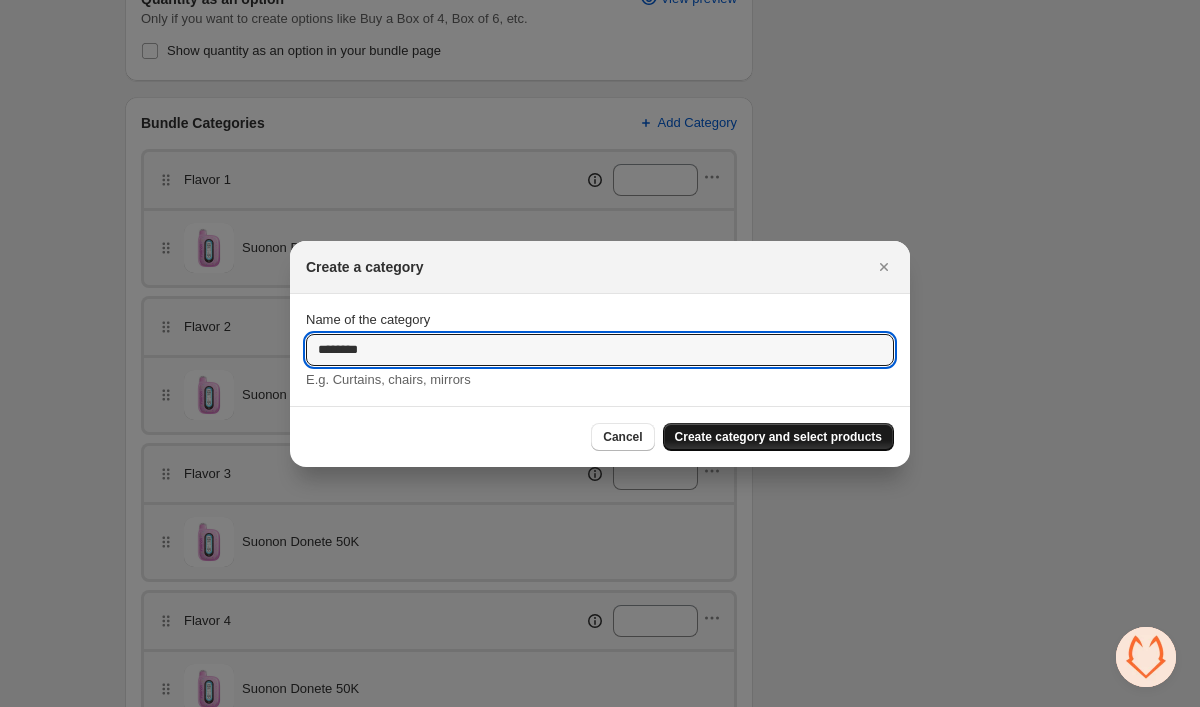 type on "********" 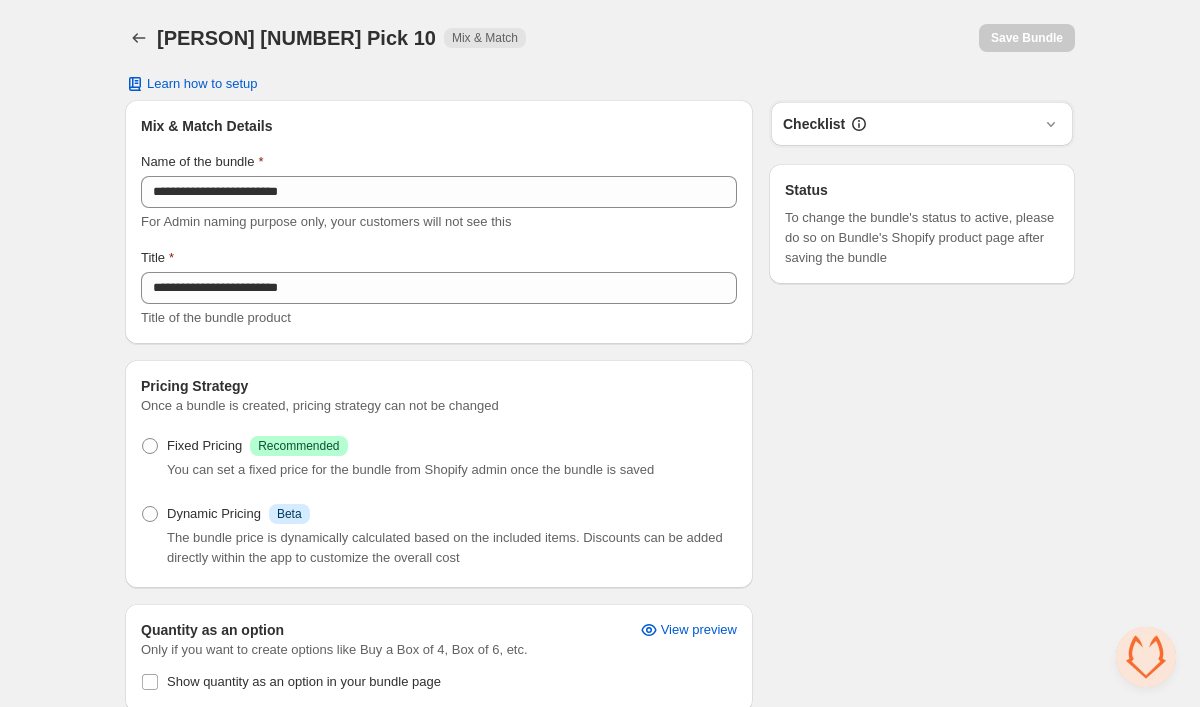 scroll, scrollTop: 631, scrollLeft: 0, axis: vertical 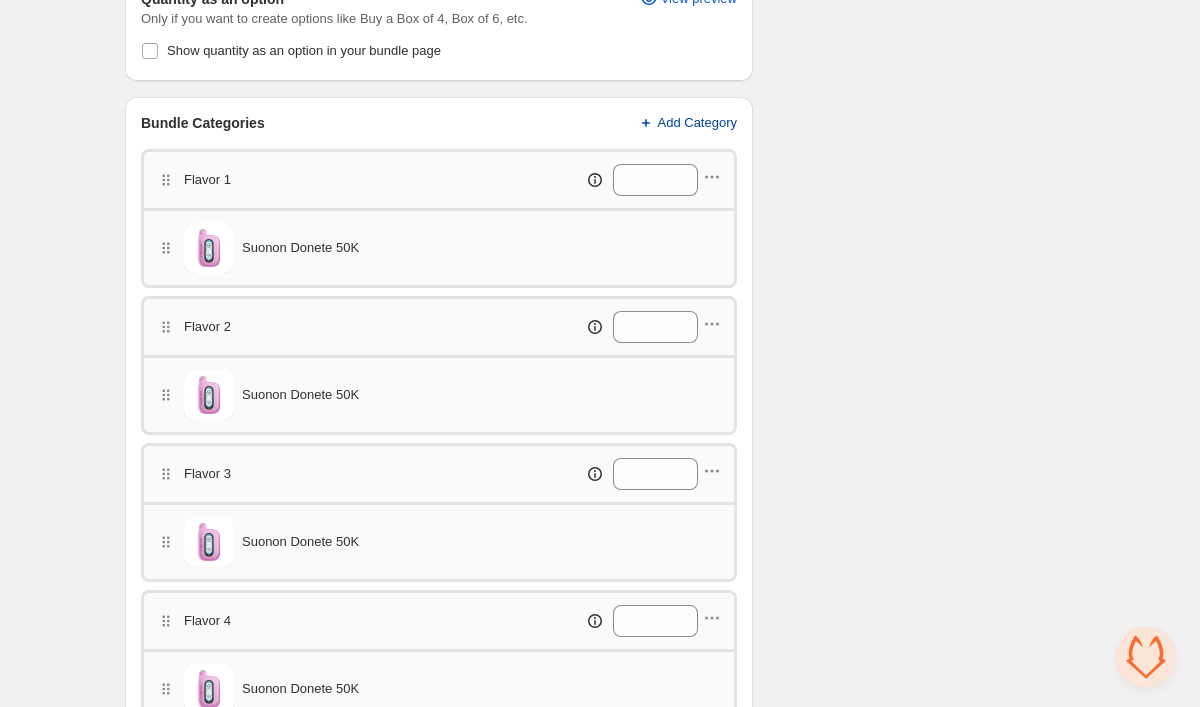 click on "Add Category" at bounding box center [698, 123] 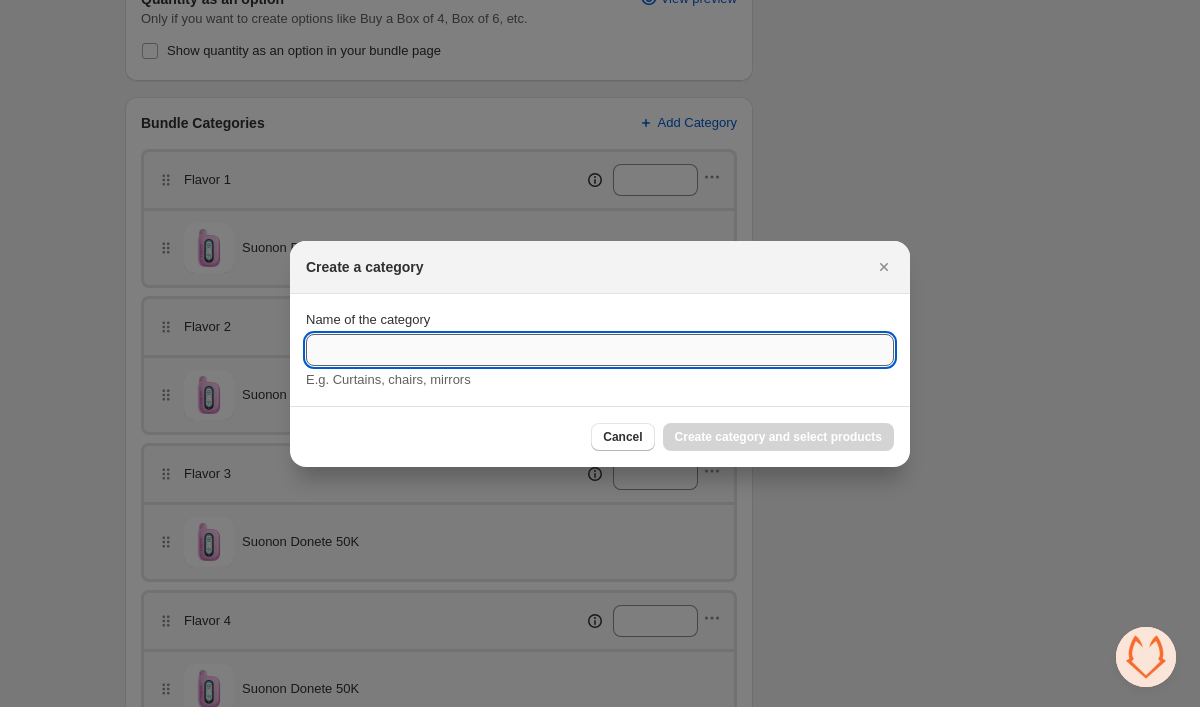 click on "Name of the category" at bounding box center (600, 350) 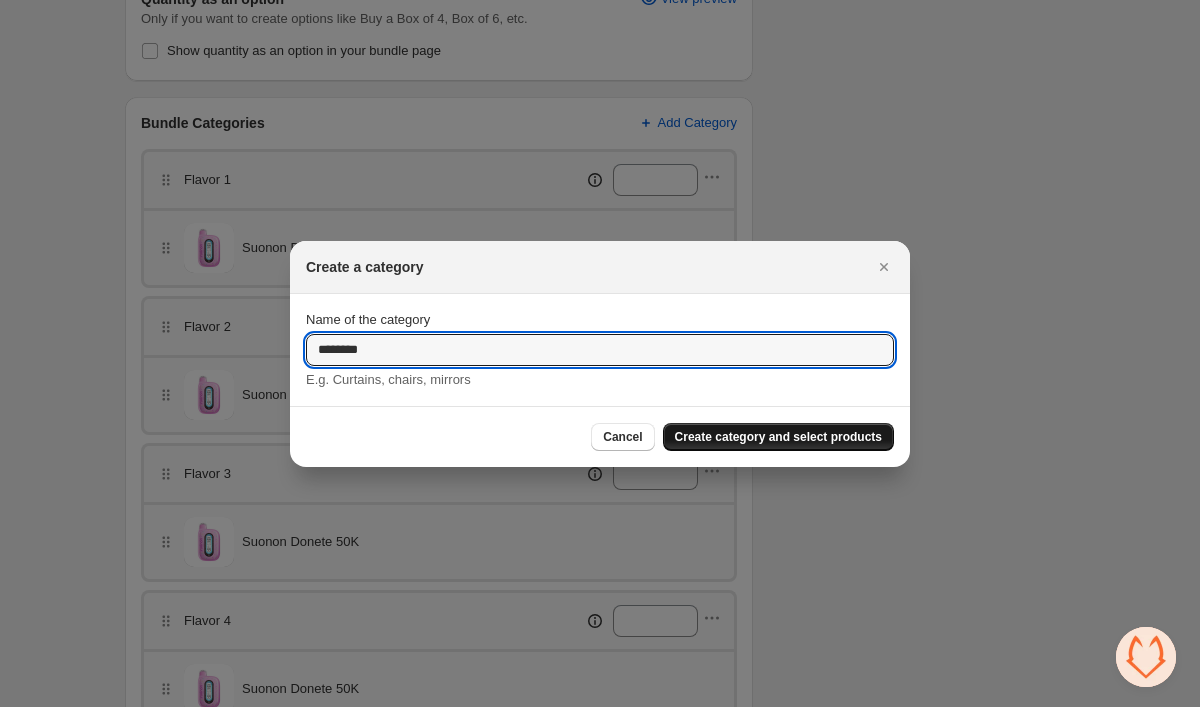 type on "********" 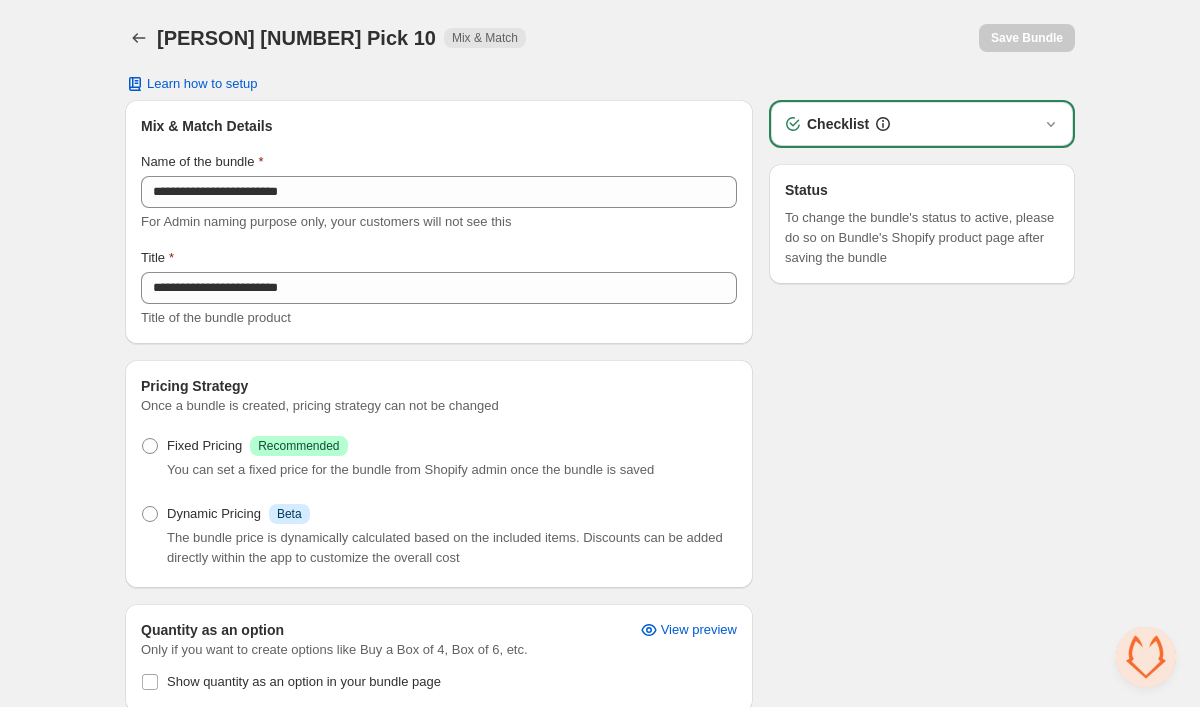 scroll, scrollTop: 631, scrollLeft: 0, axis: vertical 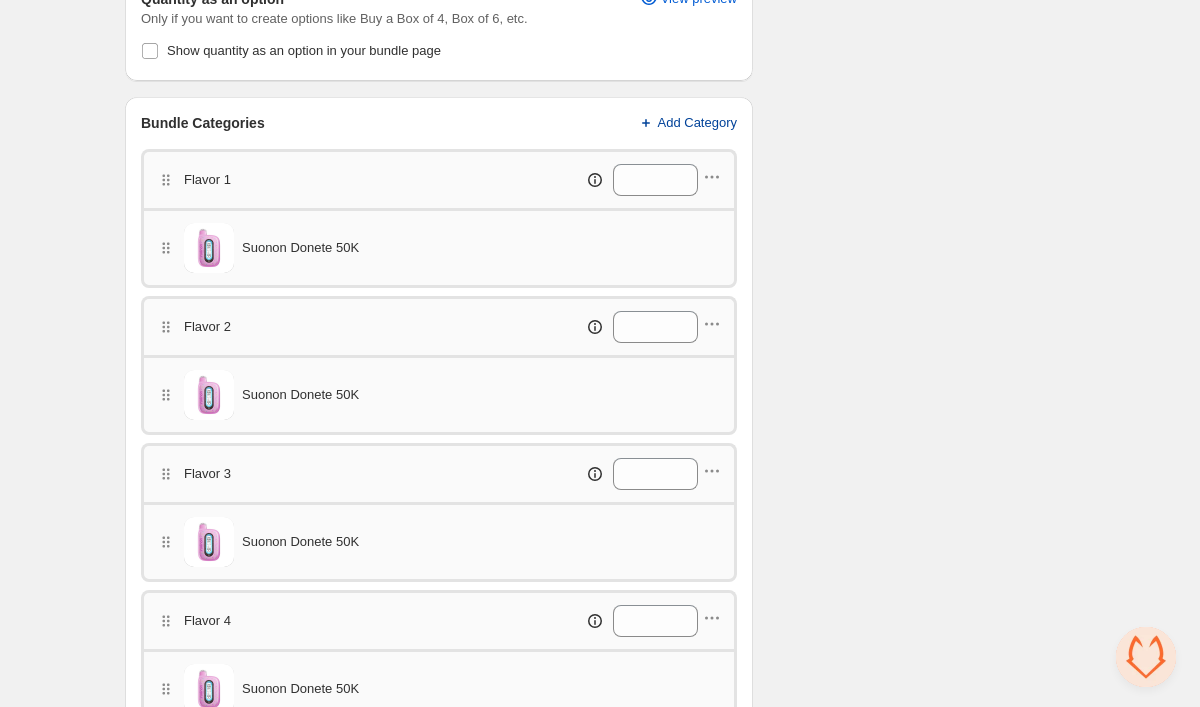 click on "Add Category" at bounding box center [687, 123] 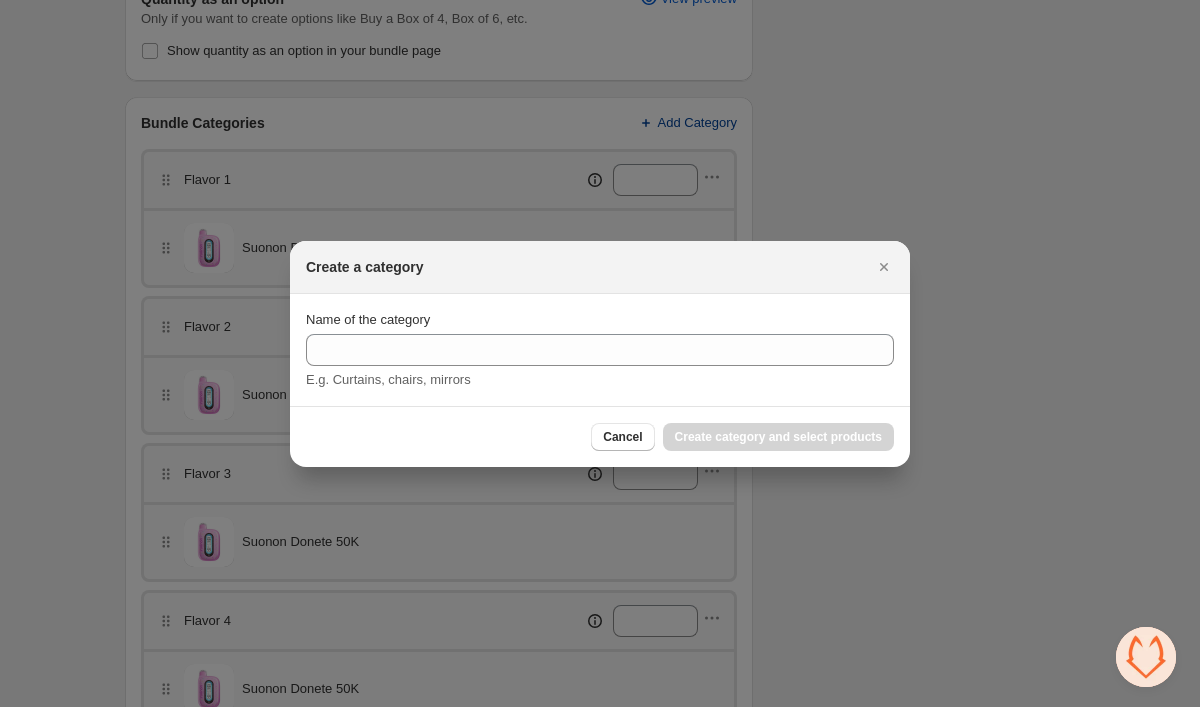 scroll, scrollTop: 0, scrollLeft: 0, axis: both 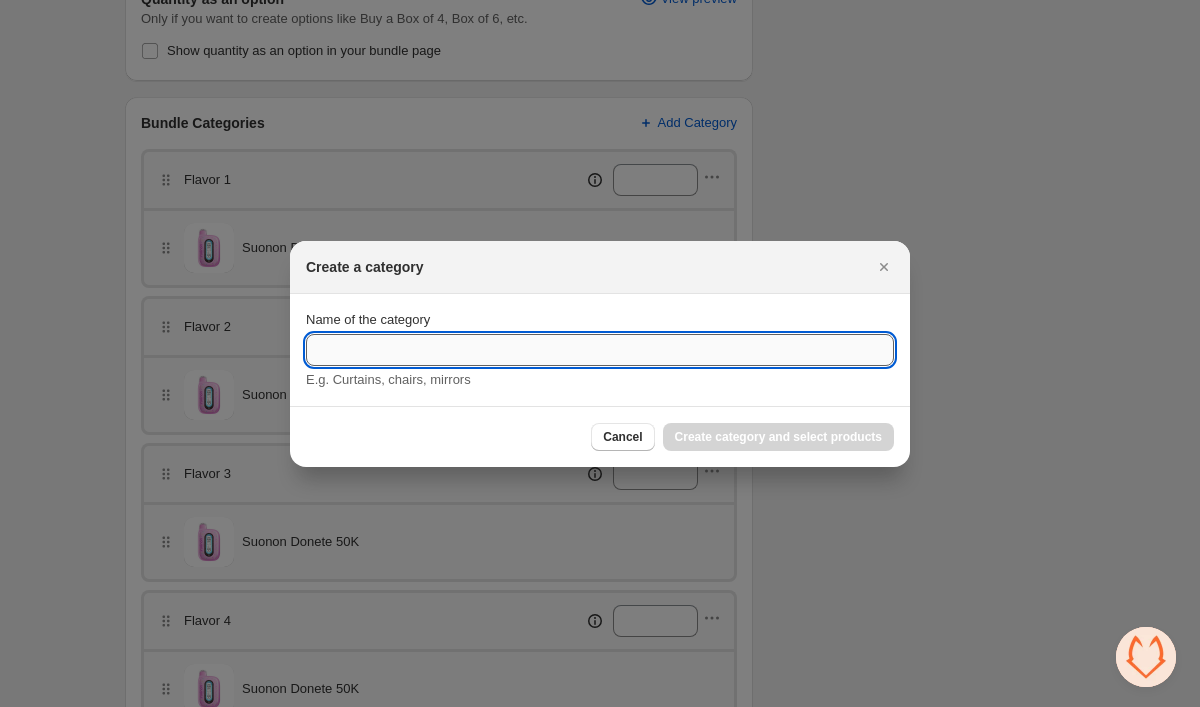 click on "Name of the category" at bounding box center [600, 350] 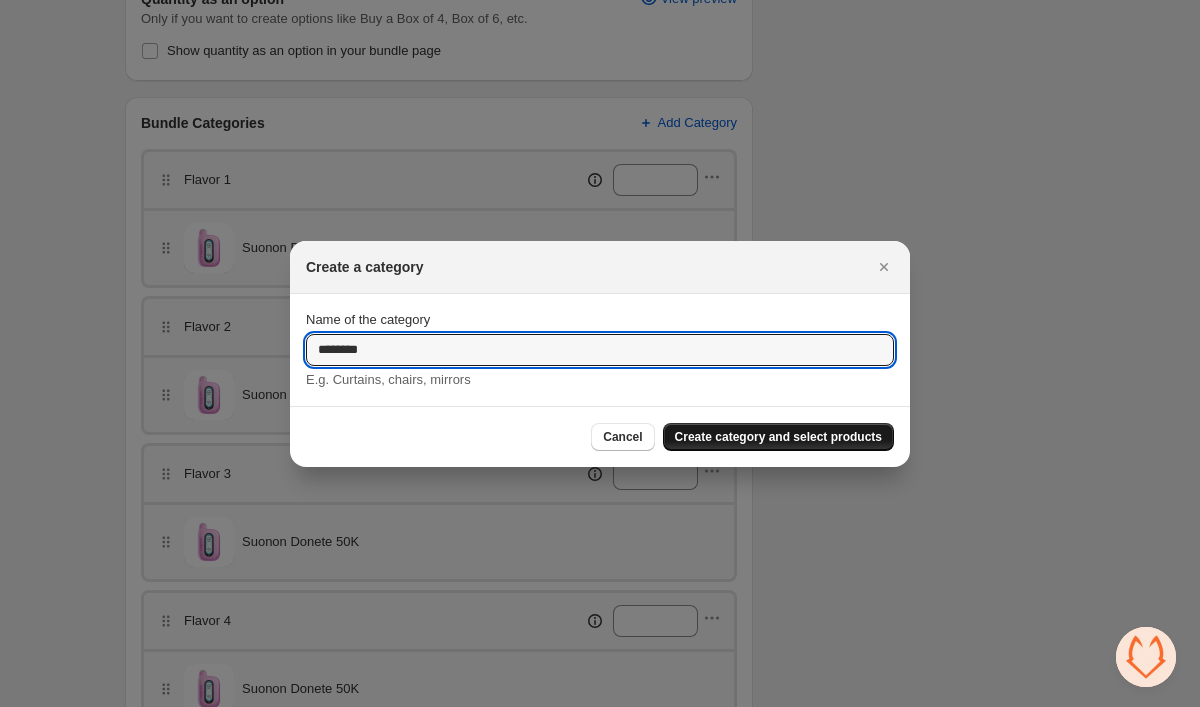 type on "********" 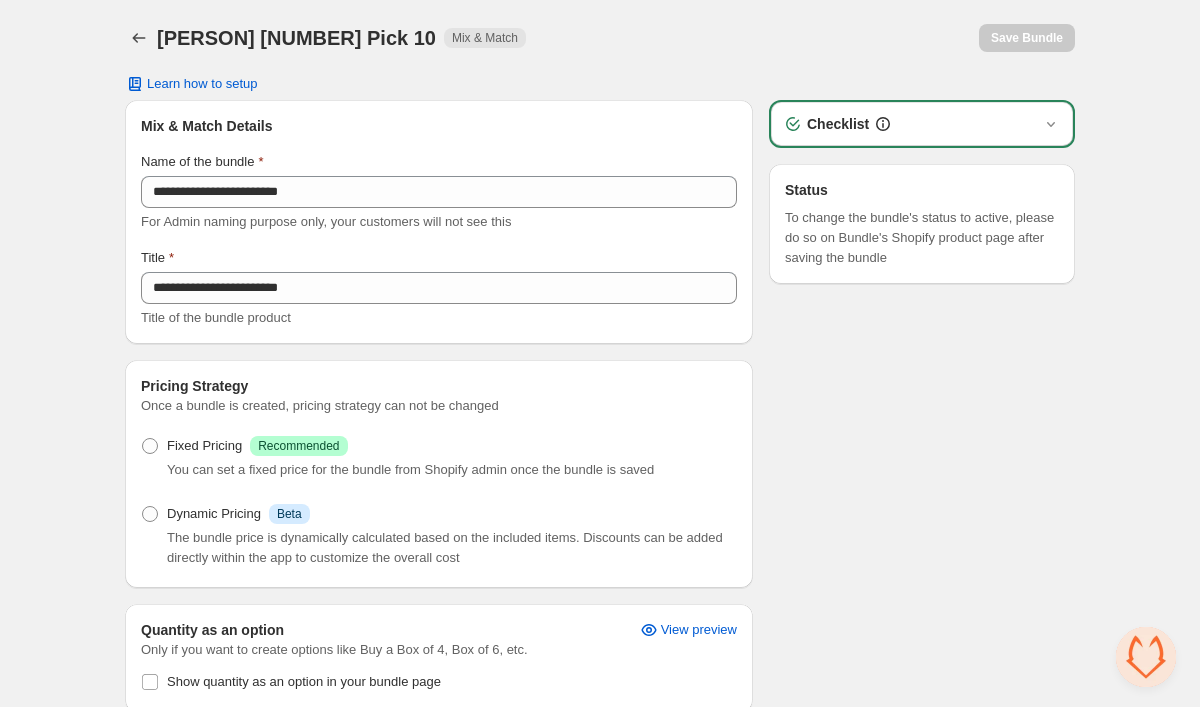 scroll, scrollTop: 631, scrollLeft: 0, axis: vertical 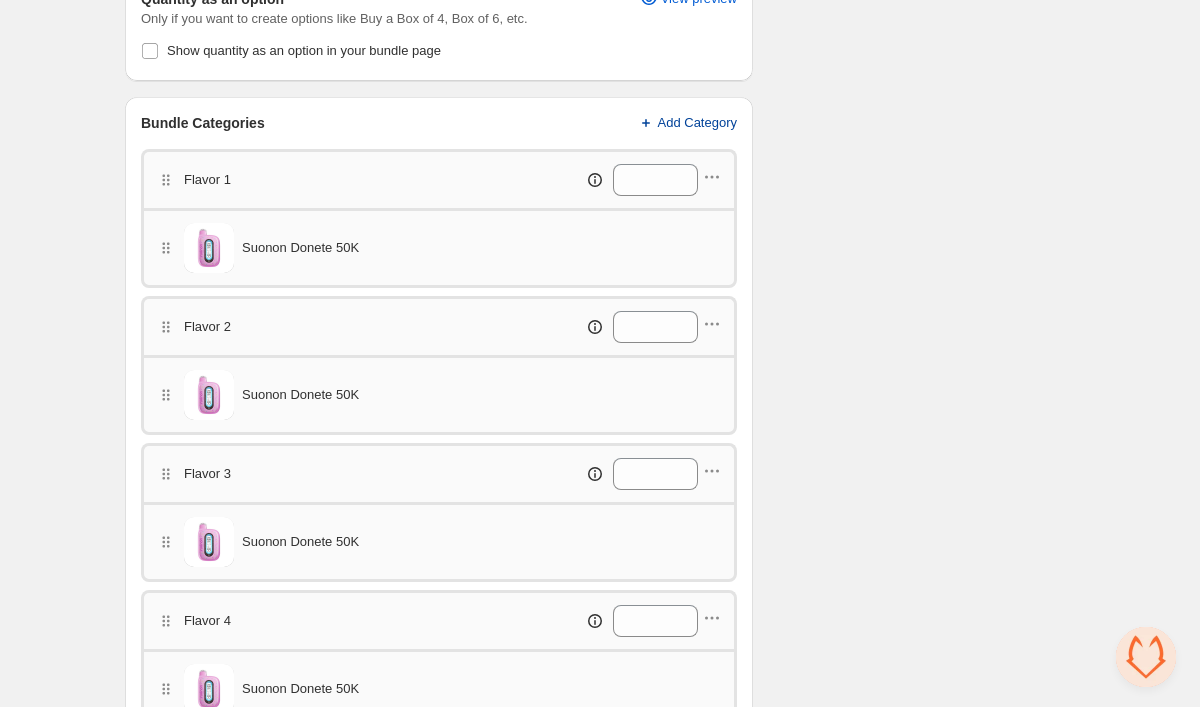 click on "Add Category" at bounding box center [698, 123] 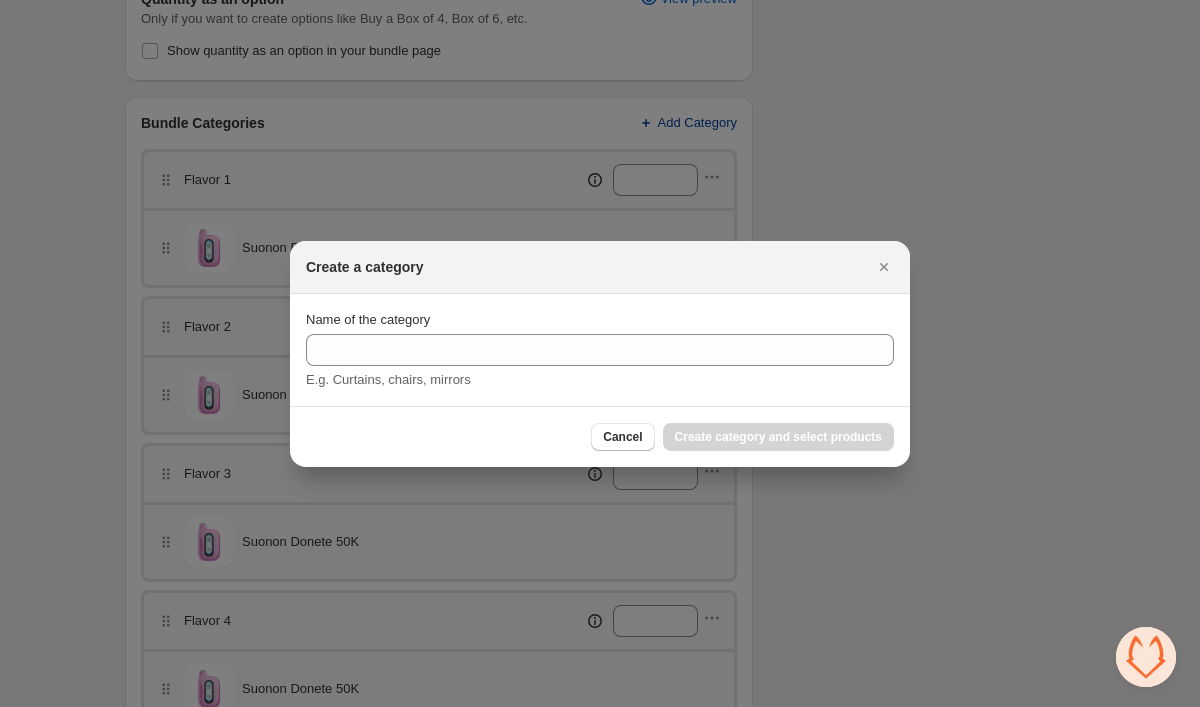 scroll, scrollTop: 0, scrollLeft: 0, axis: both 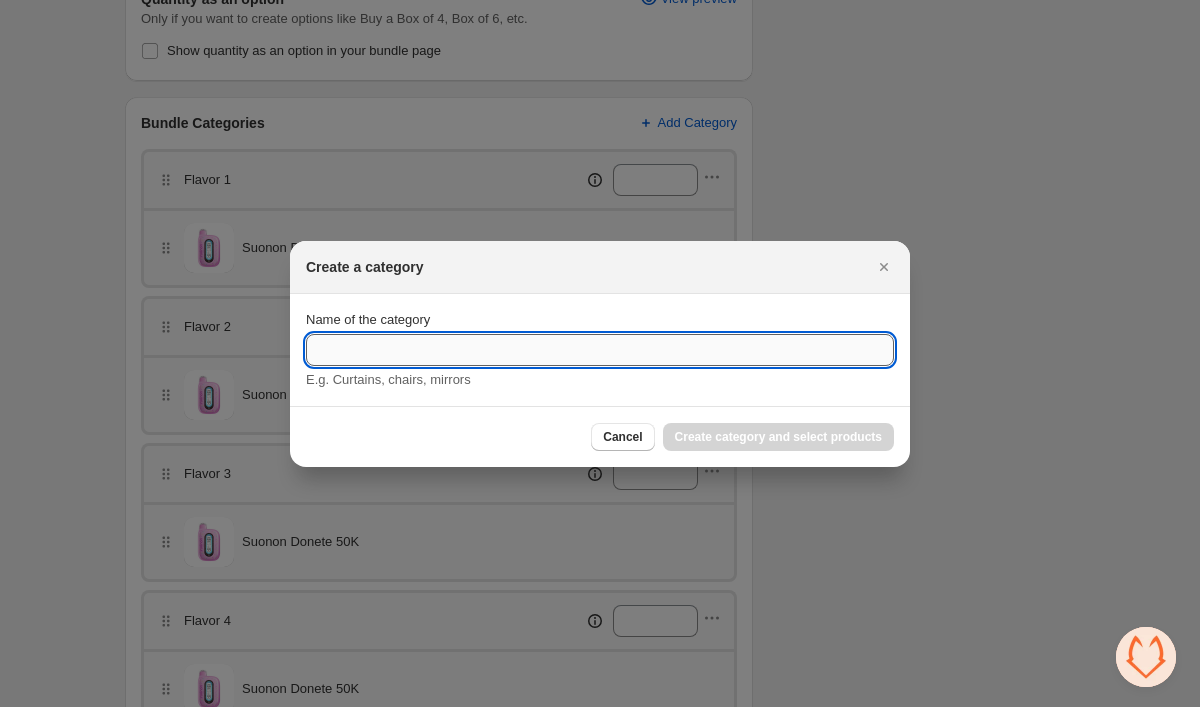 click on "Name of the category" at bounding box center (600, 350) 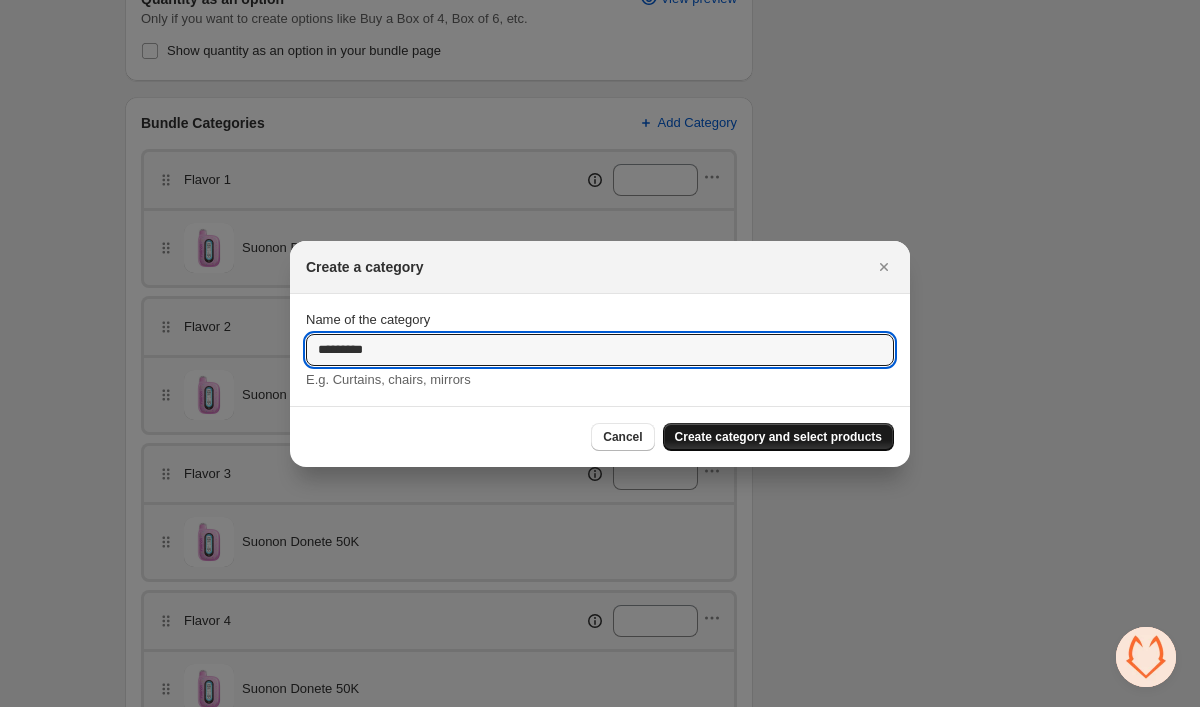 type on "*********" 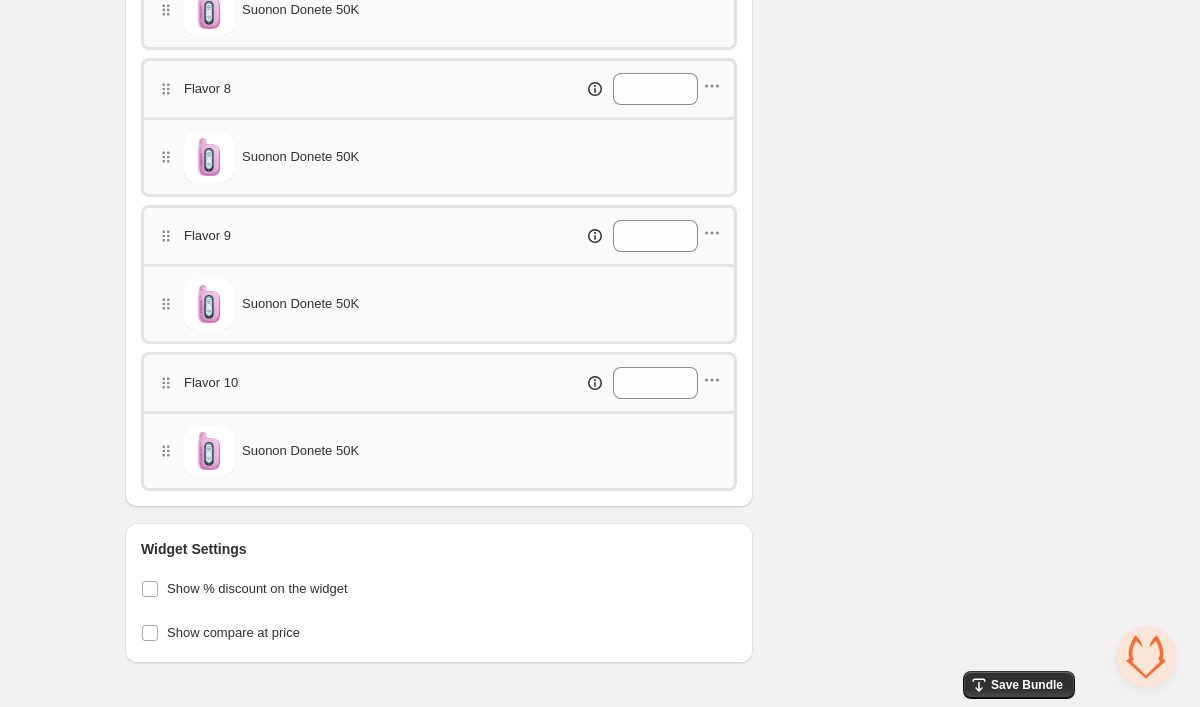 scroll, scrollTop: 1751, scrollLeft: 0, axis: vertical 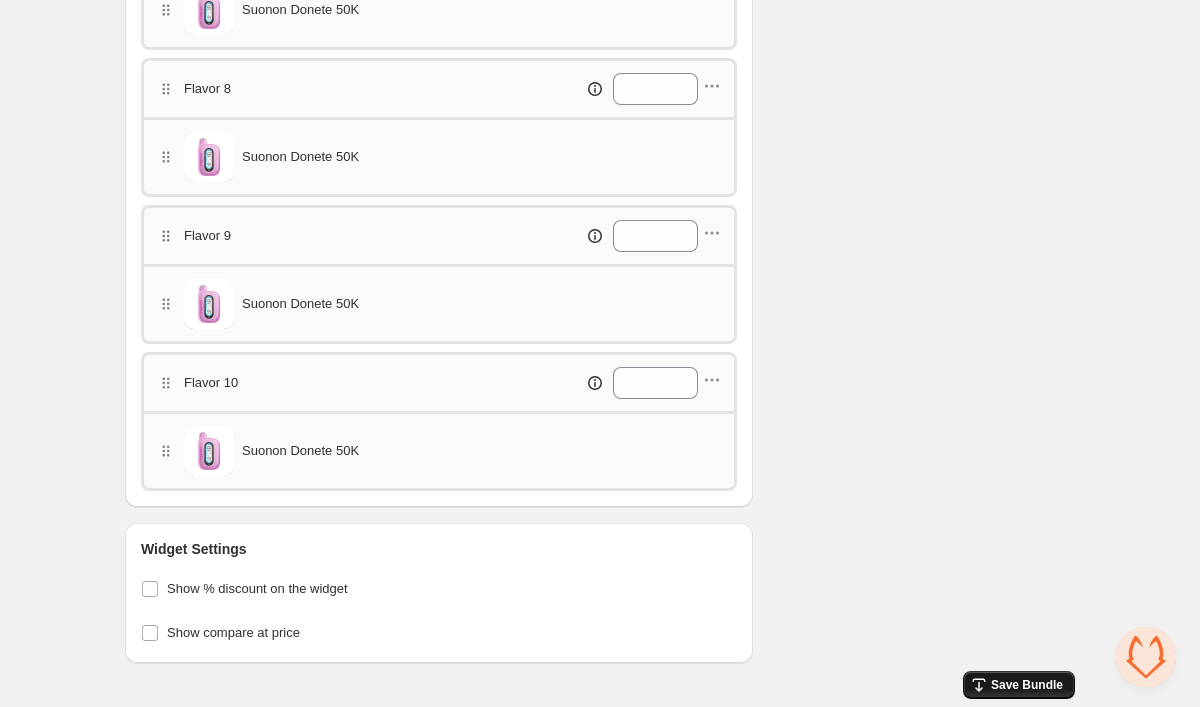 click on "Save Bundle" at bounding box center (1027, 685) 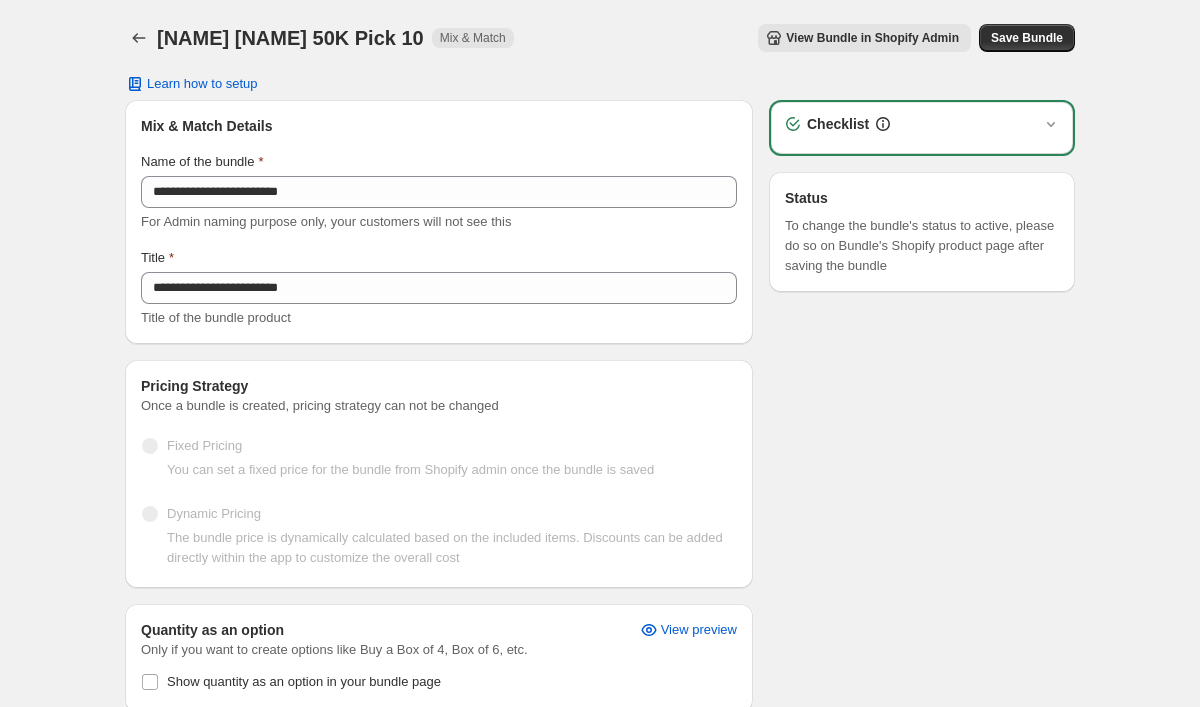 scroll, scrollTop: 0, scrollLeft: 0, axis: both 